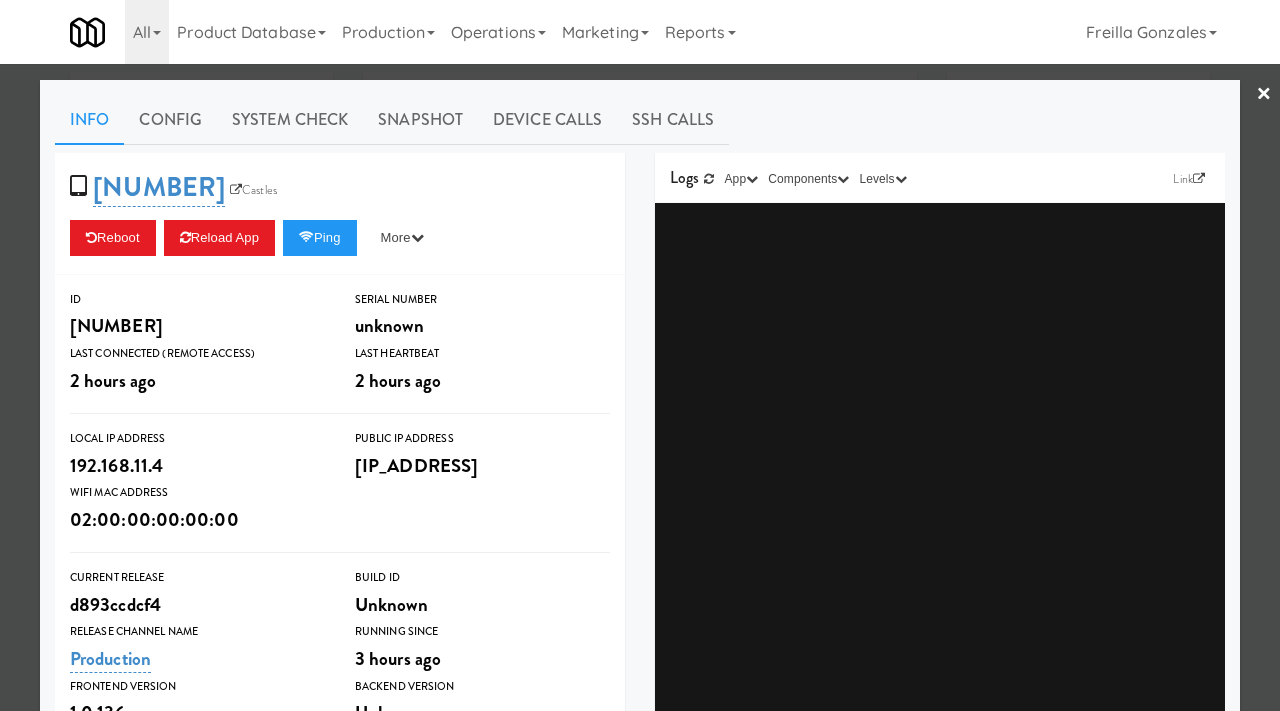 scroll, scrollTop: 64, scrollLeft: 0, axis: vertical 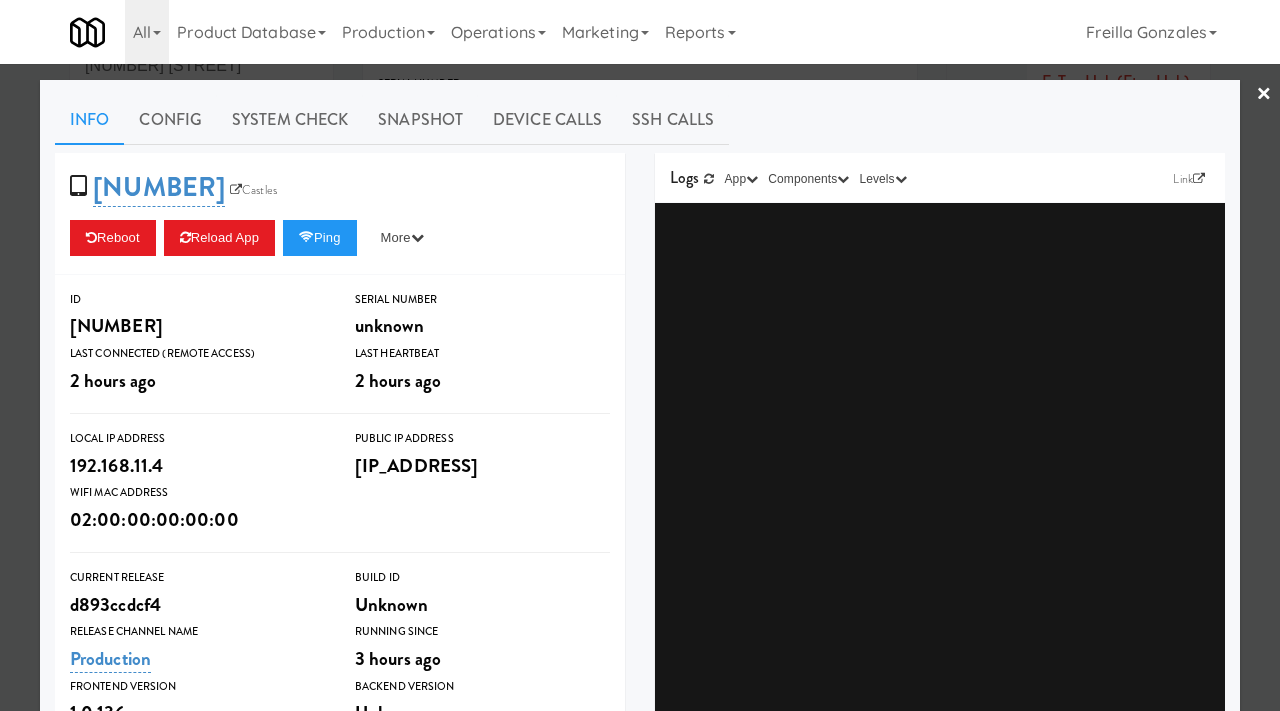 click at bounding box center [640, 355] 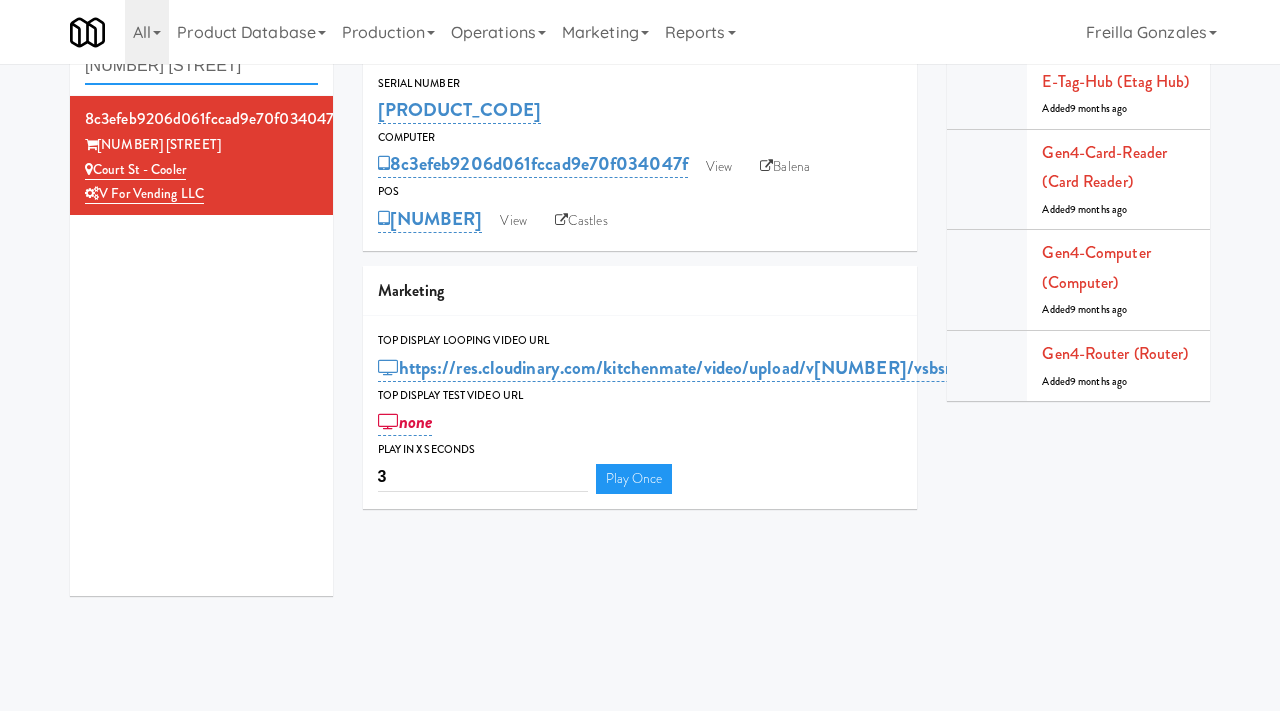 click on "213 court" at bounding box center [201, 66] 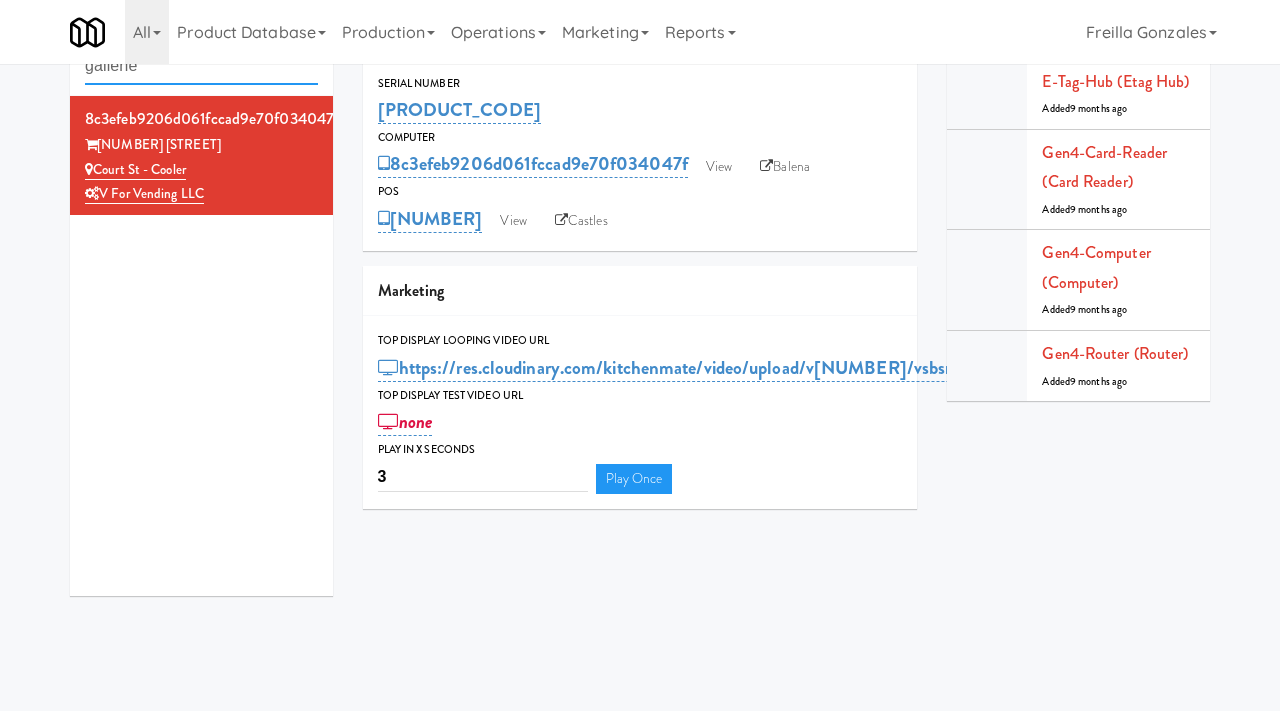 type on "gallerie" 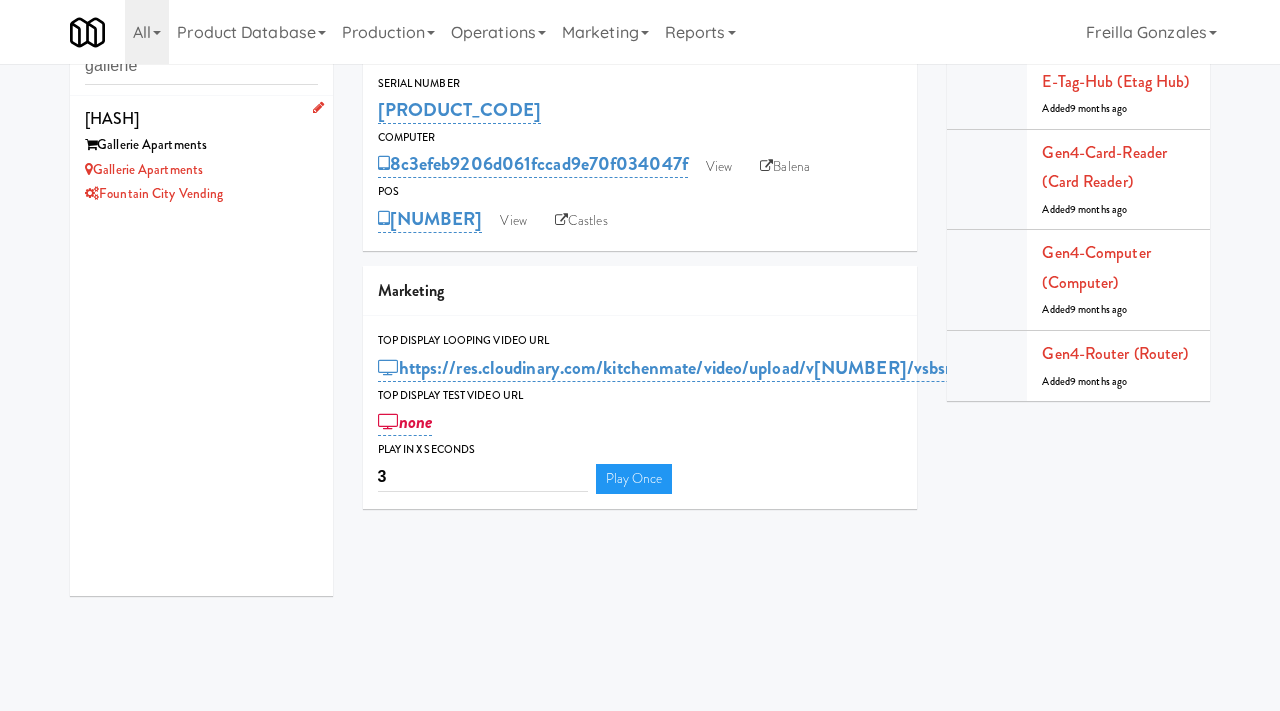 click on "Gallerie Apartments" at bounding box center [201, 145] 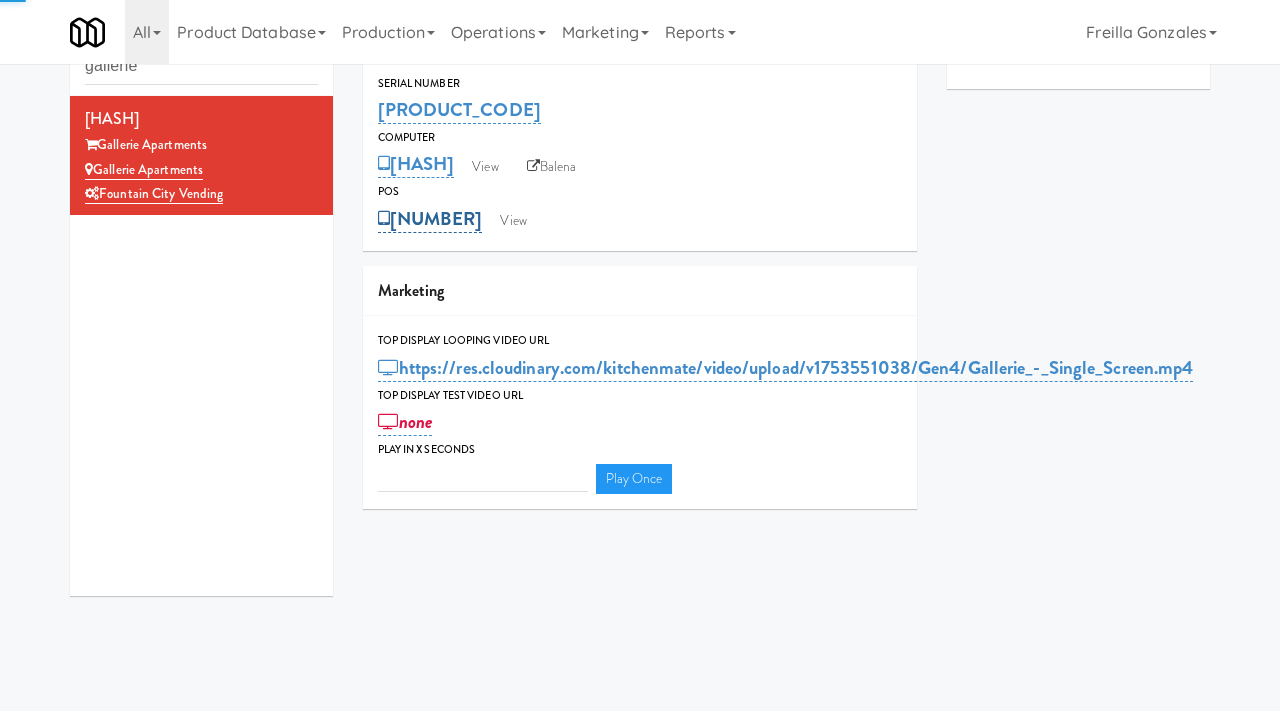 type on "3" 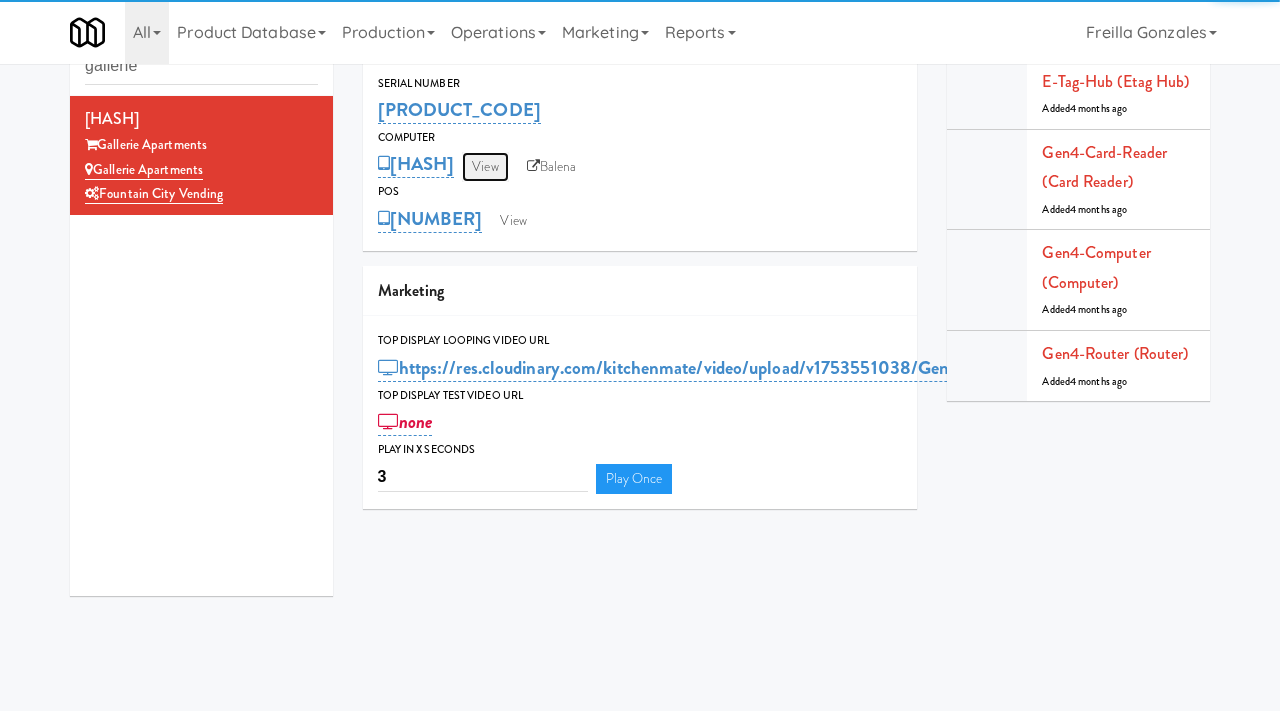 click on "View" at bounding box center (485, 167) 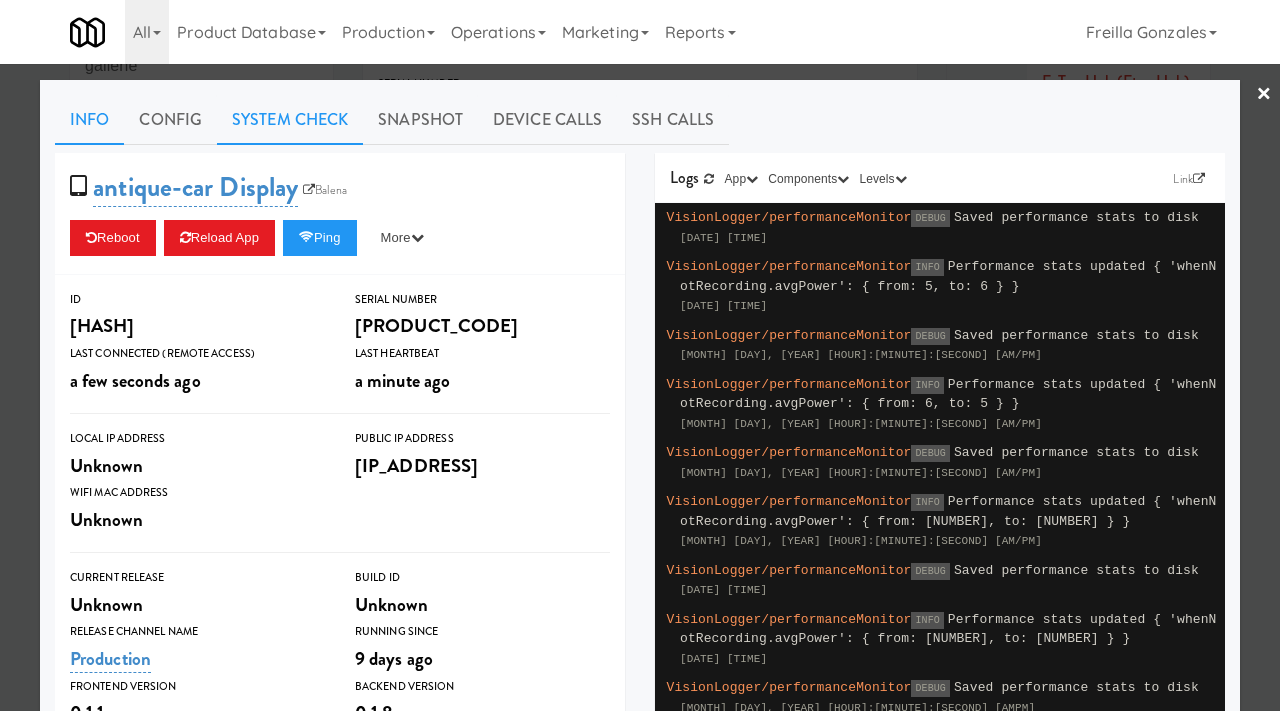 click on "System Check" at bounding box center [290, 120] 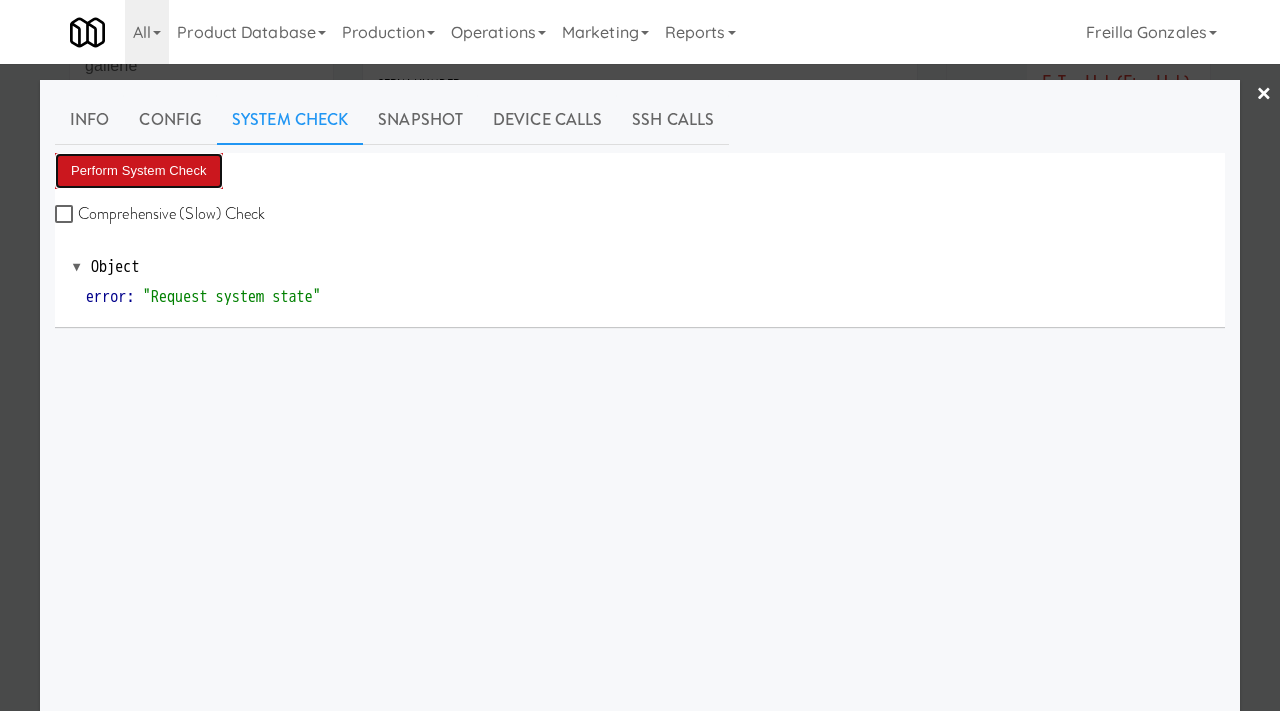 click on "Perform System Check" at bounding box center (139, 171) 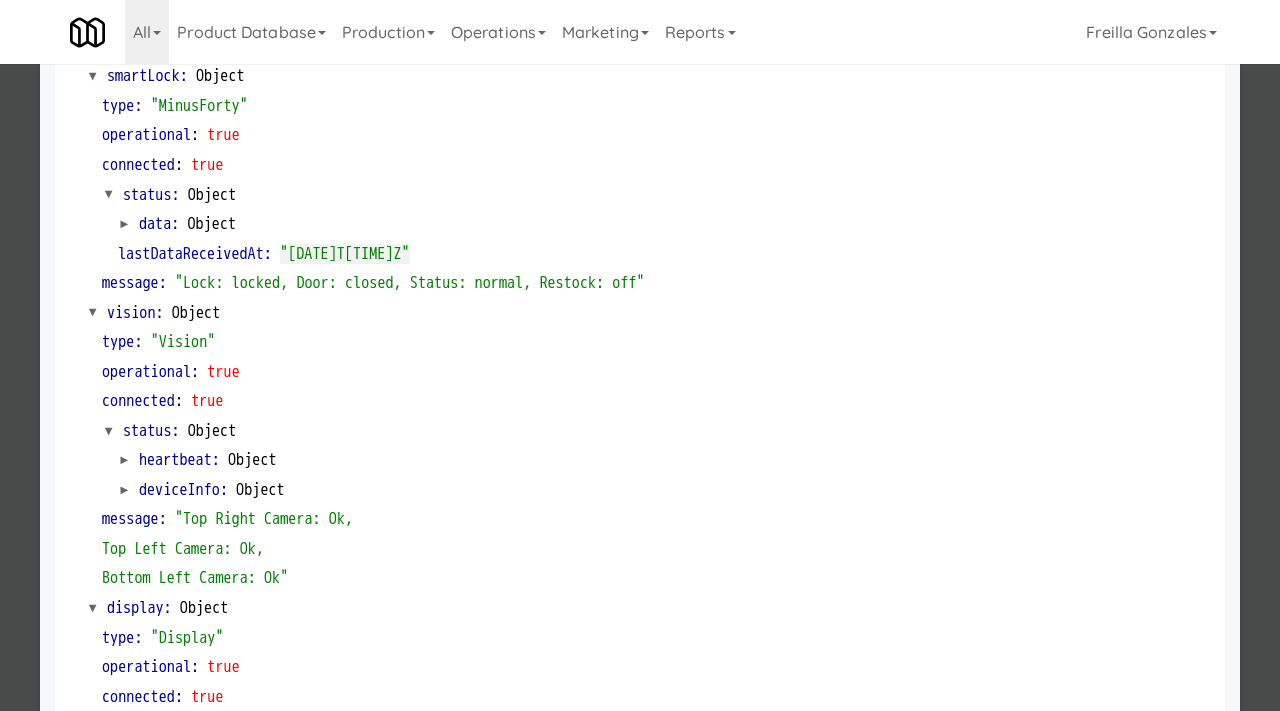scroll, scrollTop: 515, scrollLeft: 0, axis: vertical 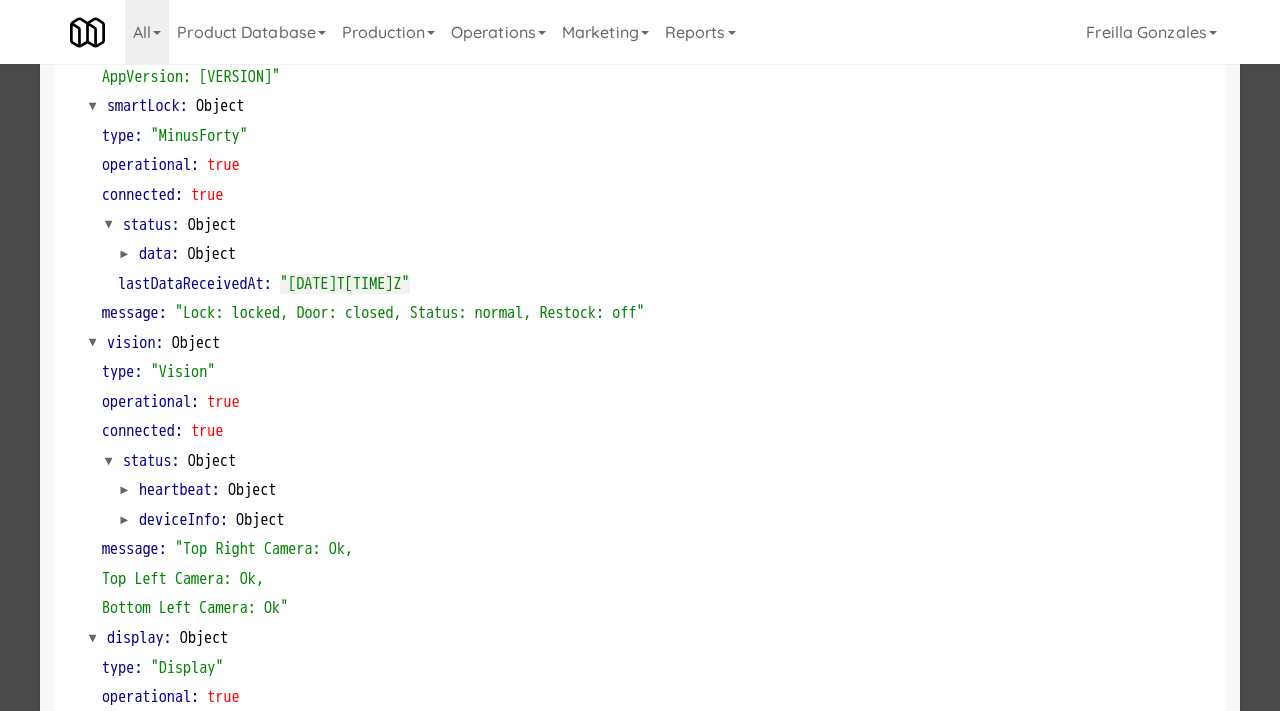 click at bounding box center (640, 355) 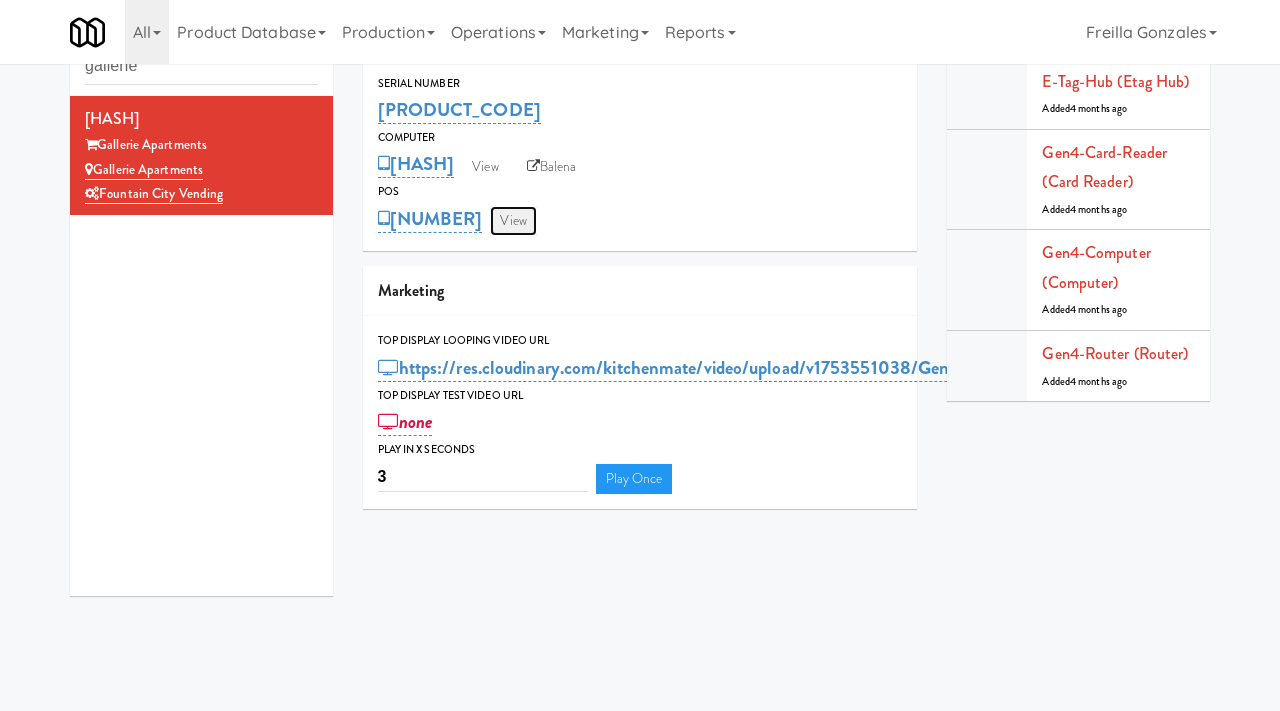 click on "View" at bounding box center (513, 221) 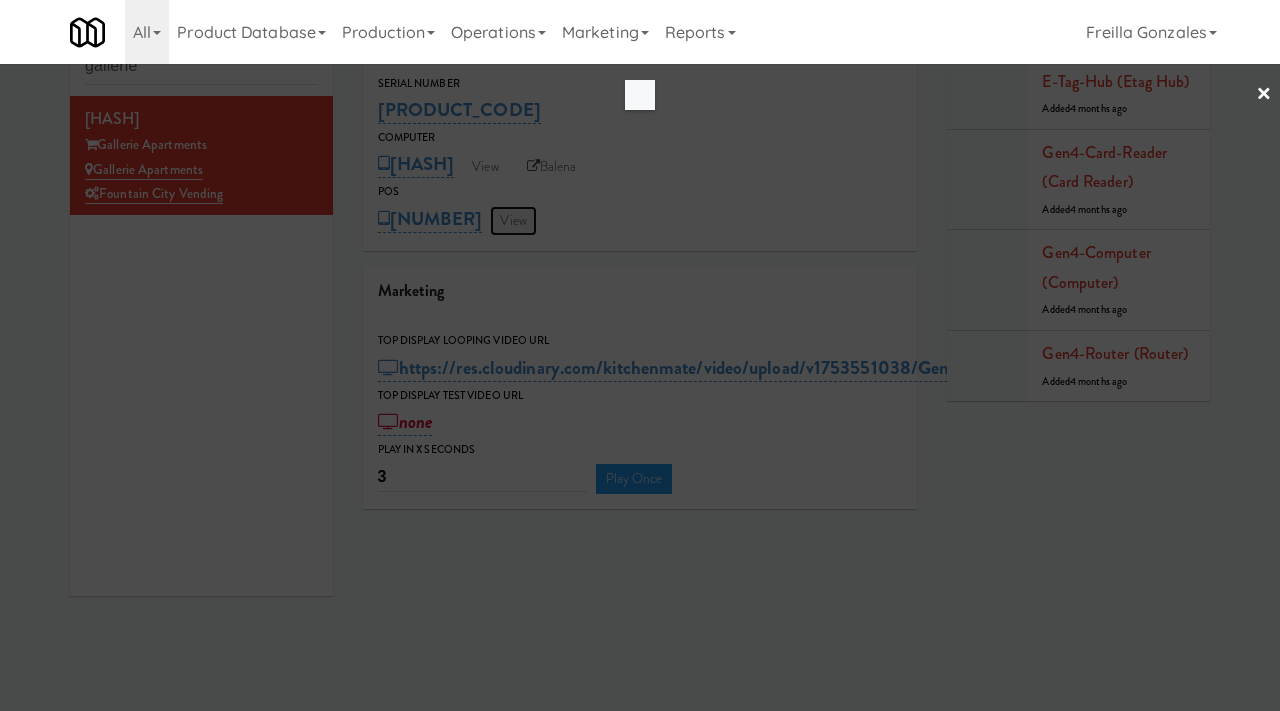 scroll, scrollTop: 0, scrollLeft: 0, axis: both 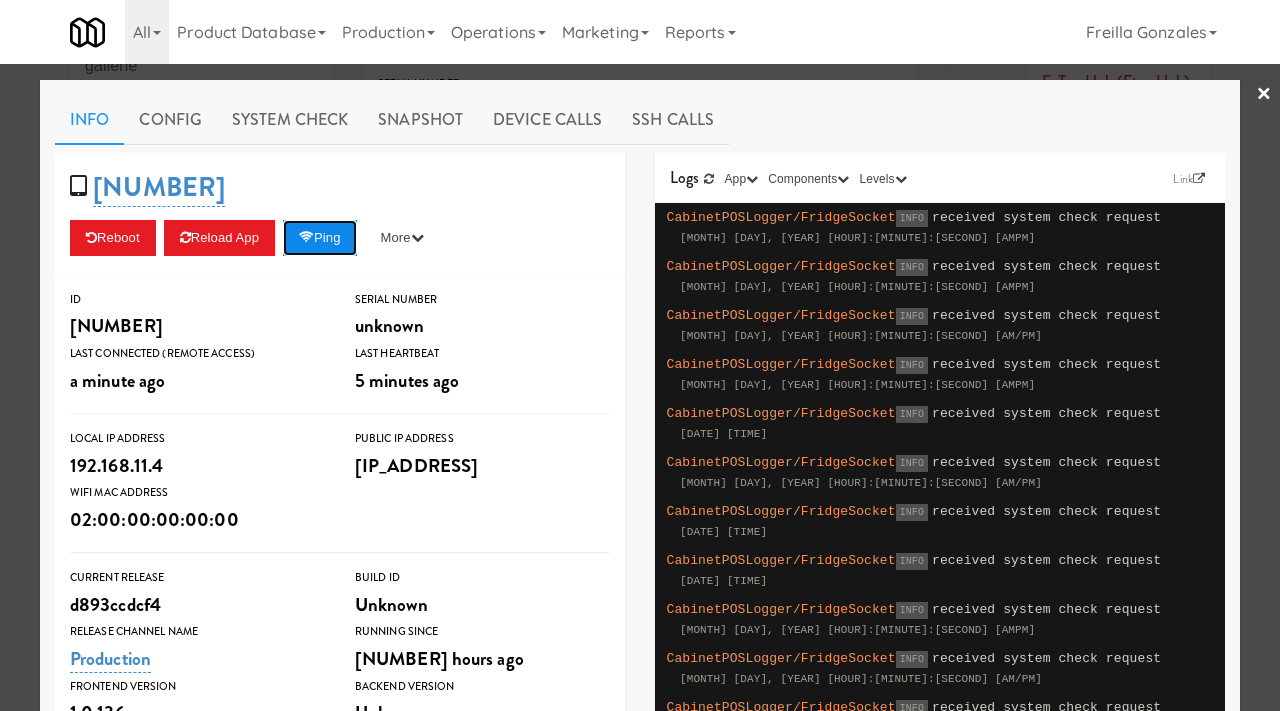 click on "Ping" at bounding box center [320, 238] 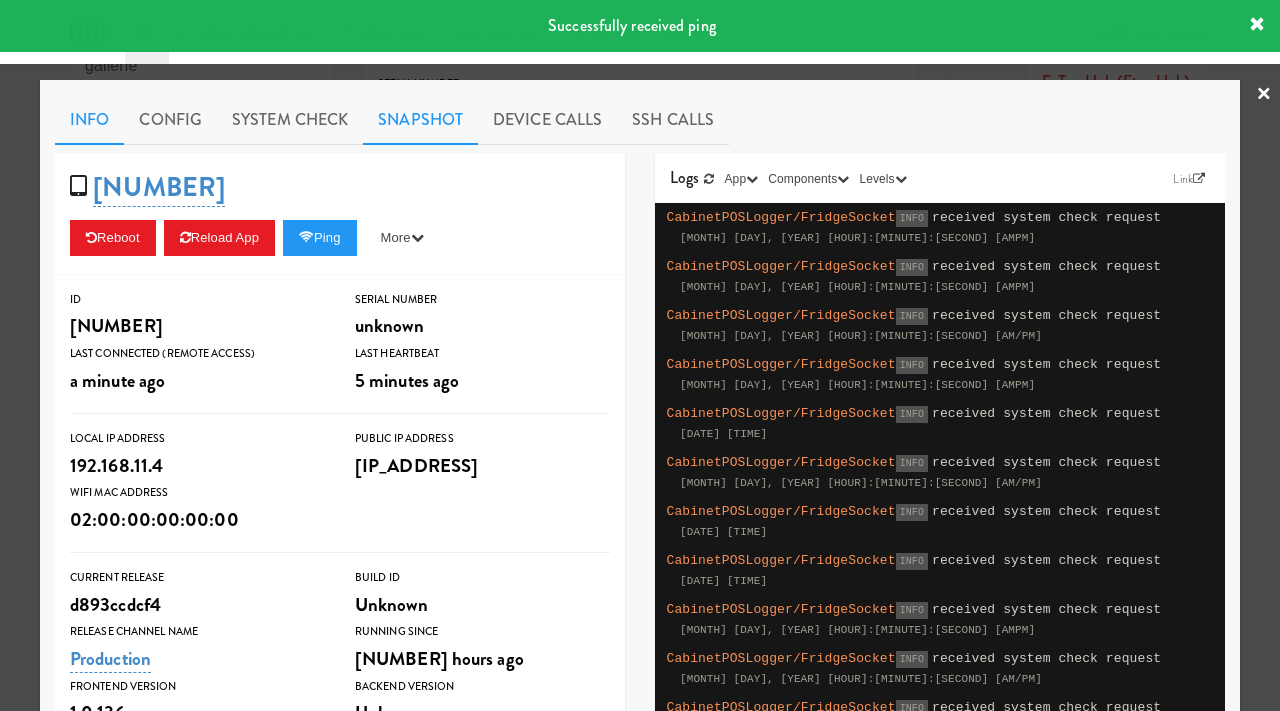 click on "Snapshot" at bounding box center [420, 120] 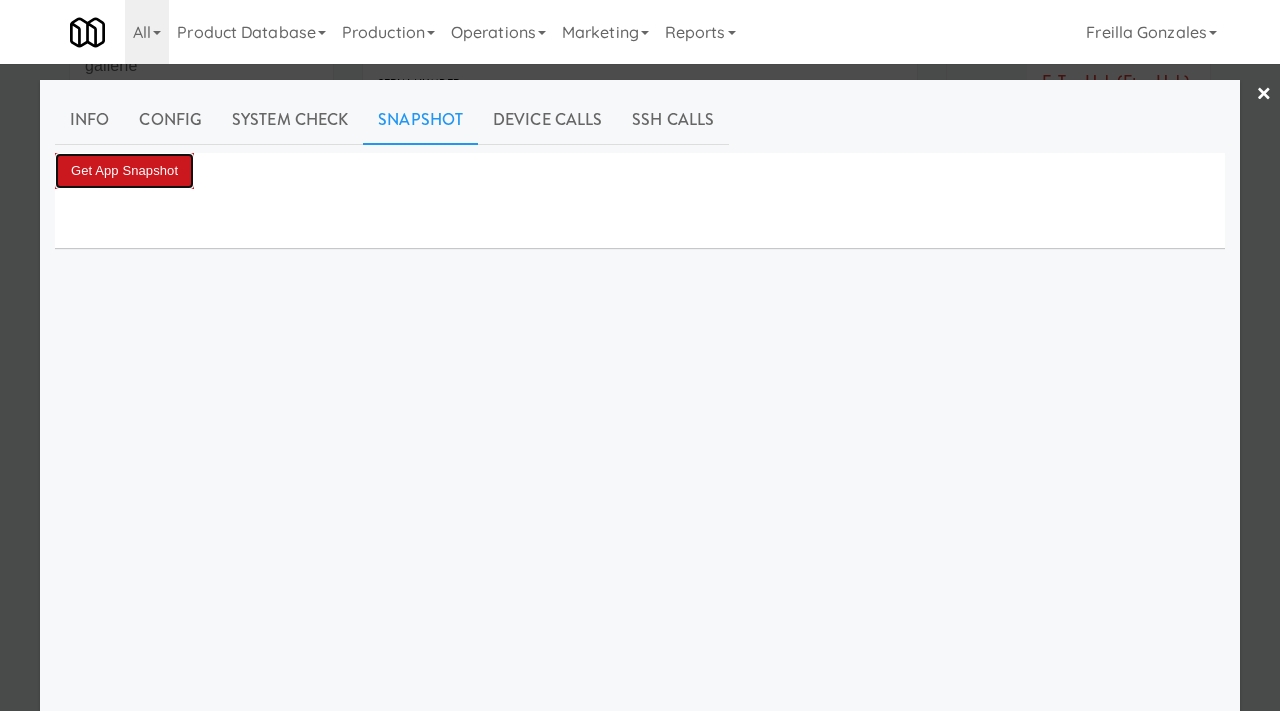 click on "Get App Snapshot" at bounding box center (124, 171) 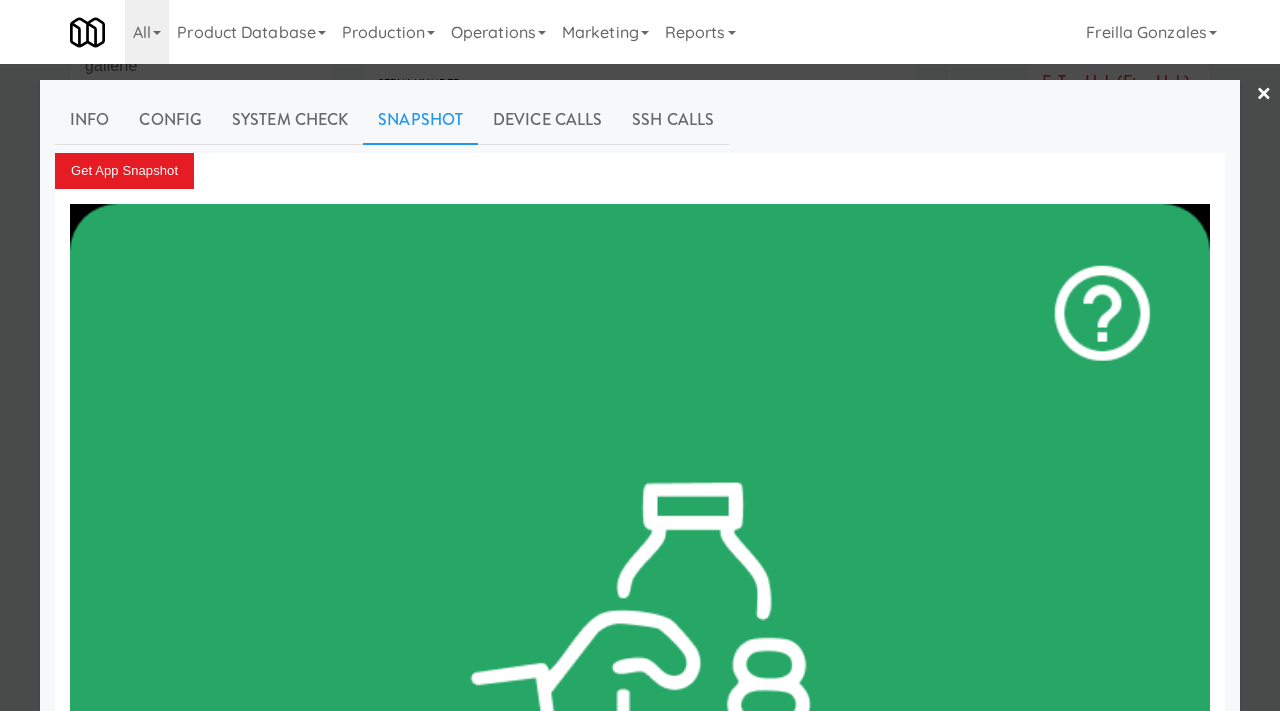 click at bounding box center [640, 355] 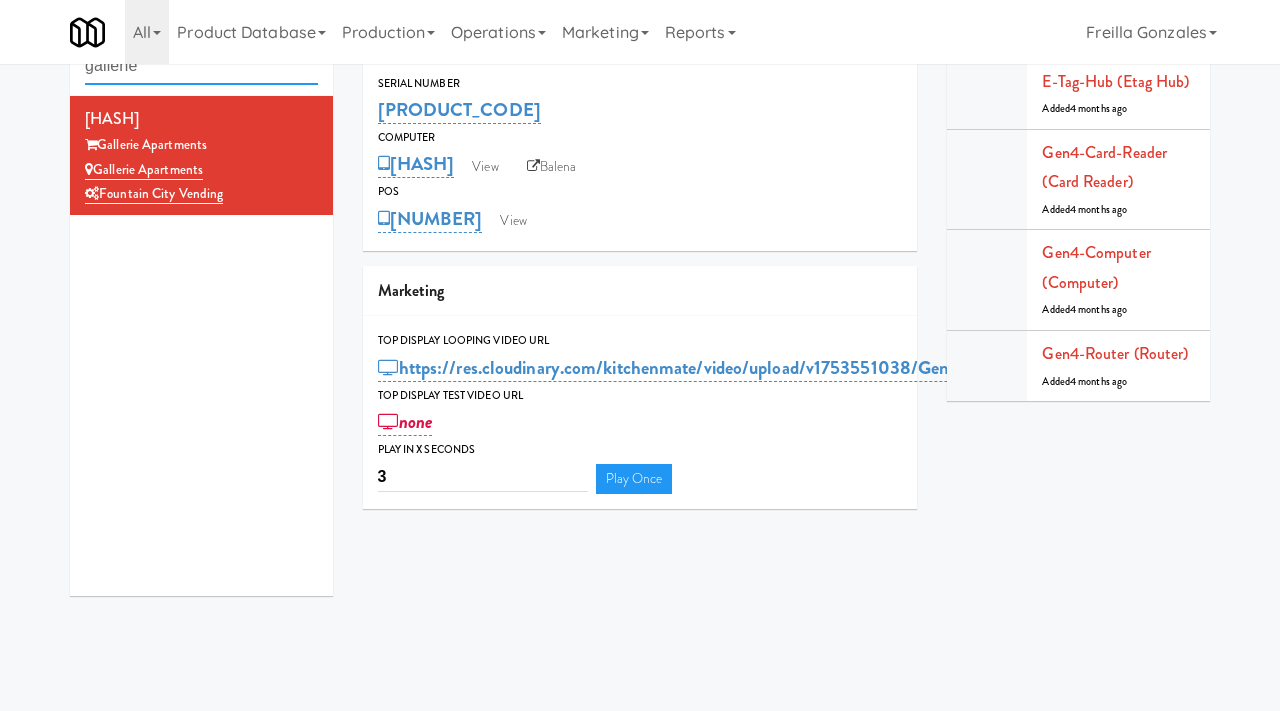 drag, startPoint x: 237, startPoint y: 69, endPoint x: 54, endPoint y: 64, distance: 183.0683 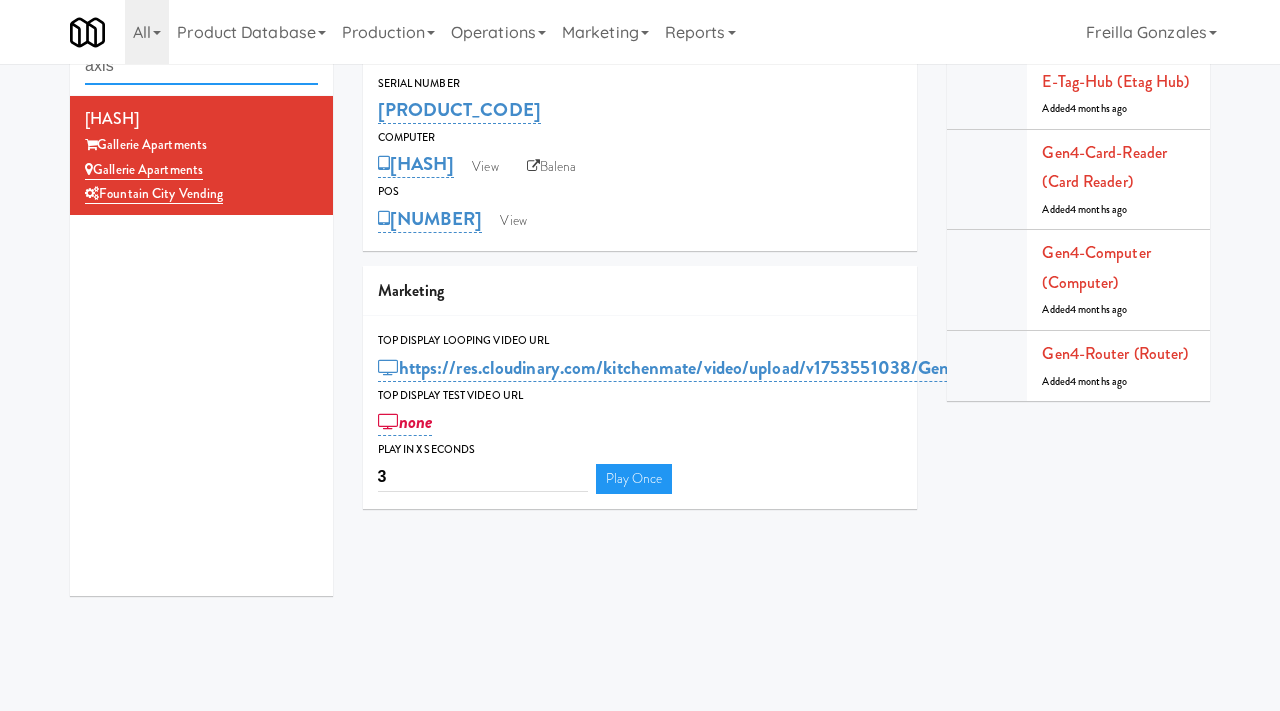 type on "axis" 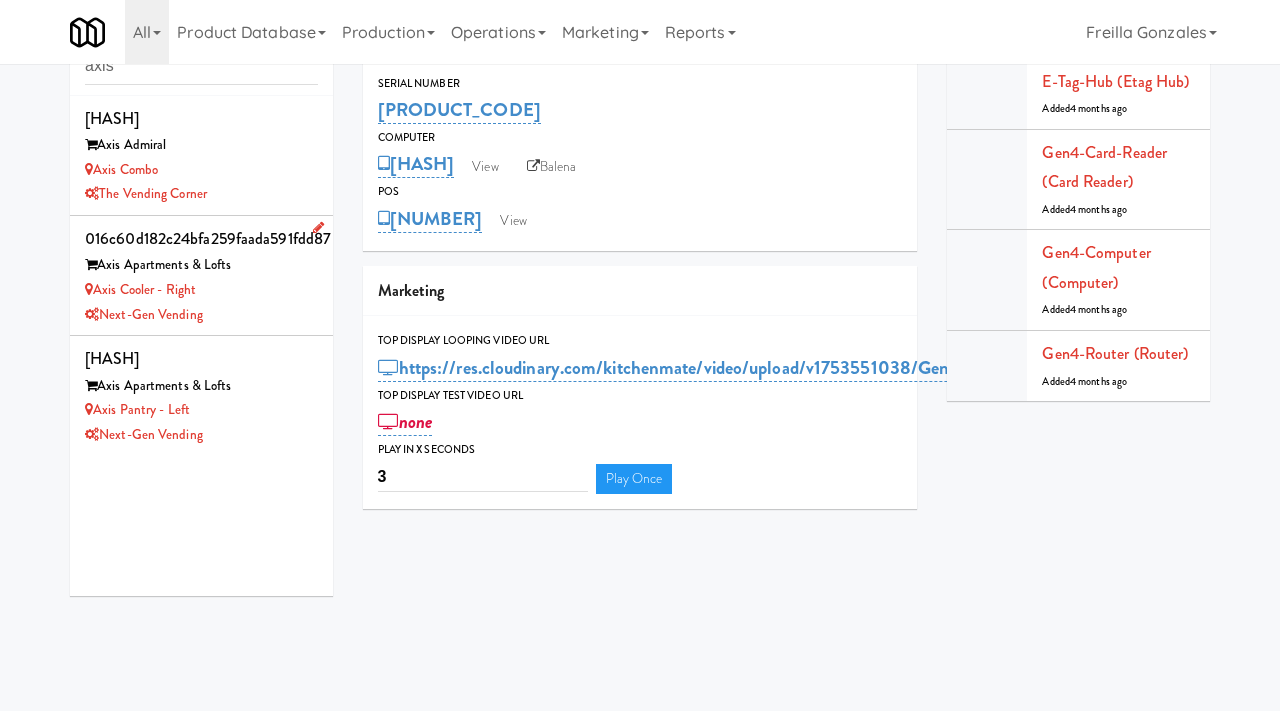 click on "Axis Cooler - Right" at bounding box center (201, 290) 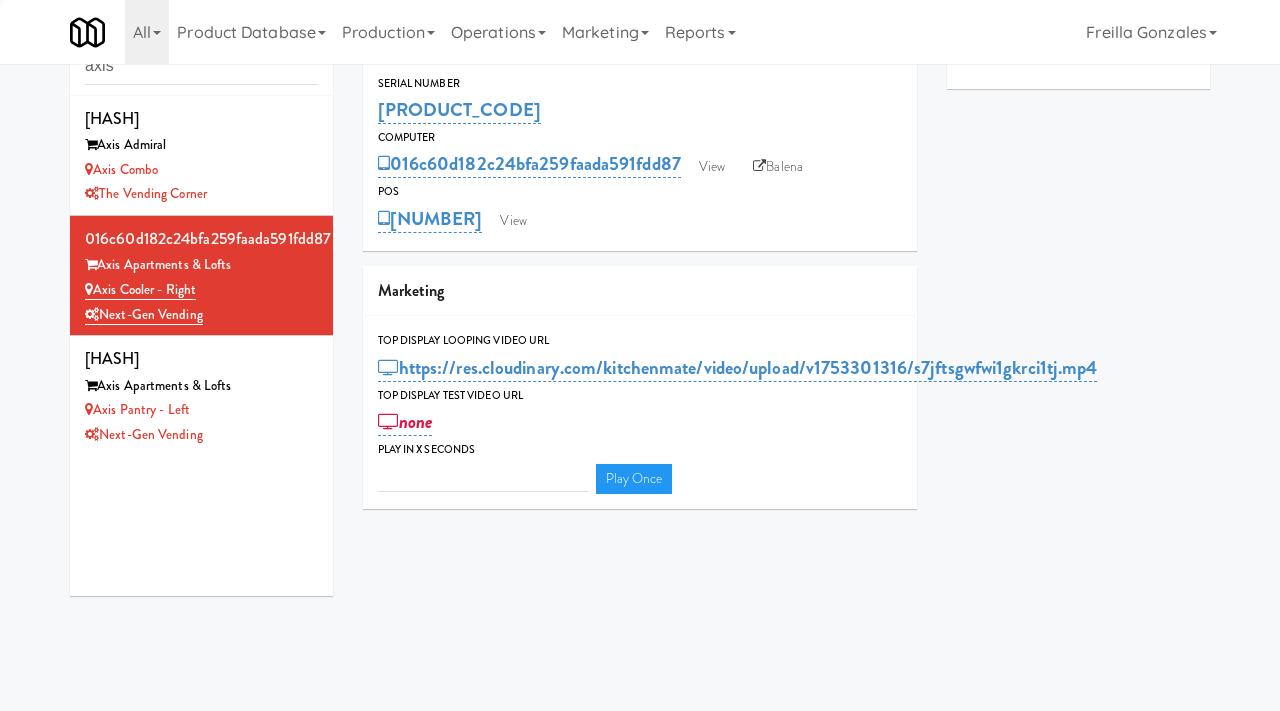 type on "3" 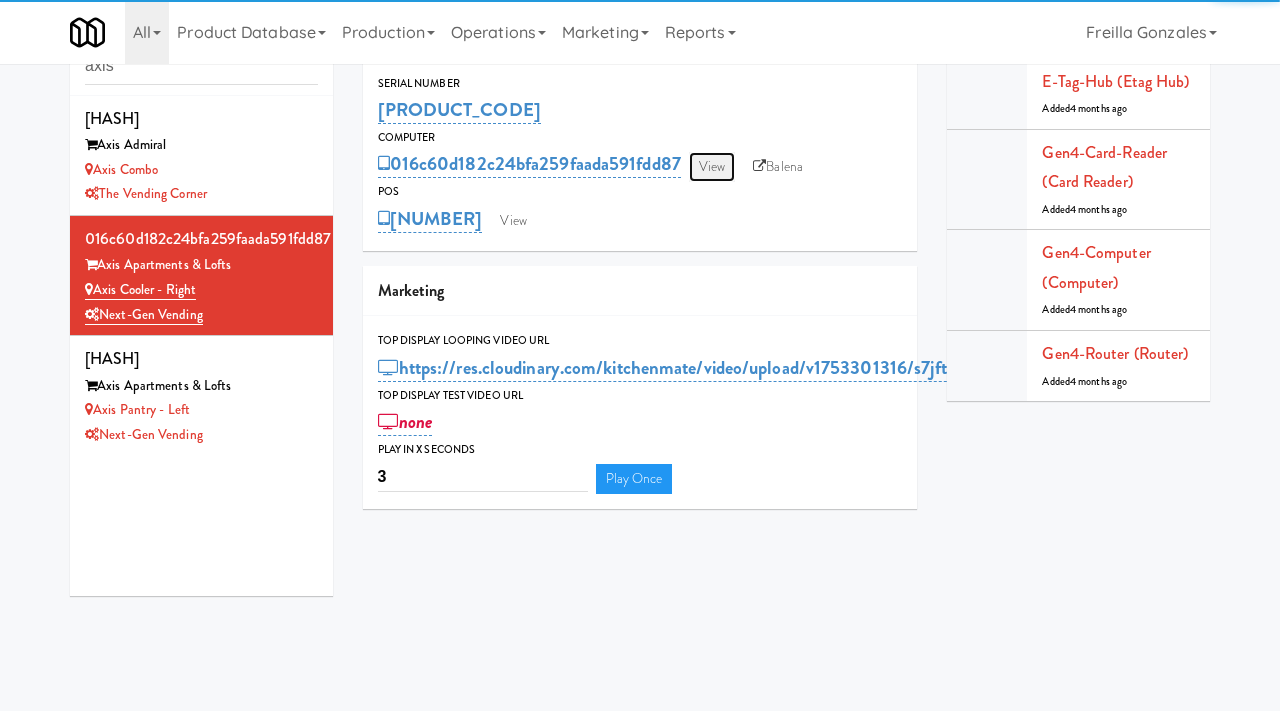 click on "View" at bounding box center [712, 167] 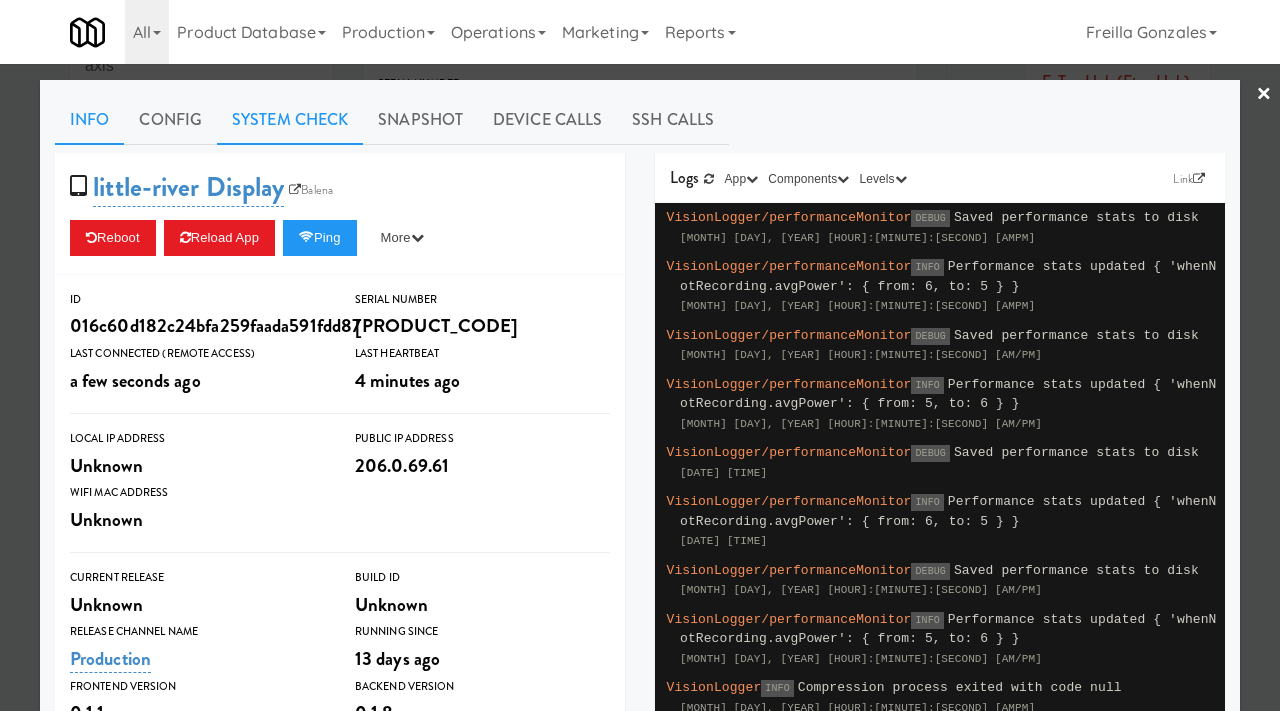 click on "System Check" at bounding box center [290, 120] 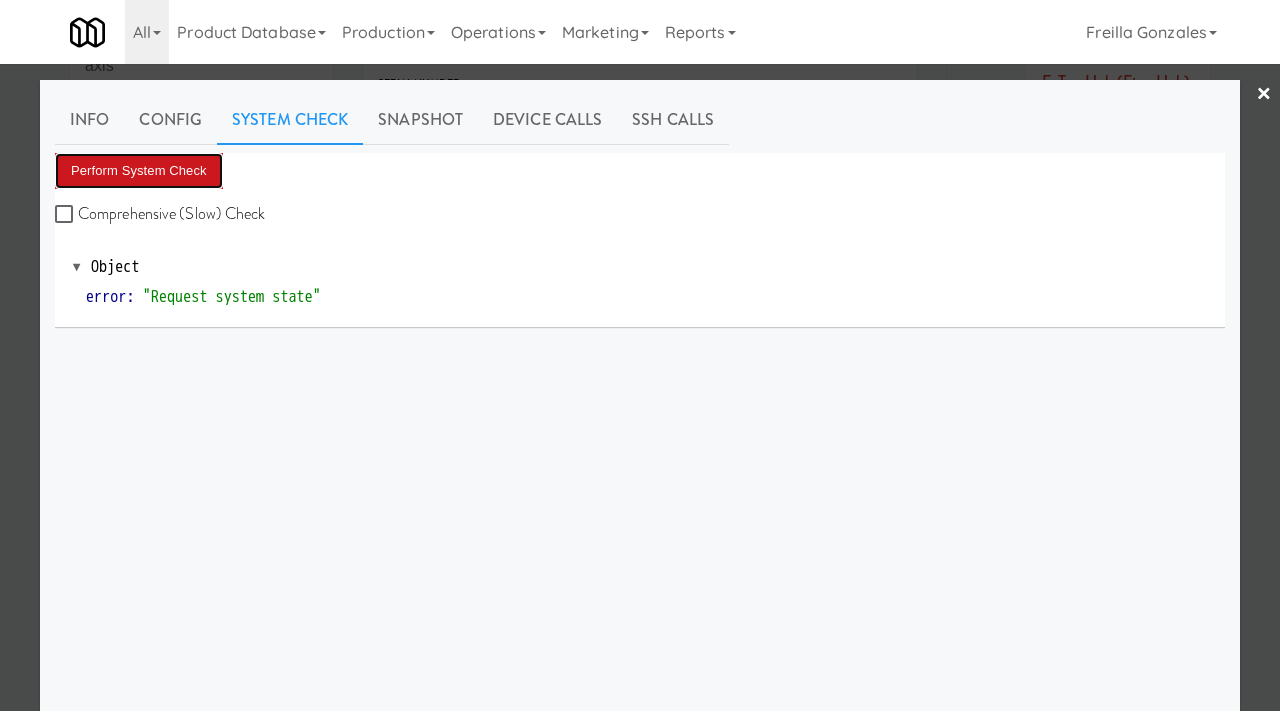 click on "Perform System Check" at bounding box center (139, 171) 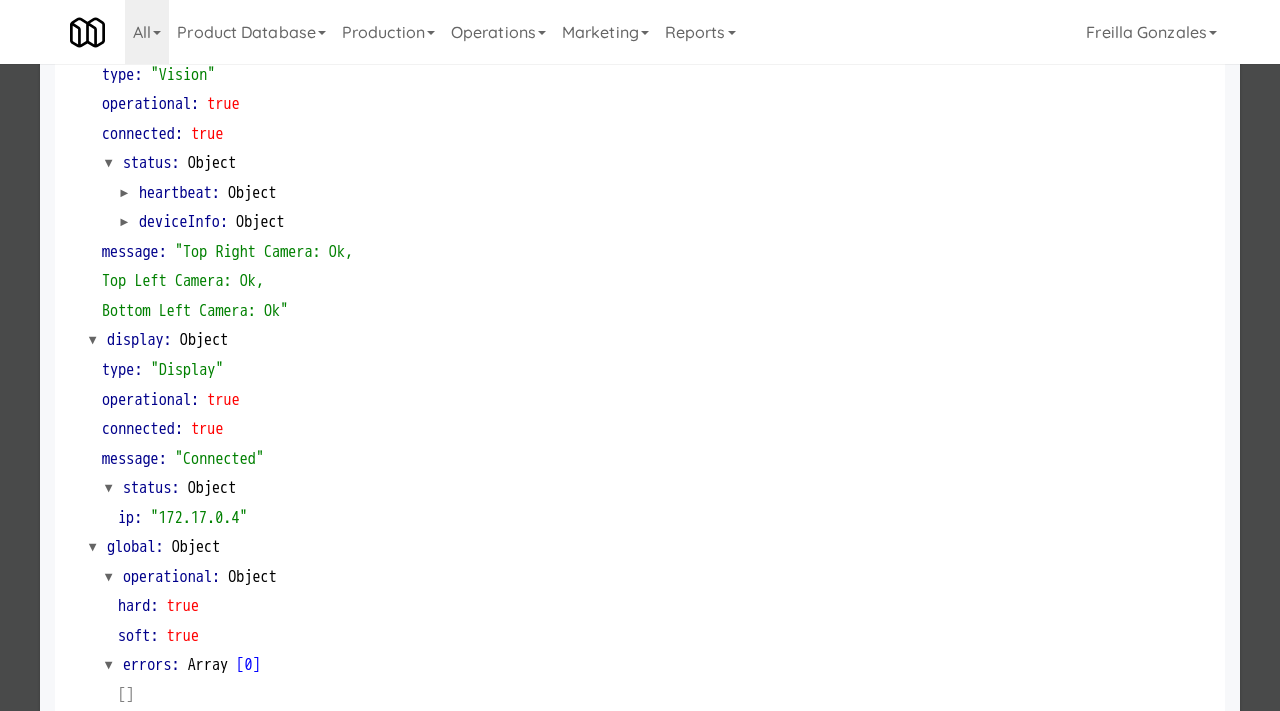 scroll, scrollTop: 812, scrollLeft: 0, axis: vertical 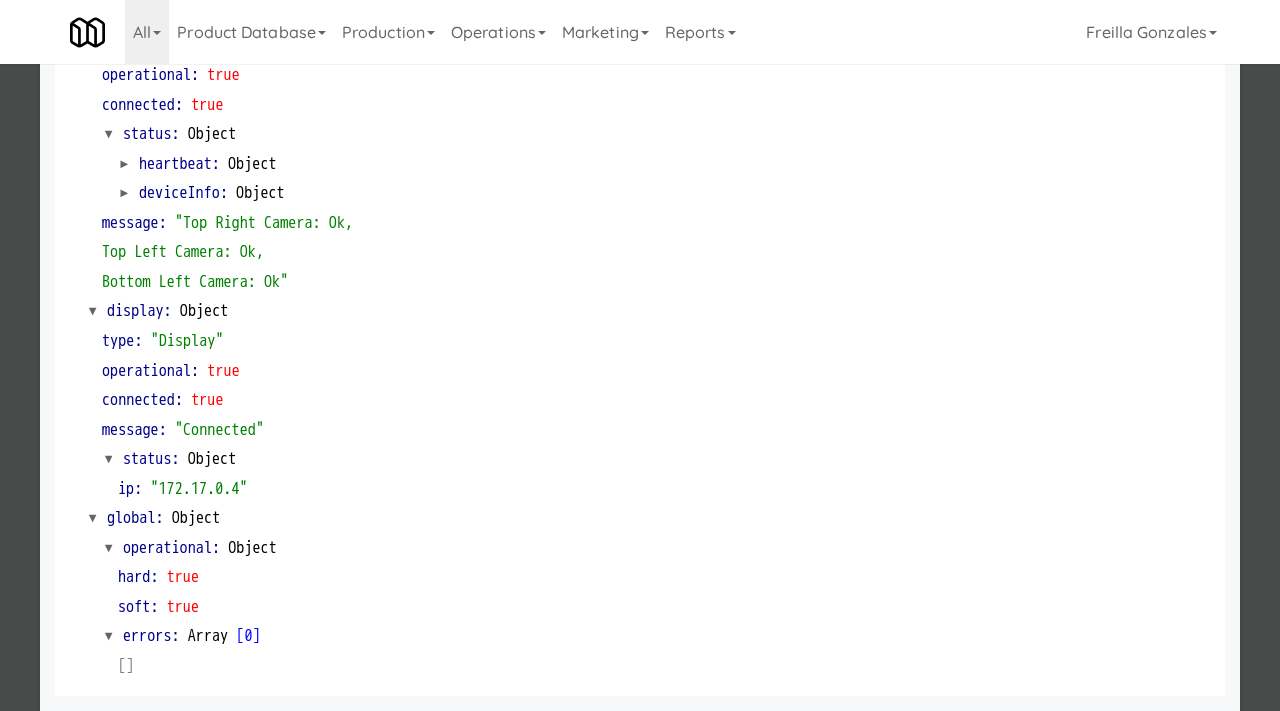 click at bounding box center (640, 355) 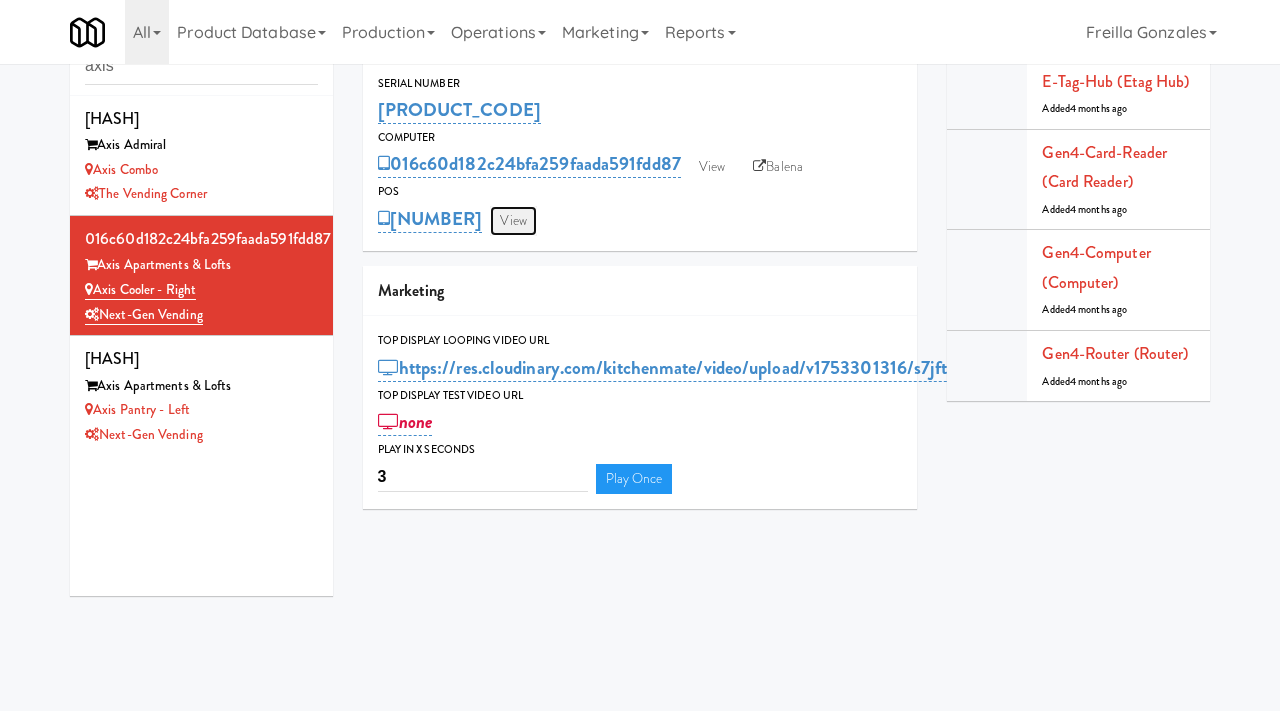click on "View" at bounding box center (513, 221) 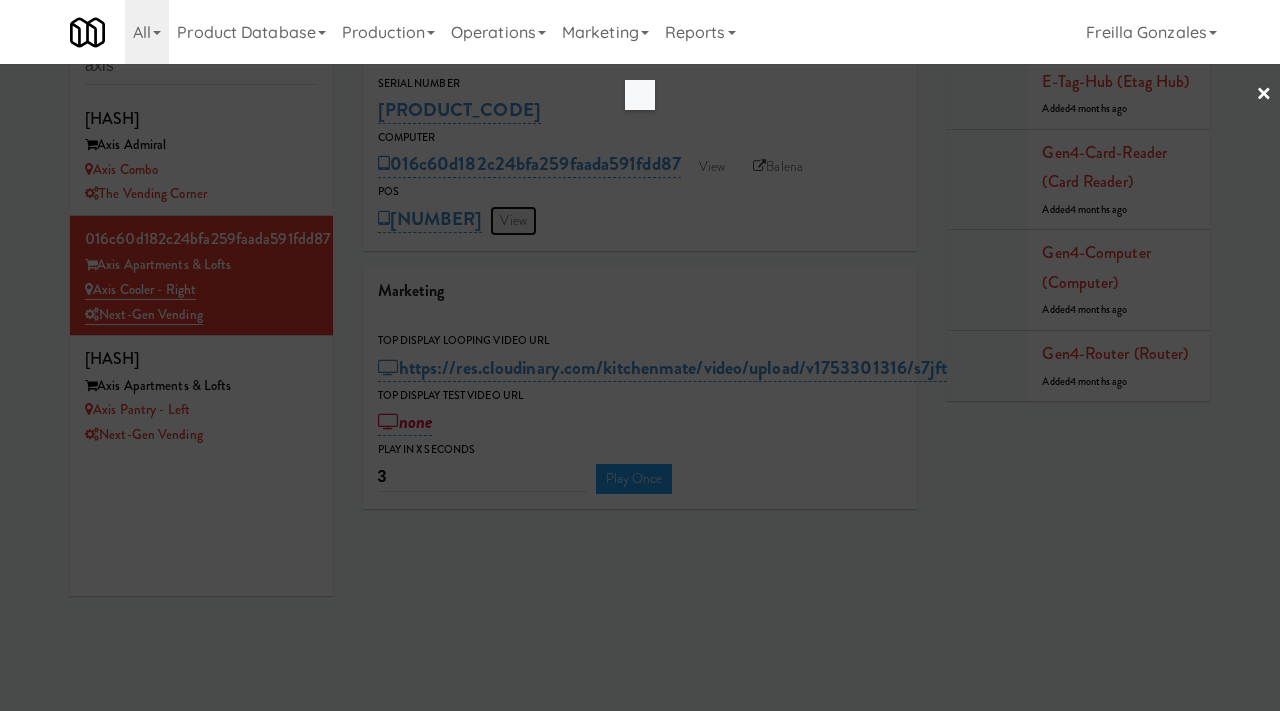 scroll, scrollTop: 0, scrollLeft: 0, axis: both 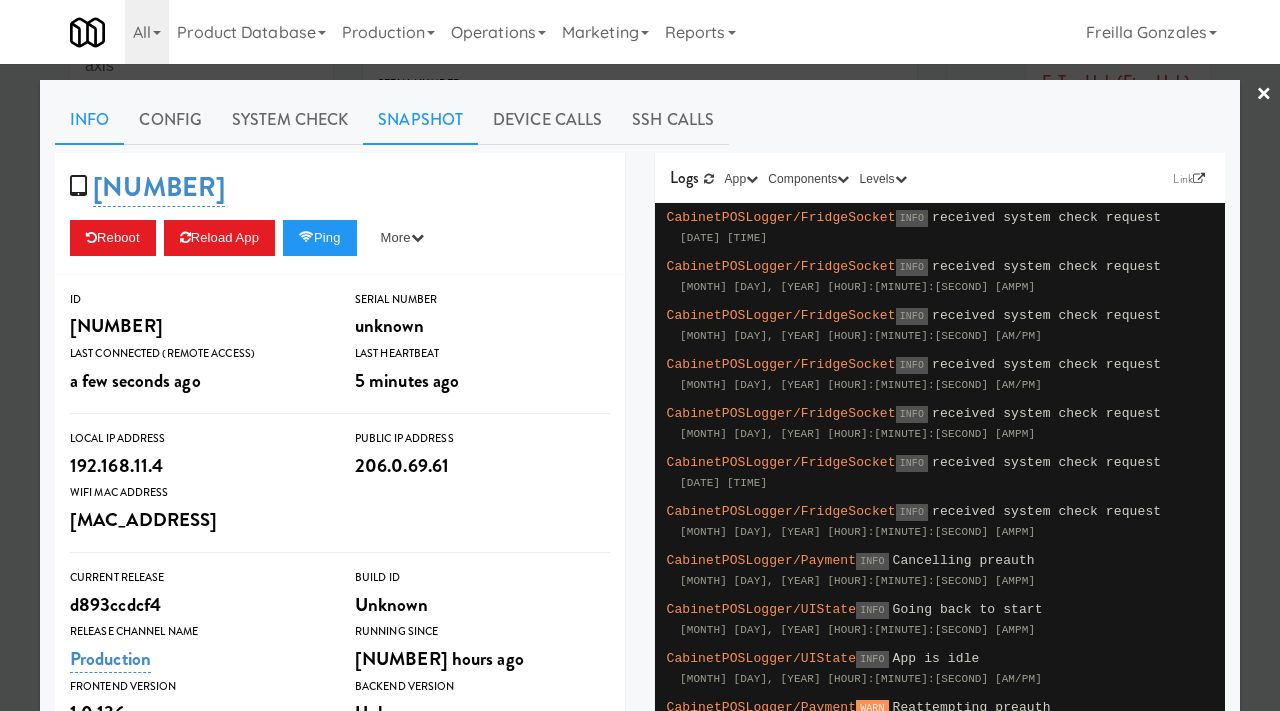 click on "Snapshot" at bounding box center (420, 120) 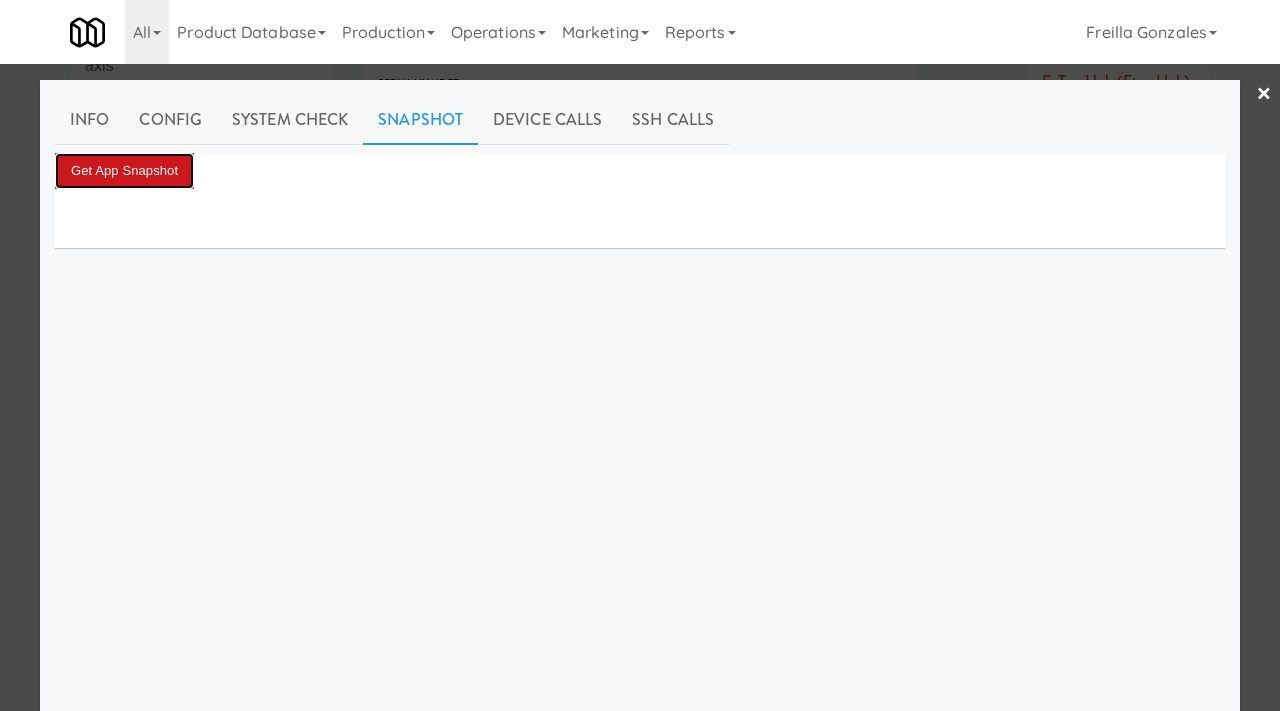 click on "Get App Snapshot" at bounding box center [124, 171] 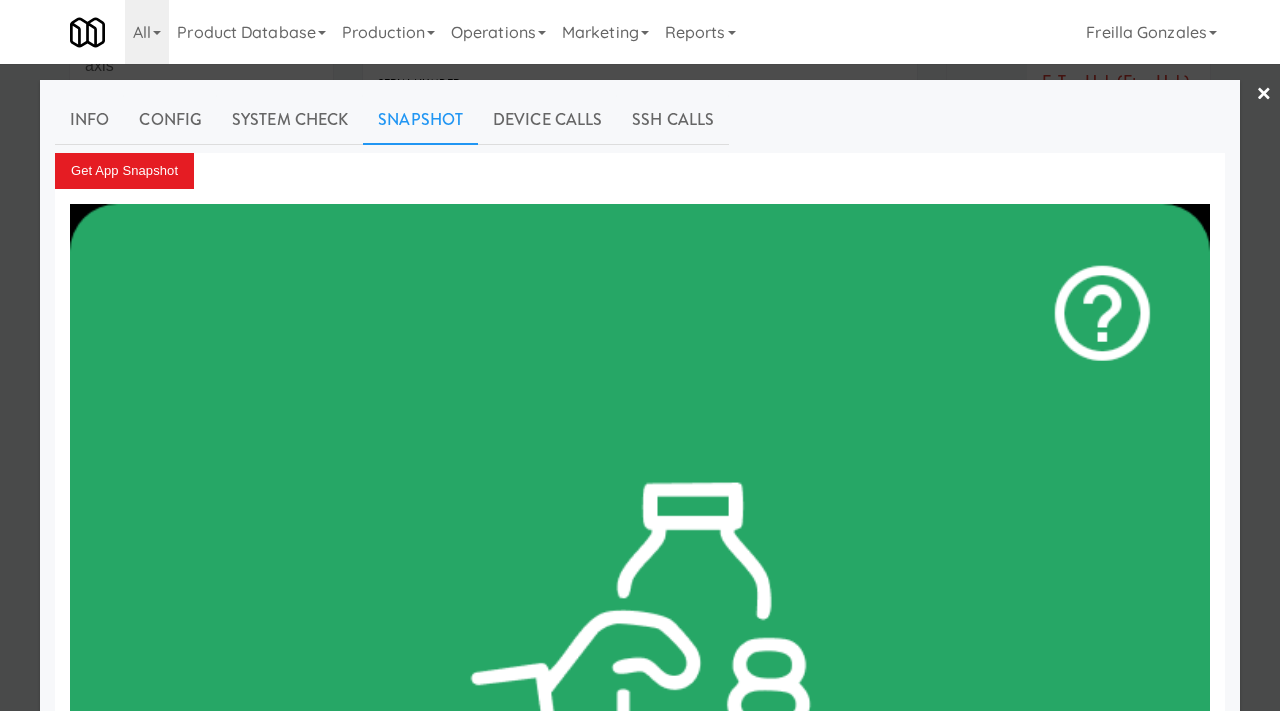 click at bounding box center [640, 355] 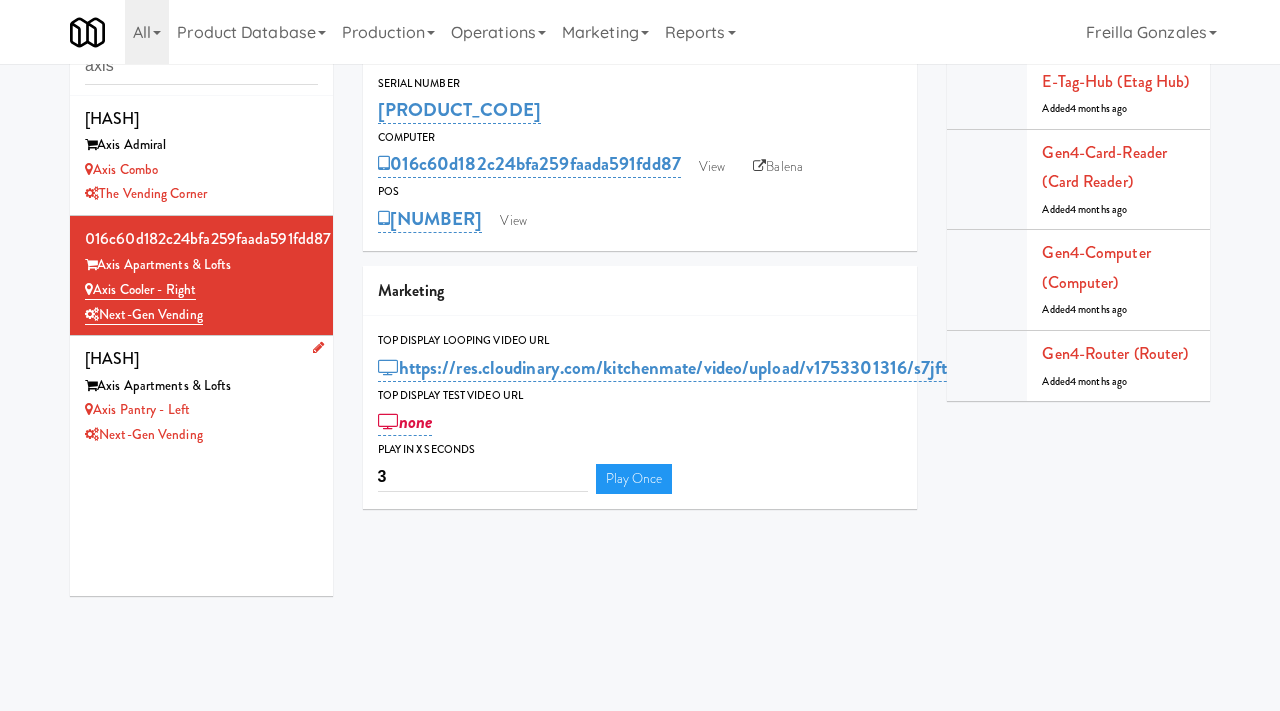 click on "Next-Gen Vending" at bounding box center (201, 435) 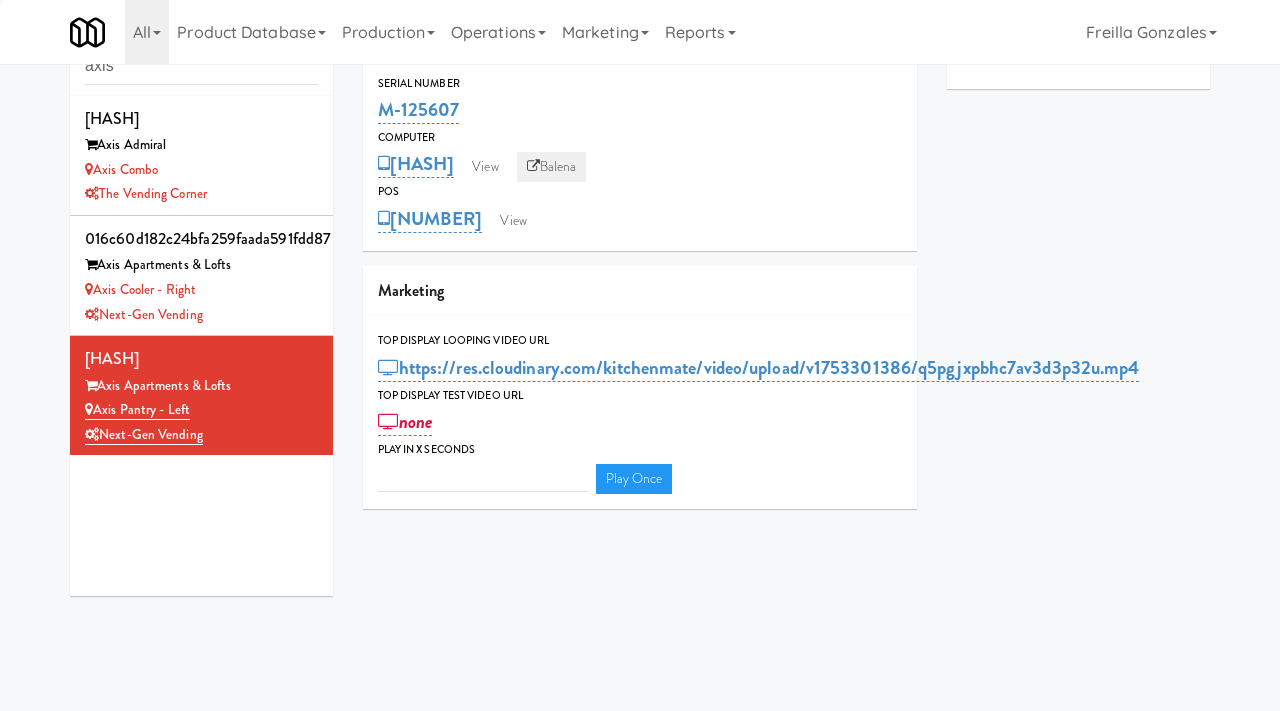 type on "3" 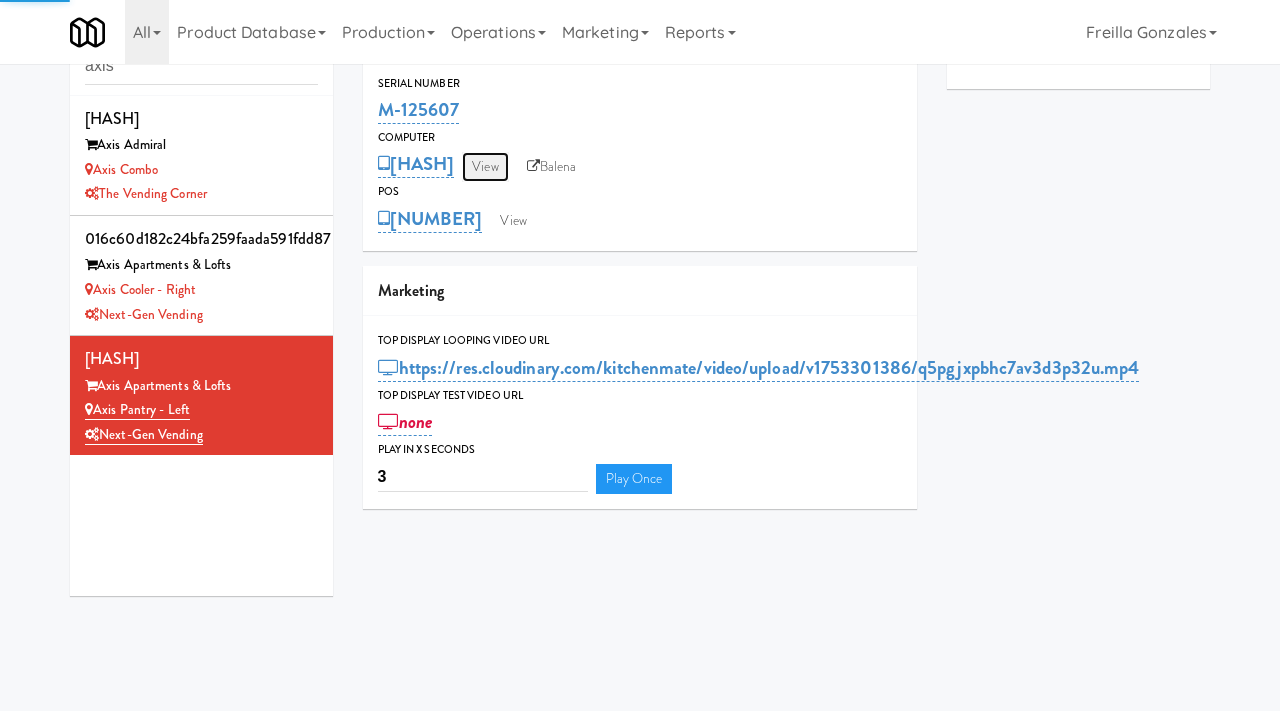 click on "View" at bounding box center (485, 167) 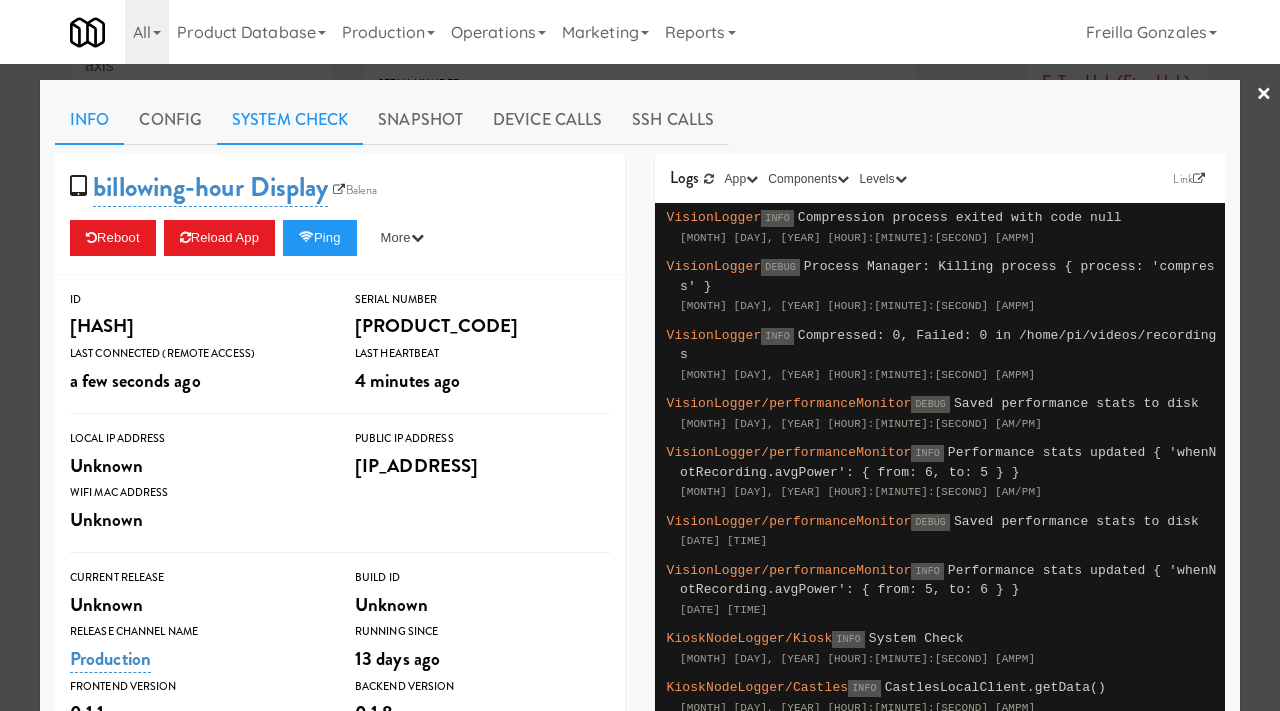 click on "System Check" at bounding box center (290, 120) 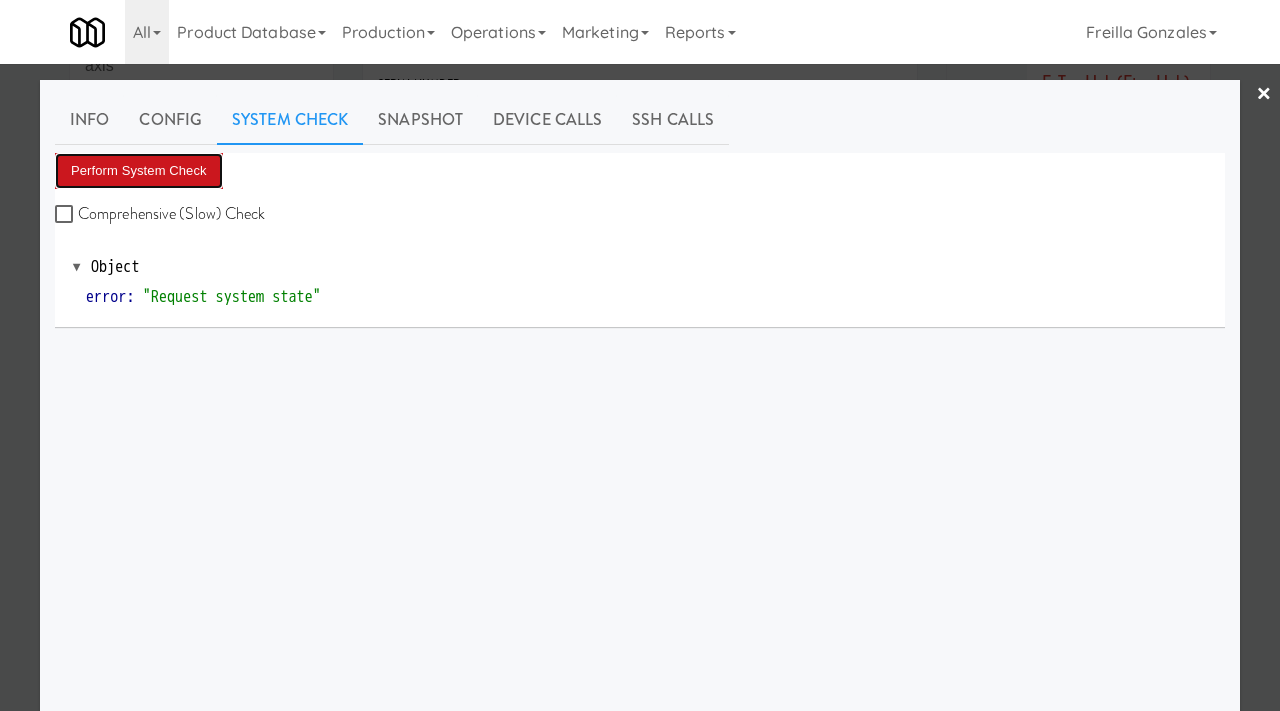 click on "Perform System Check" at bounding box center (139, 171) 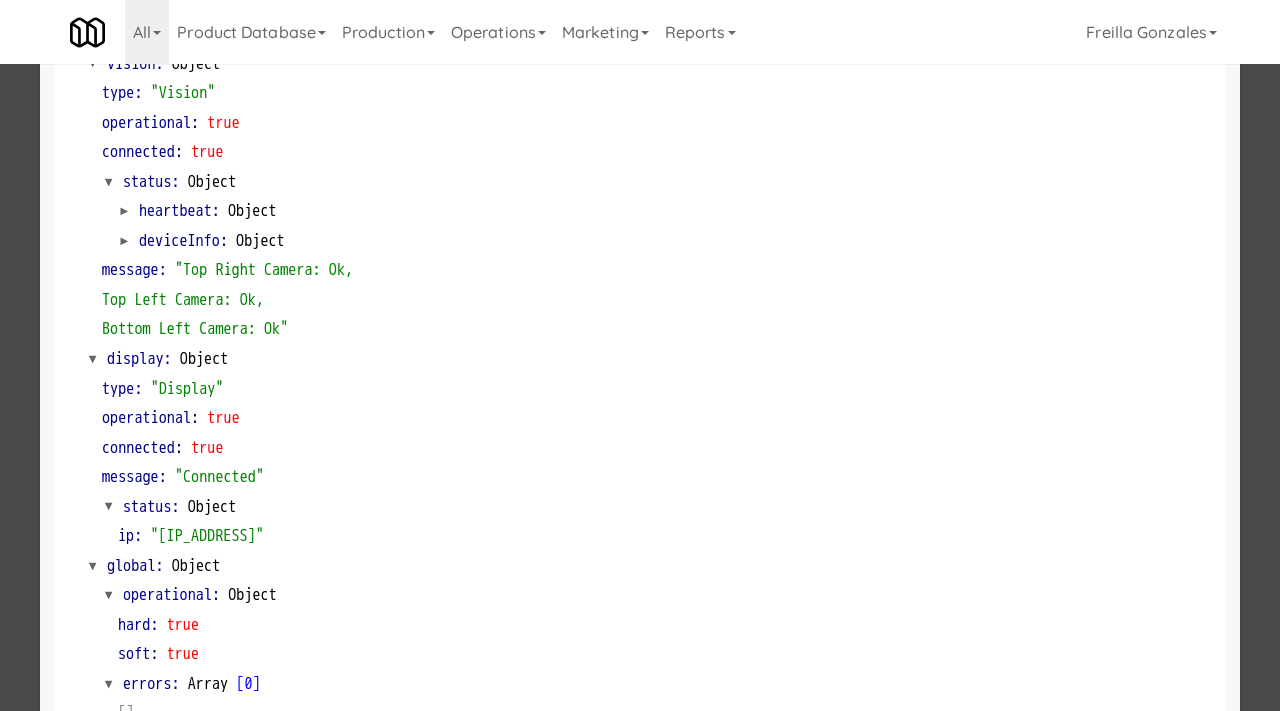 scroll, scrollTop: 842, scrollLeft: 0, axis: vertical 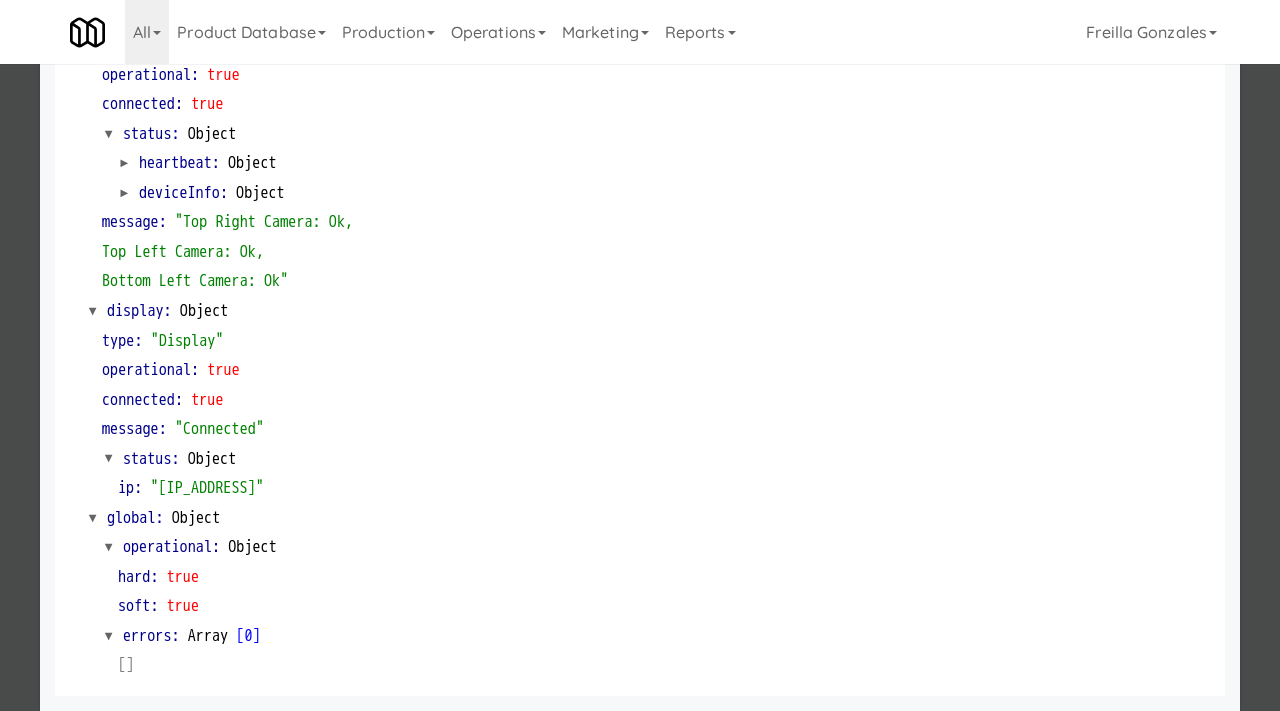 click at bounding box center [640, 355] 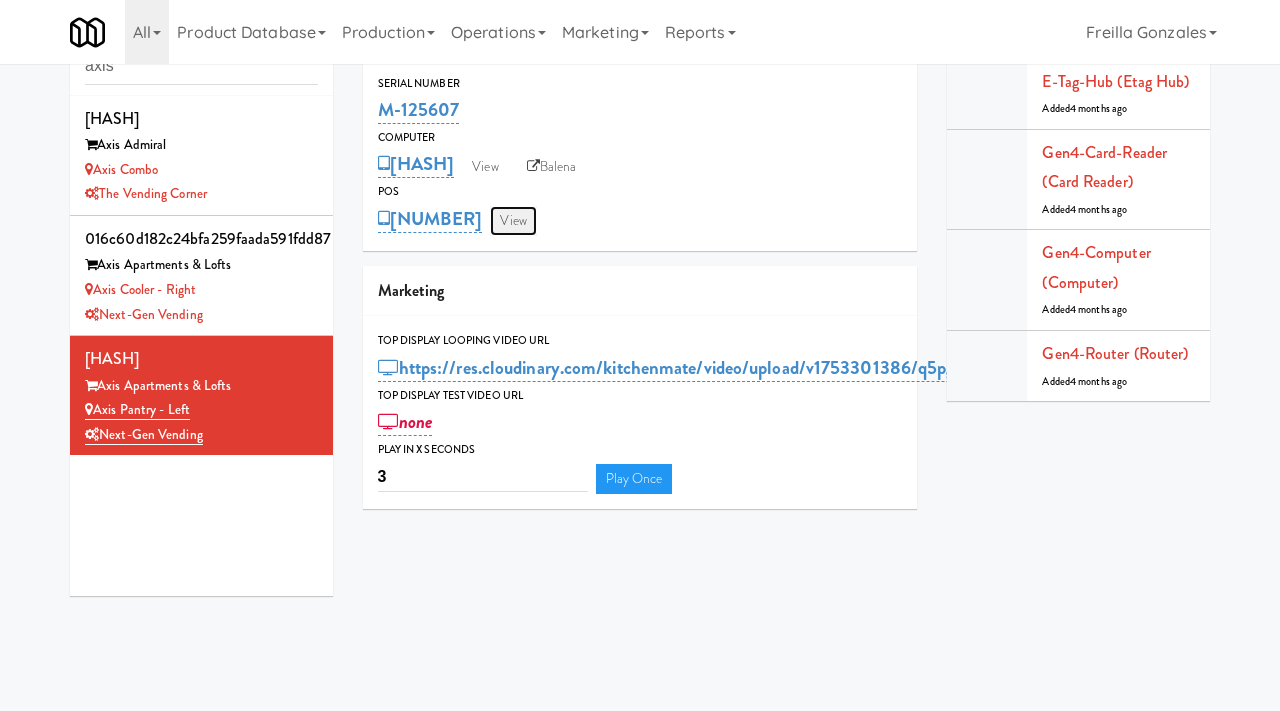 click on "View" at bounding box center (513, 221) 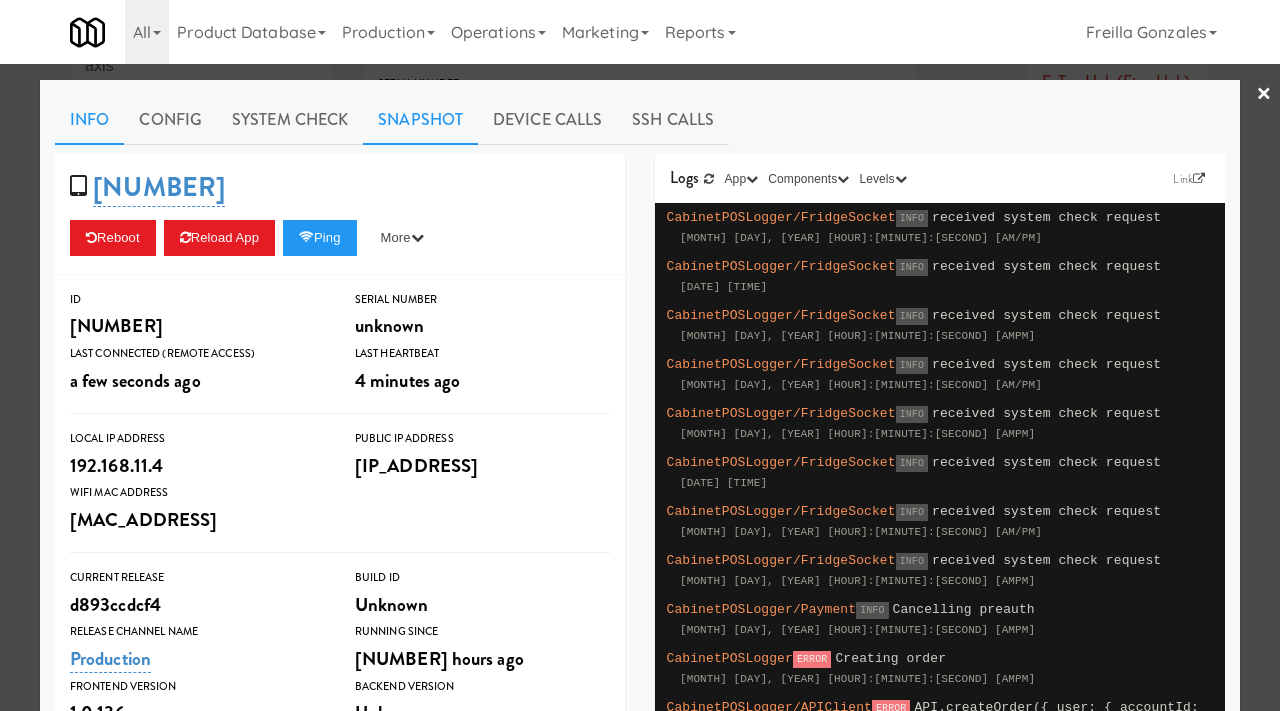 click on "Snapshot" at bounding box center [420, 120] 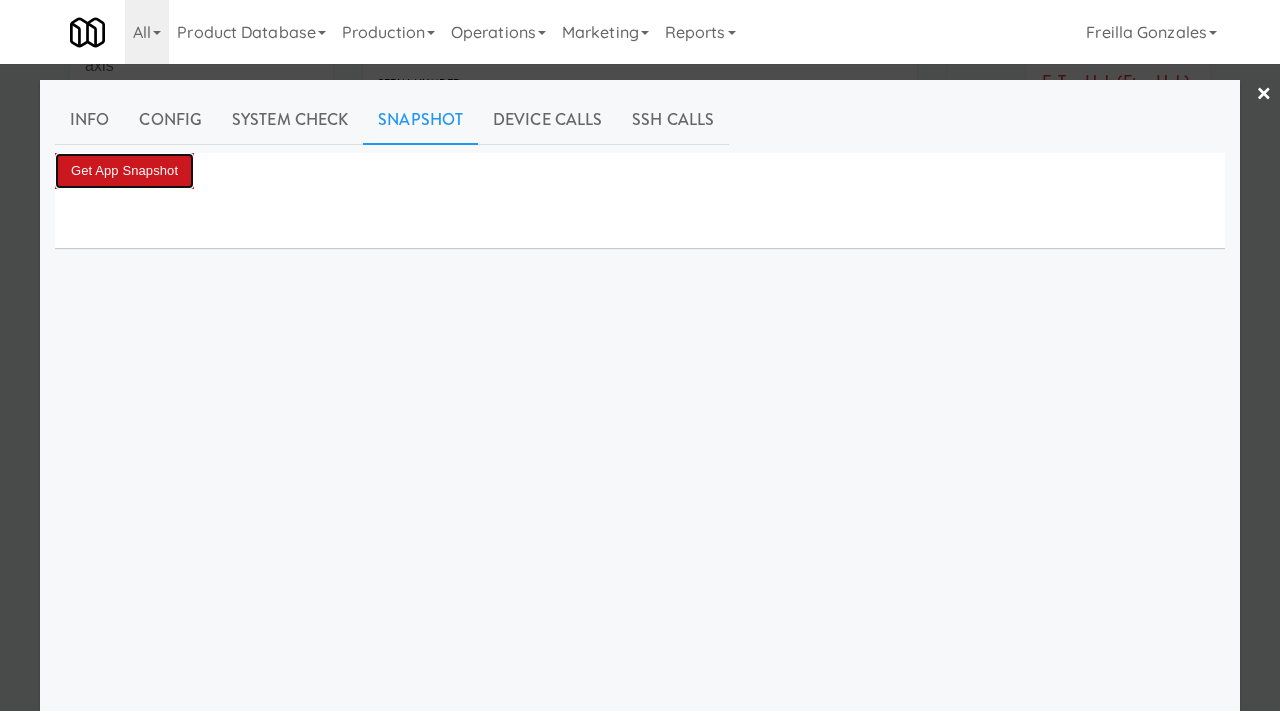 click on "Get App Snapshot" at bounding box center (124, 171) 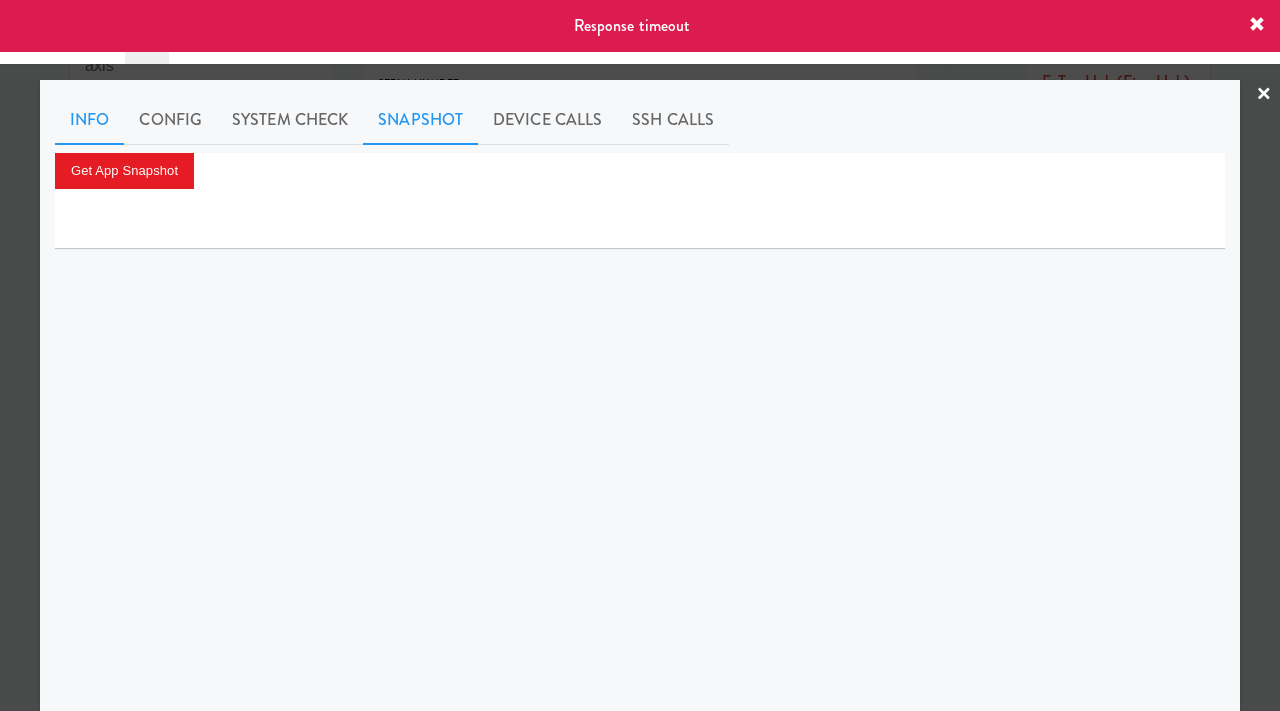 click on "Info" at bounding box center [89, 120] 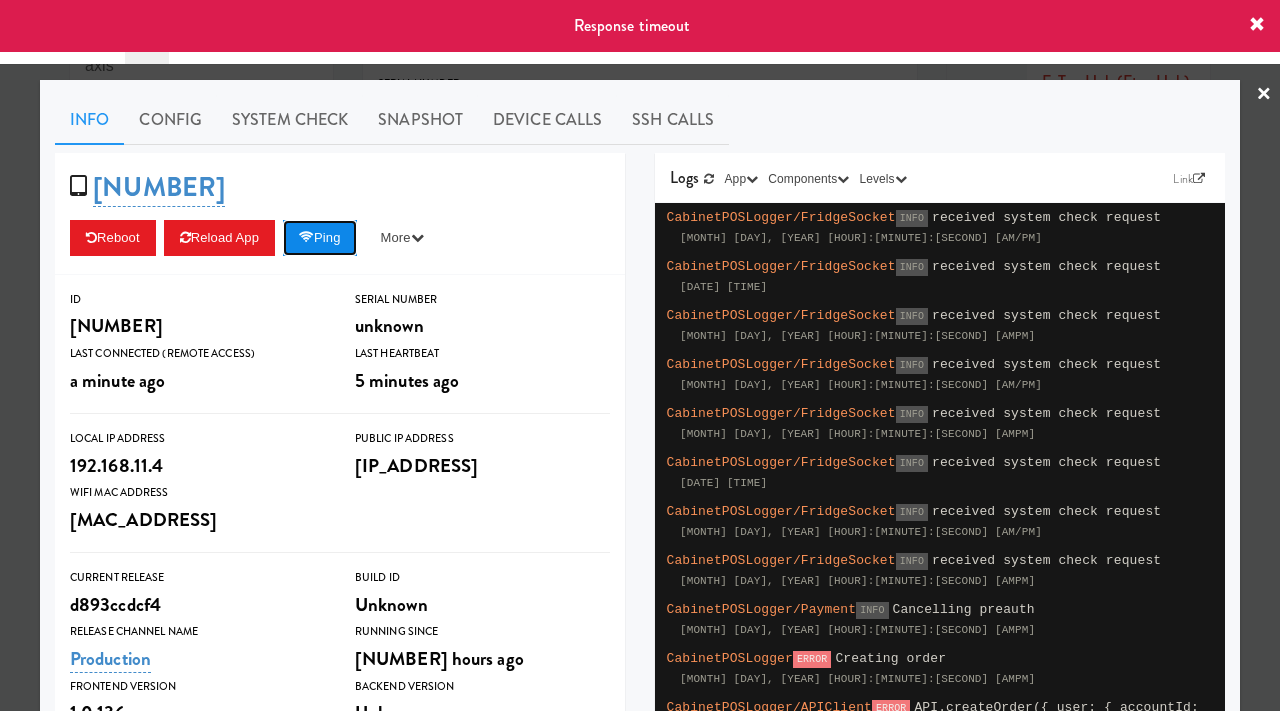 click on "Ping" at bounding box center (320, 238) 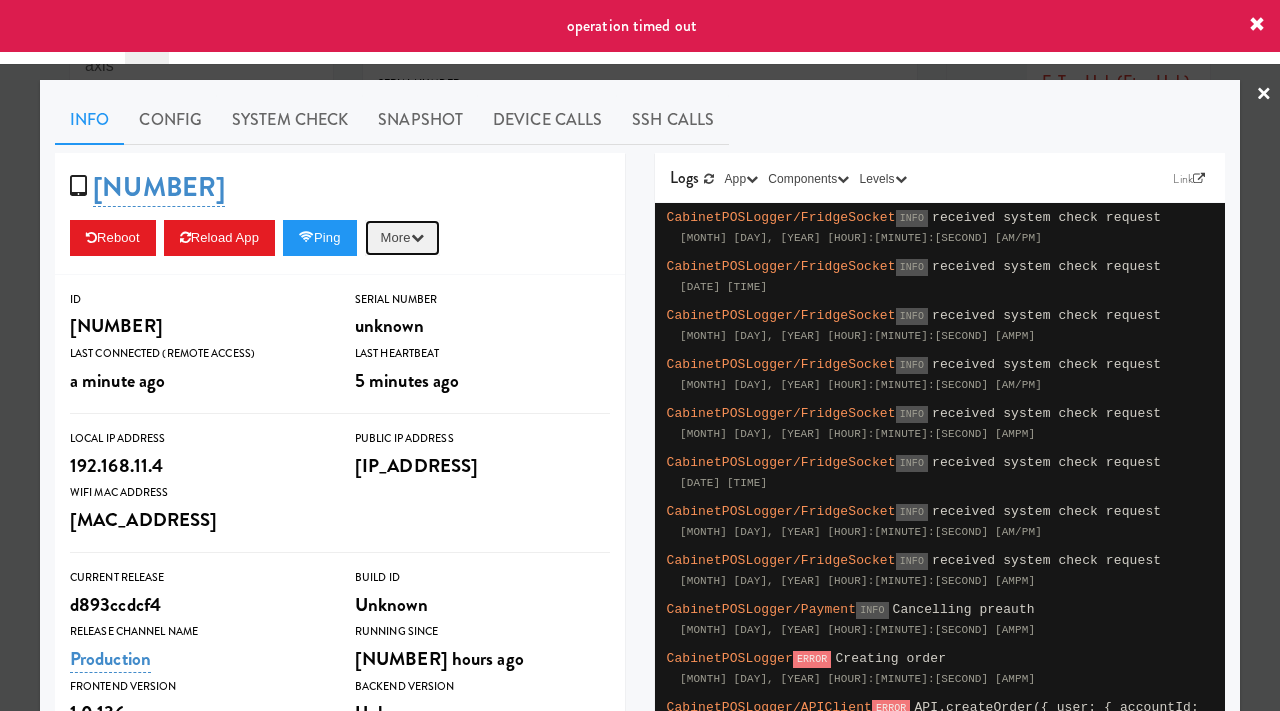 click at bounding box center (417, 237) 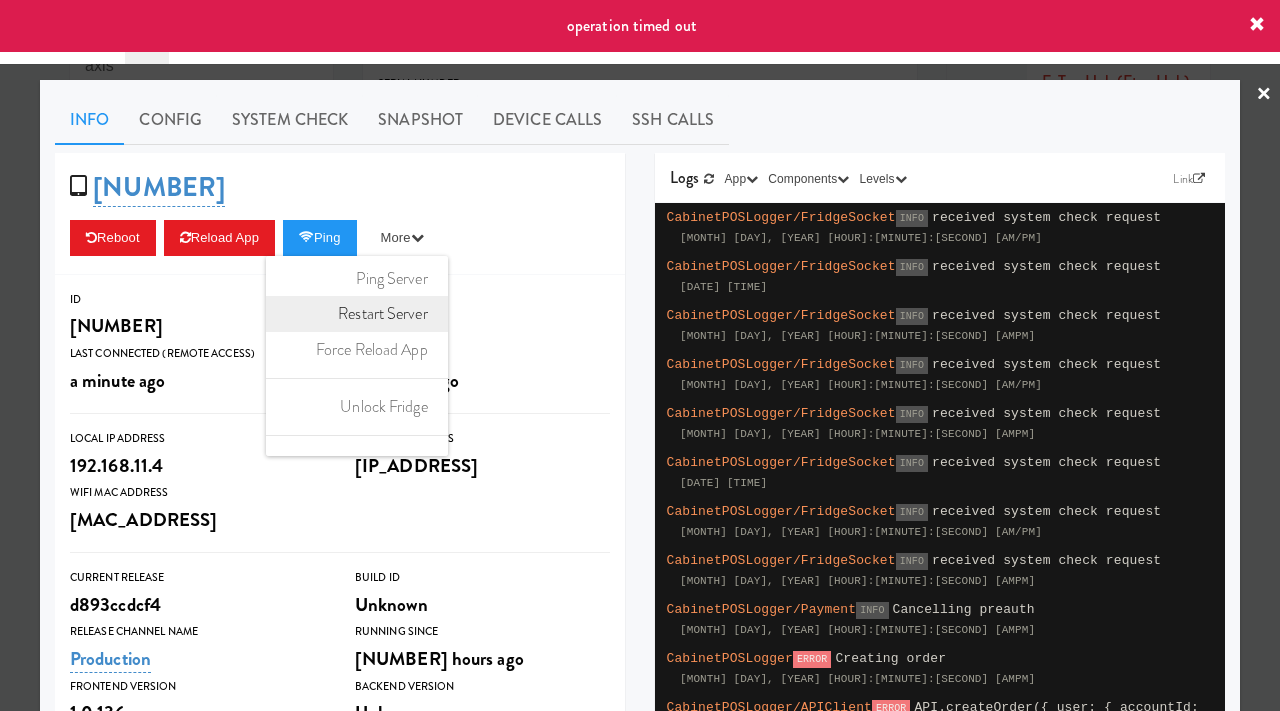 click on "Restart Server" at bounding box center (357, 314) 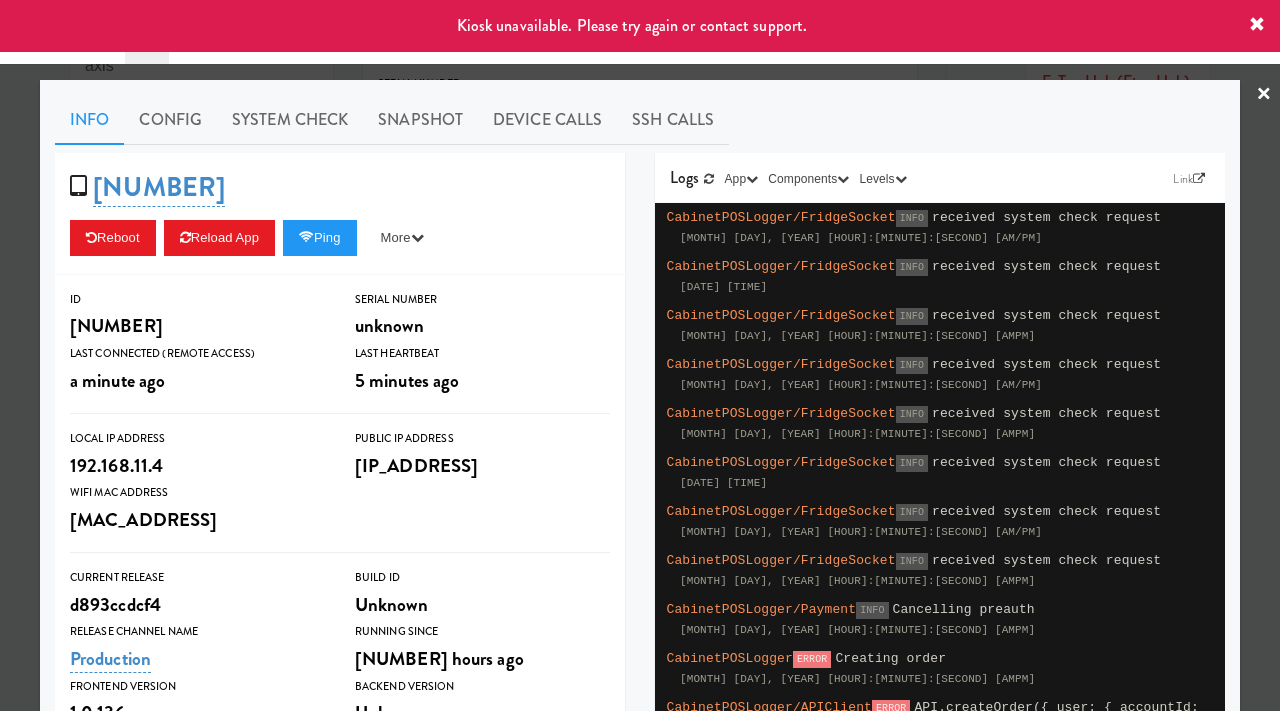 click at bounding box center [1257, 25] 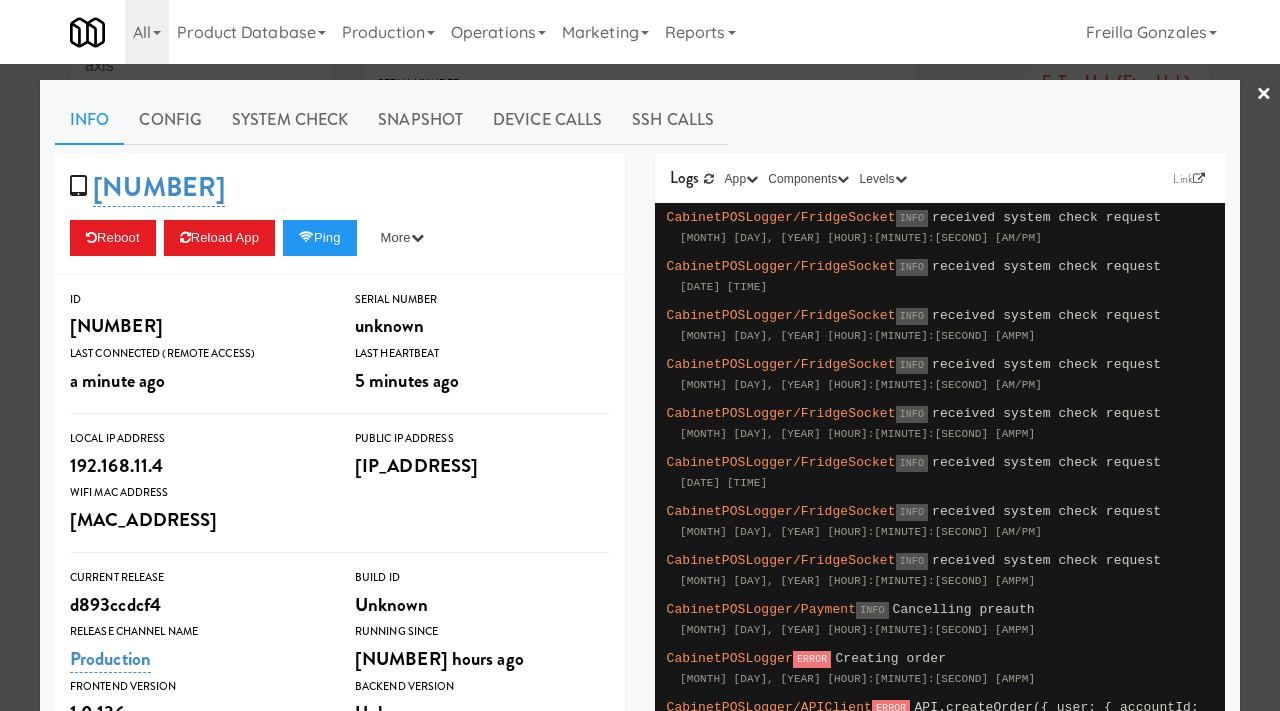click at bounding box center [640, 355] 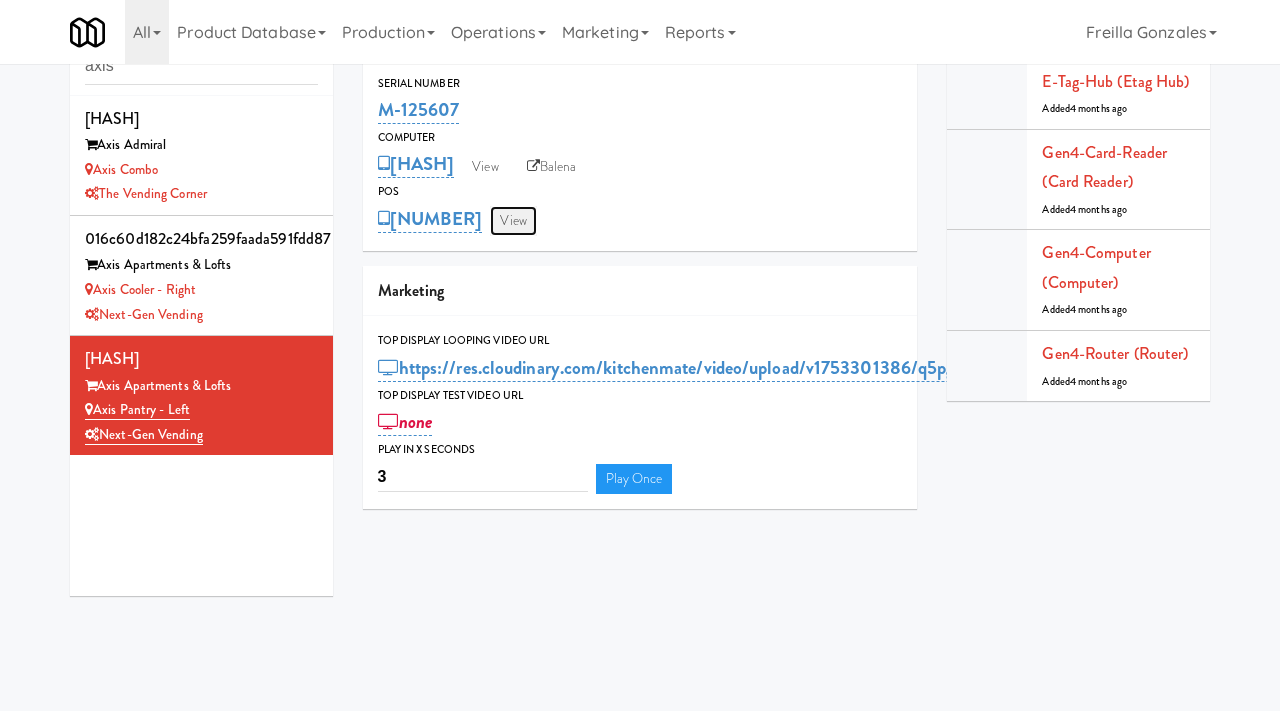 click on "View" at bounding box center (513, 221) 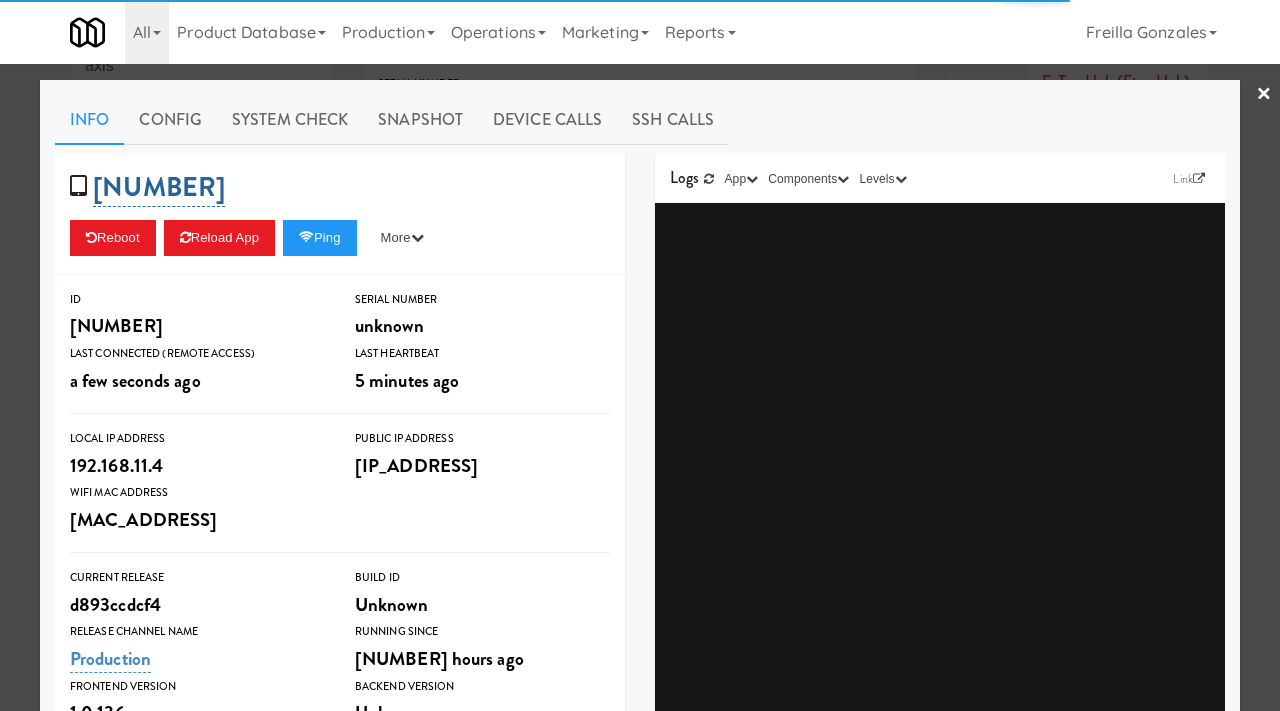 drag, startPoint x: 354, startPoint y: 195, endPoint x: 158, endPoint y: 193, distance: 196.01021 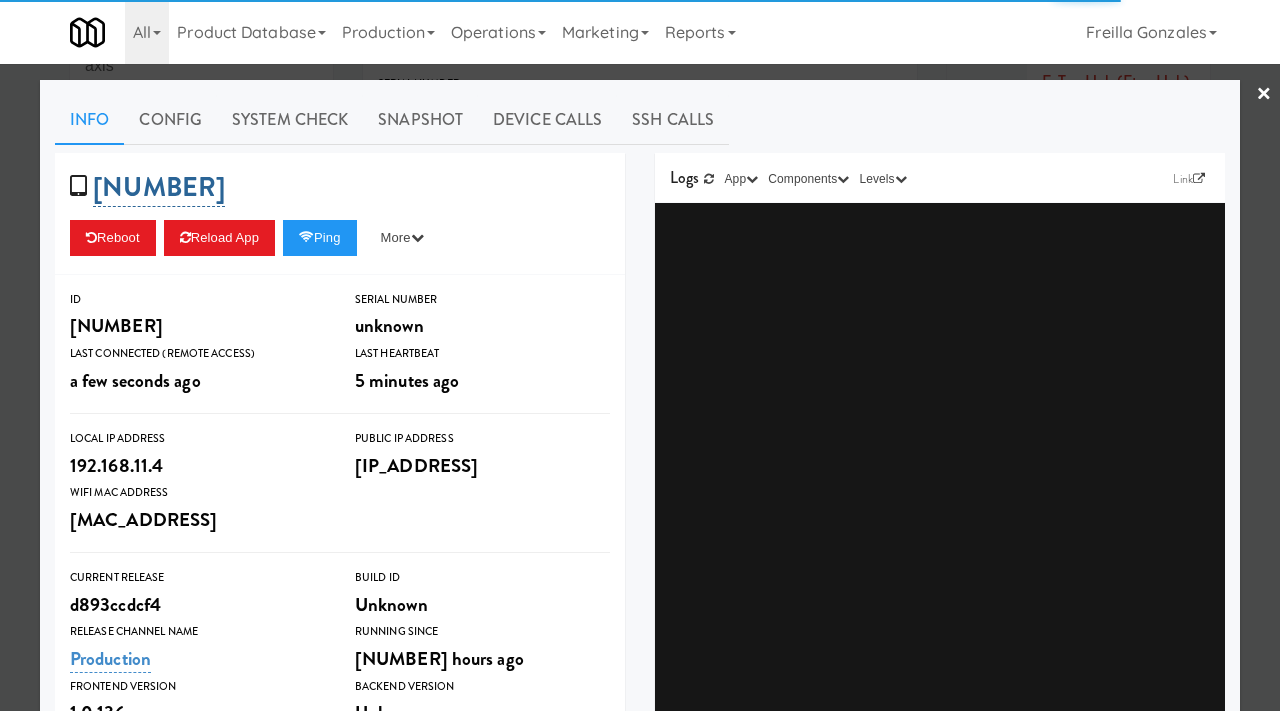 copy on "573243974864" 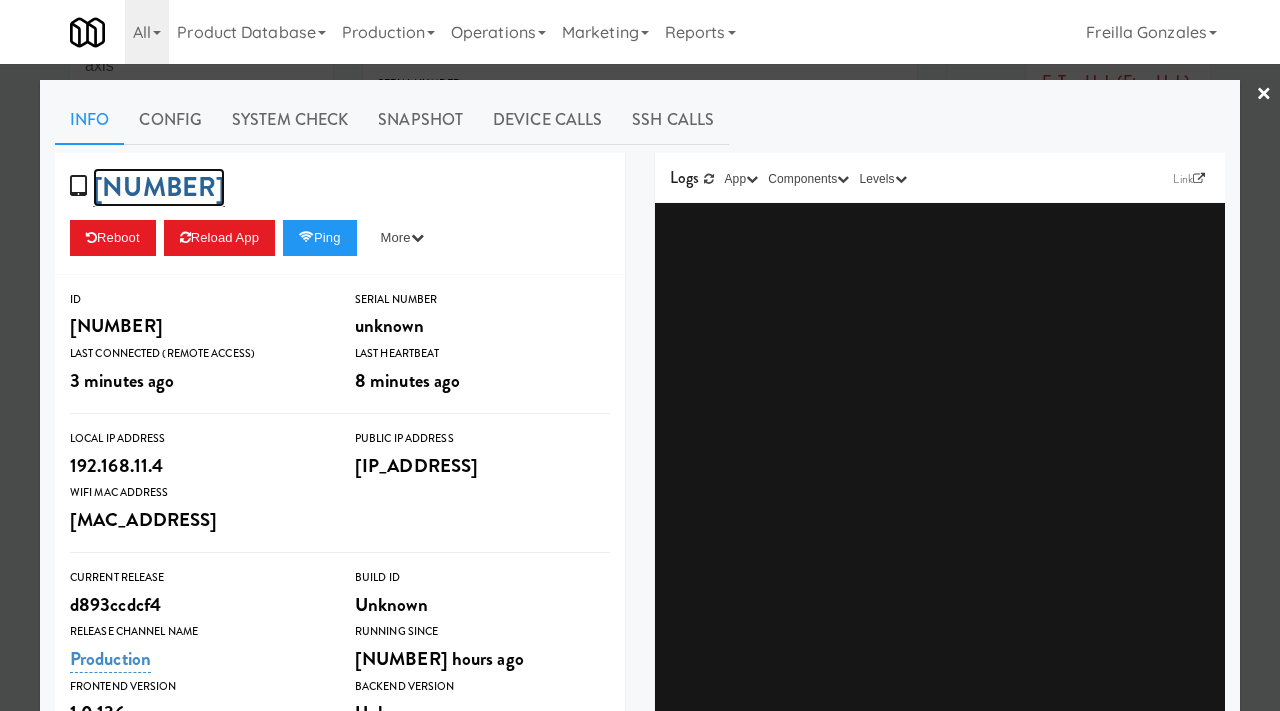 copy on "573243974864" 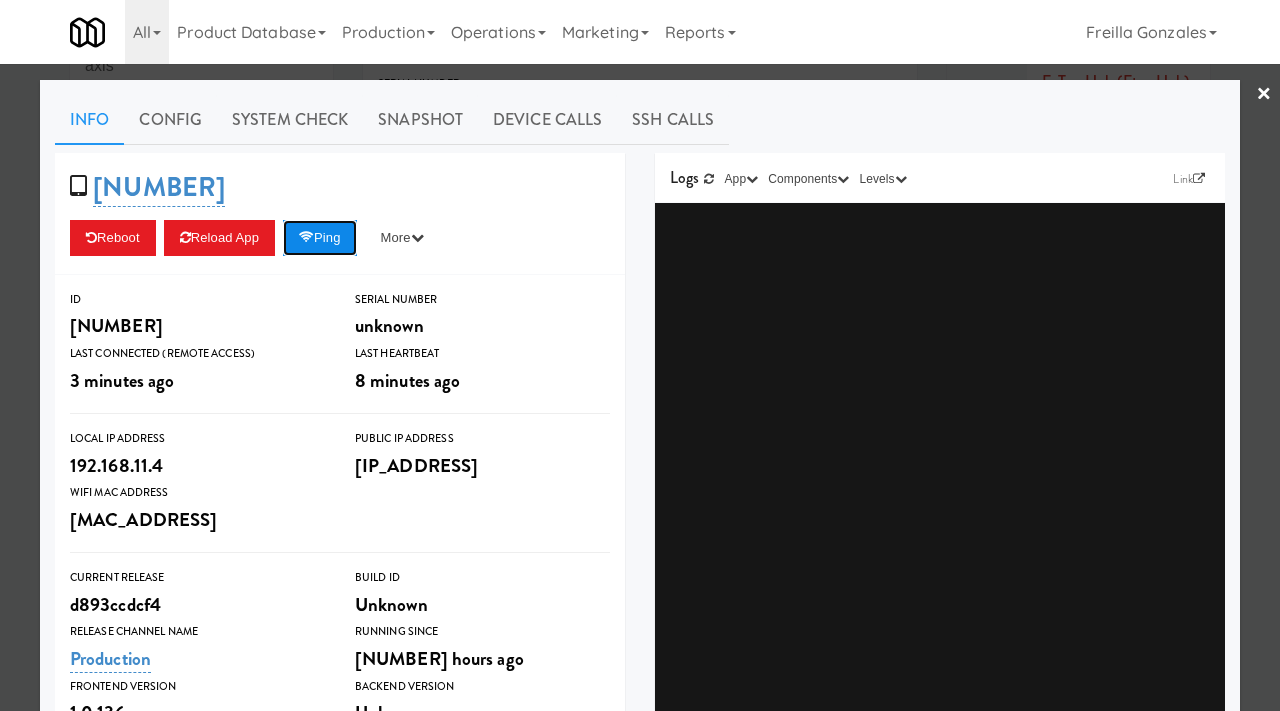 click on "Ping" at bounding box center [320, 238] 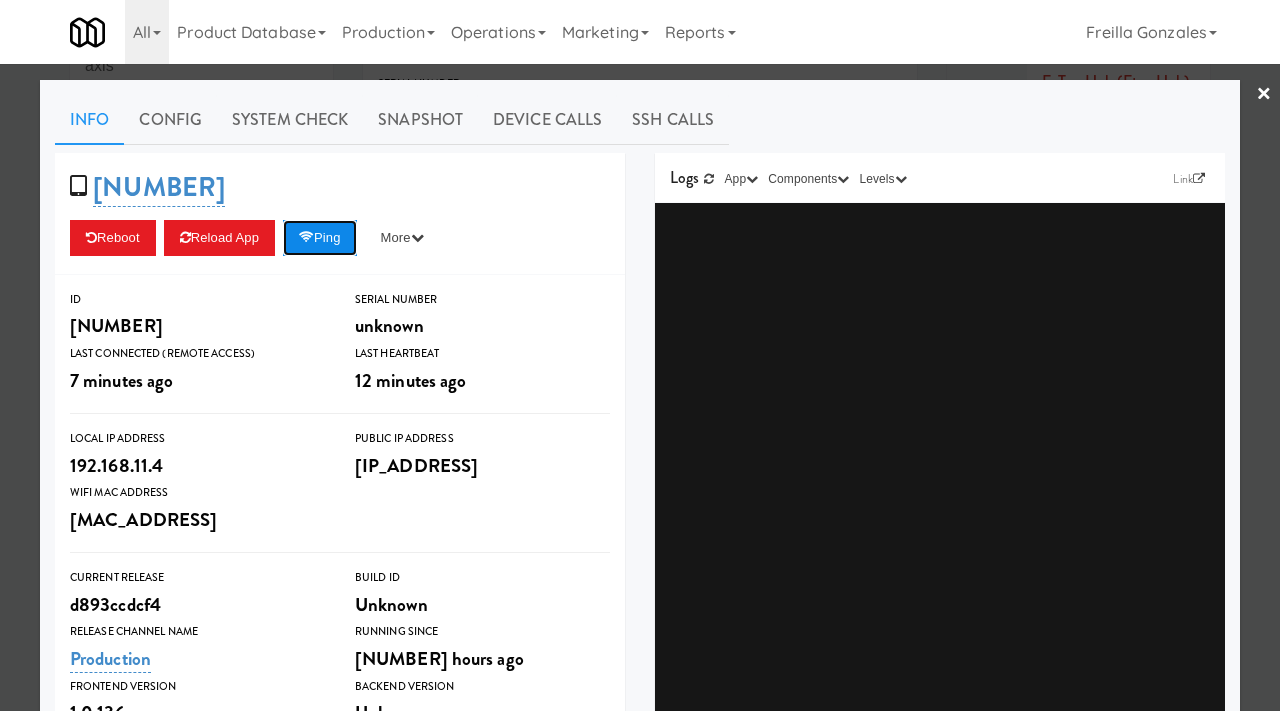 click on "Ping" at bounding box center [320, 238] 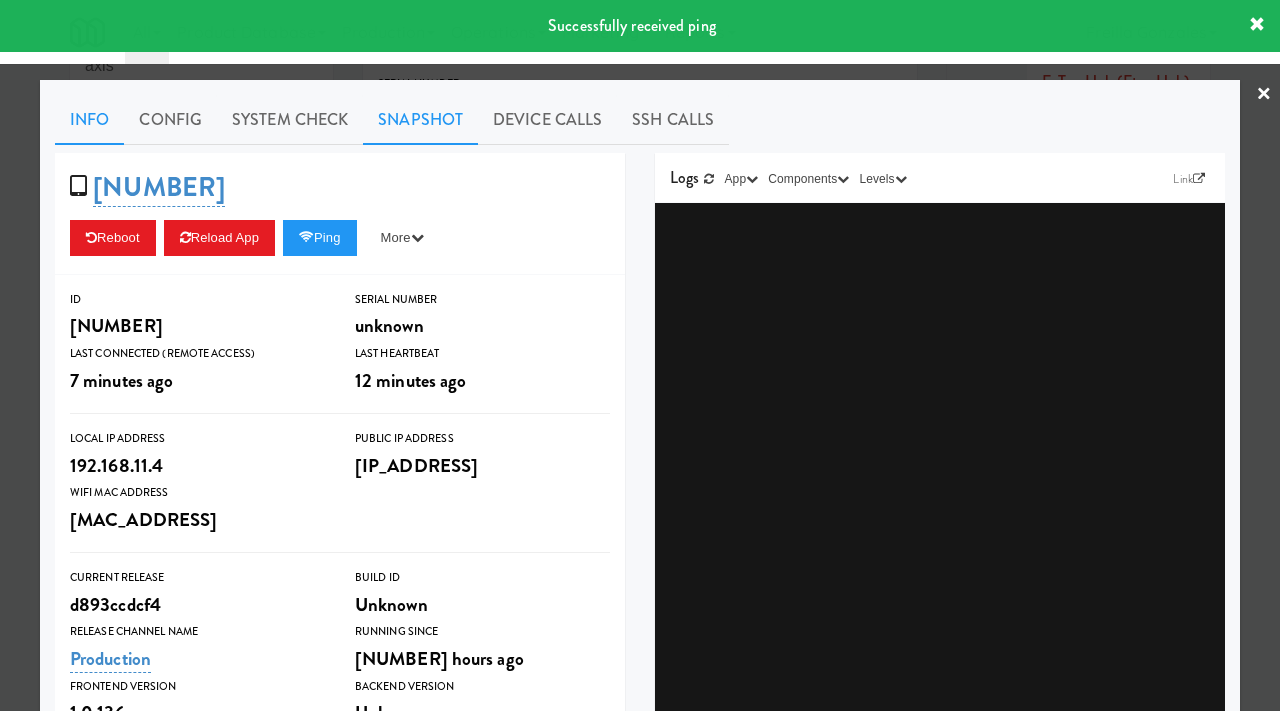 click on "Snapshot" at bounding box center (420, 120) 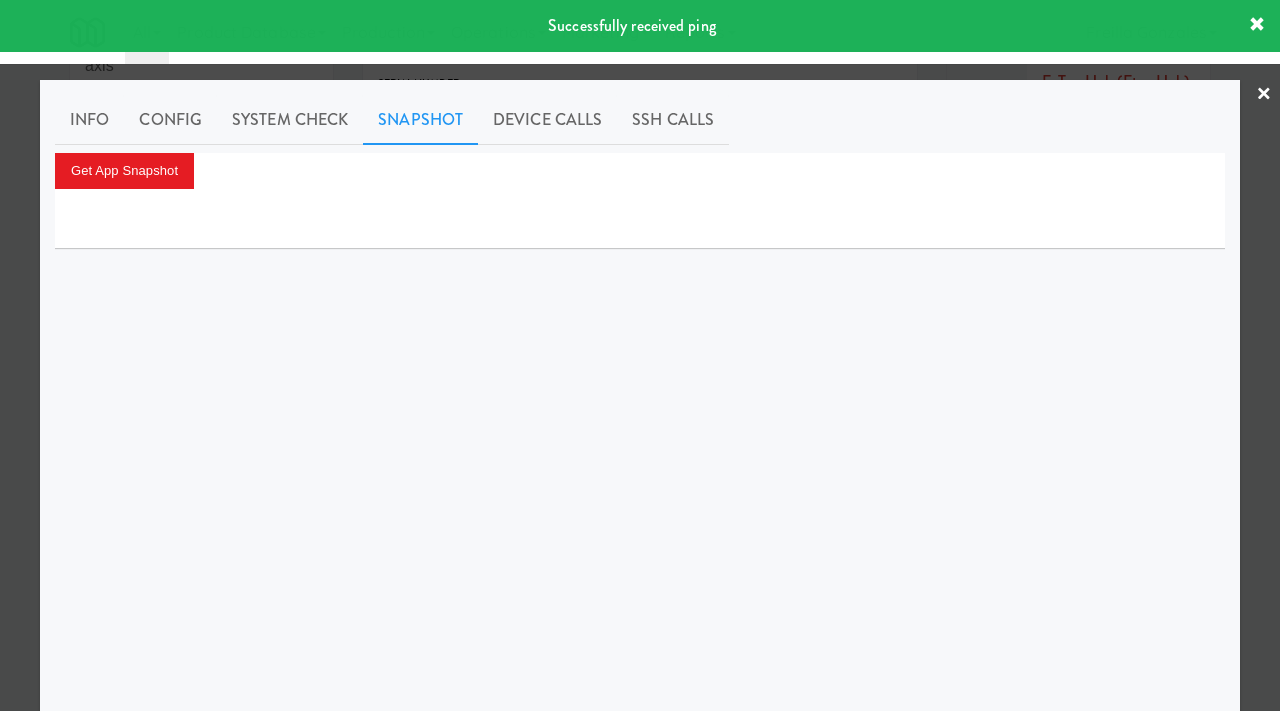 click at bounding box center (640, 219) 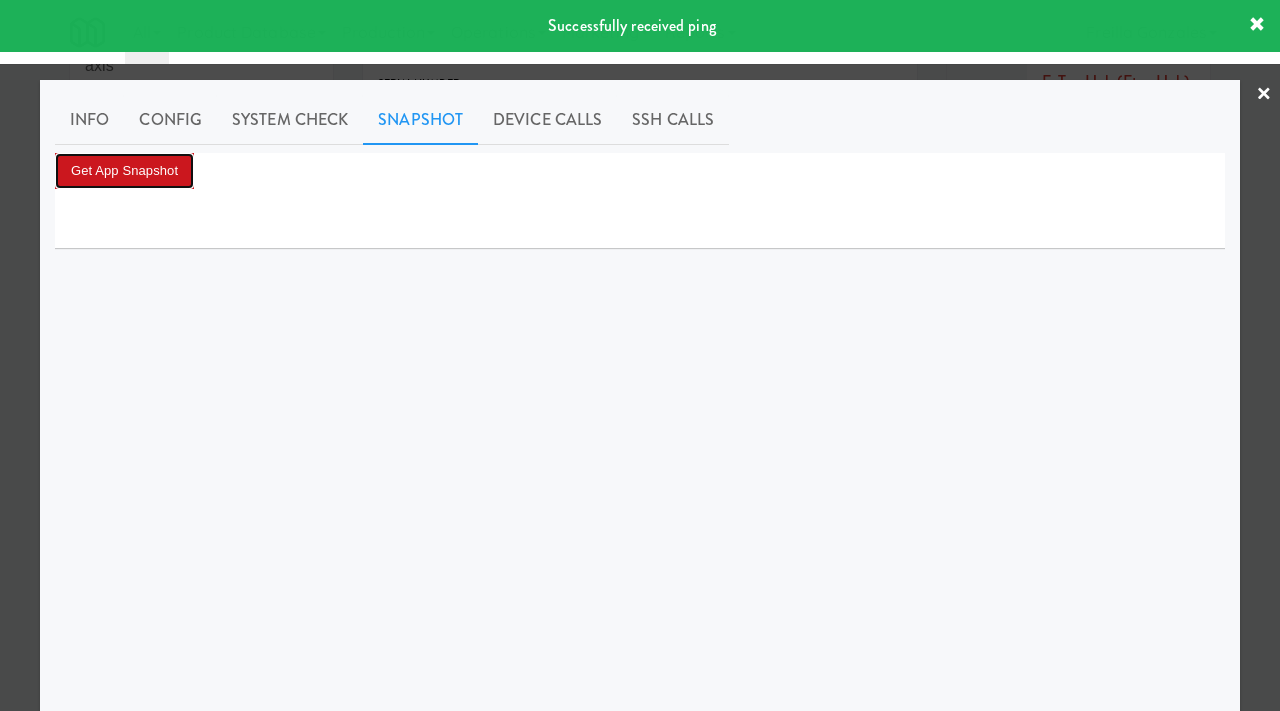 click on "Get App Snapshot" at bounding box center (124, 171) 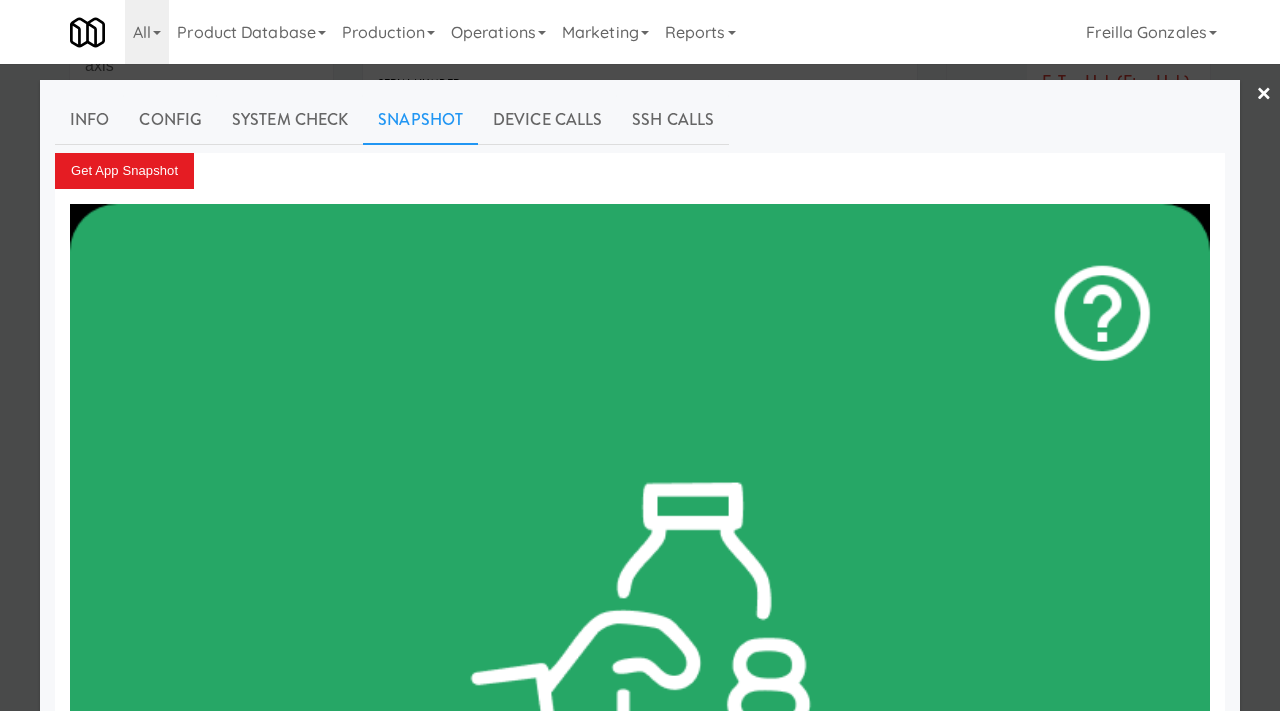 click at bounding box center [640, 355] 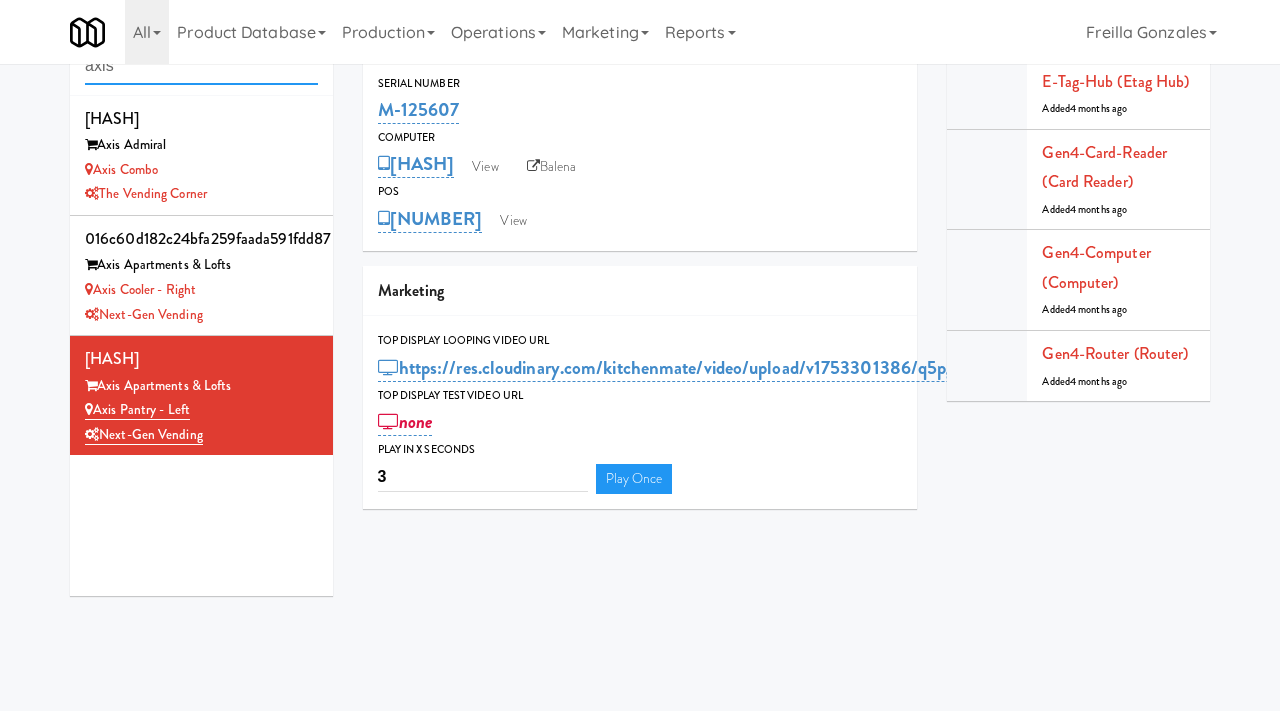 click on "axis" at bounding box center [201, 66] 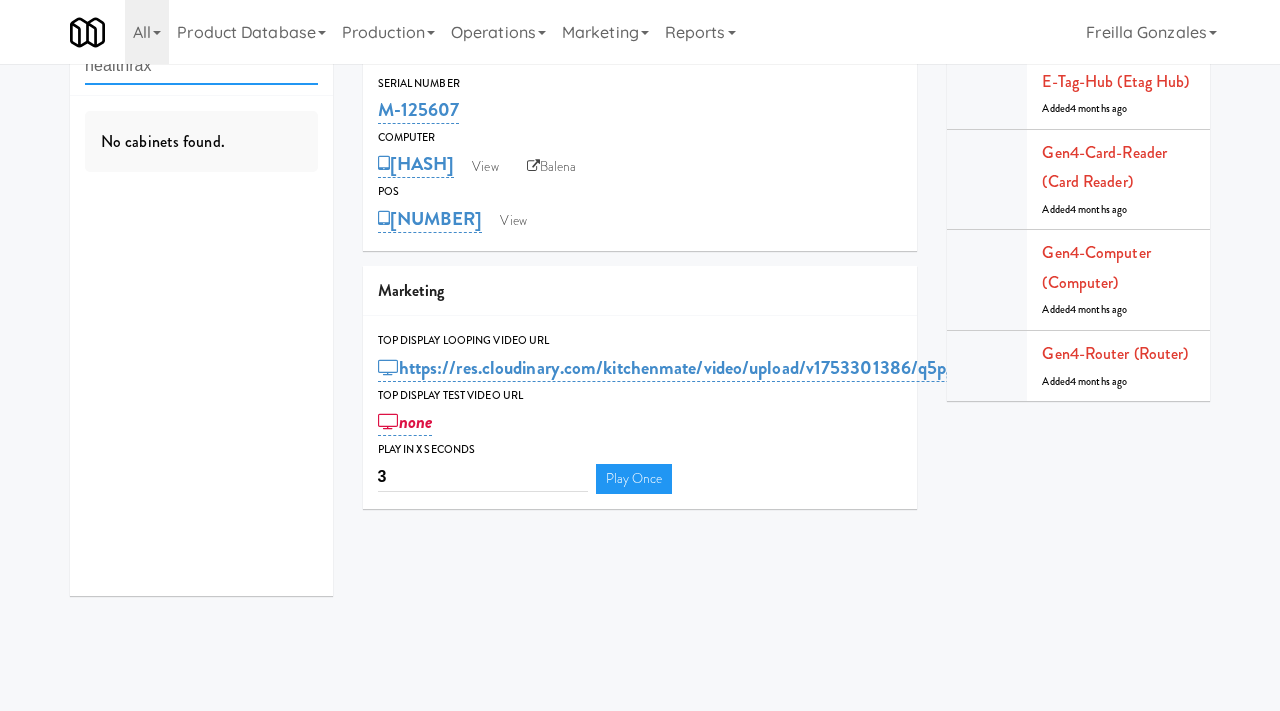 scroll, scrollTop: 0, scrollLeft: 0, axis: both 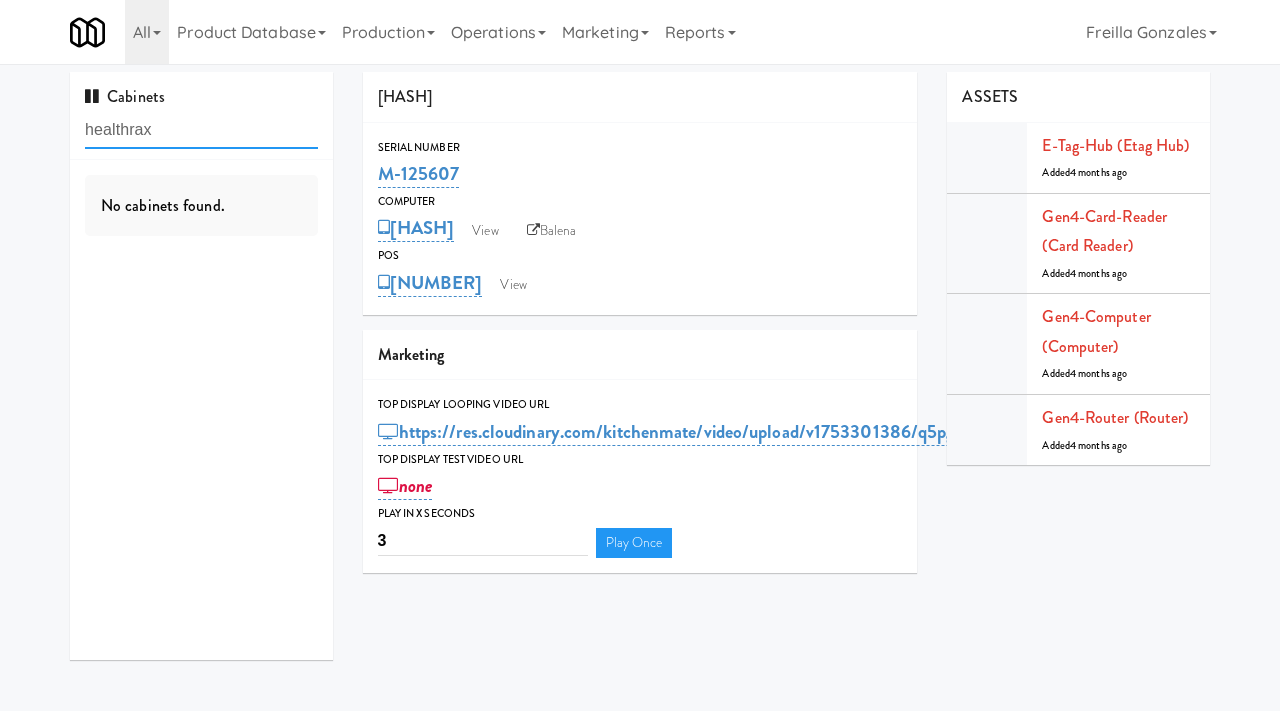 click on "healthrax" at bounding box center (201, 130) 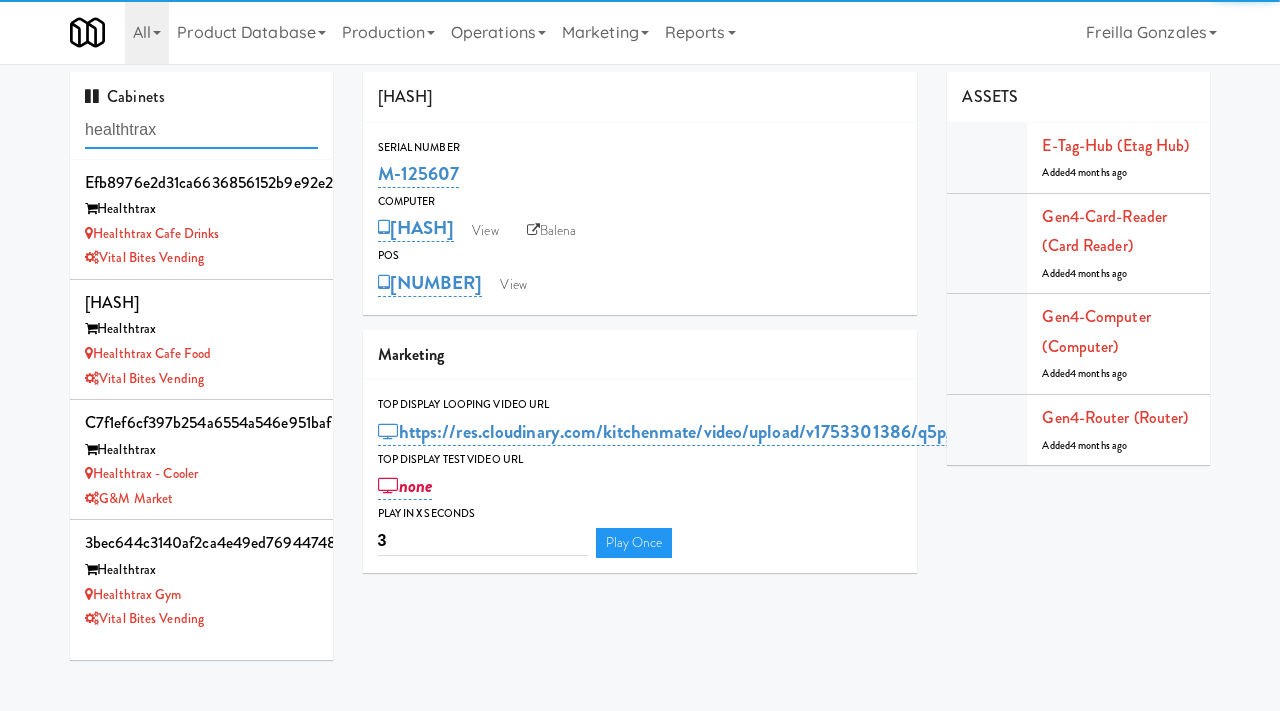 type on "healthtrax" 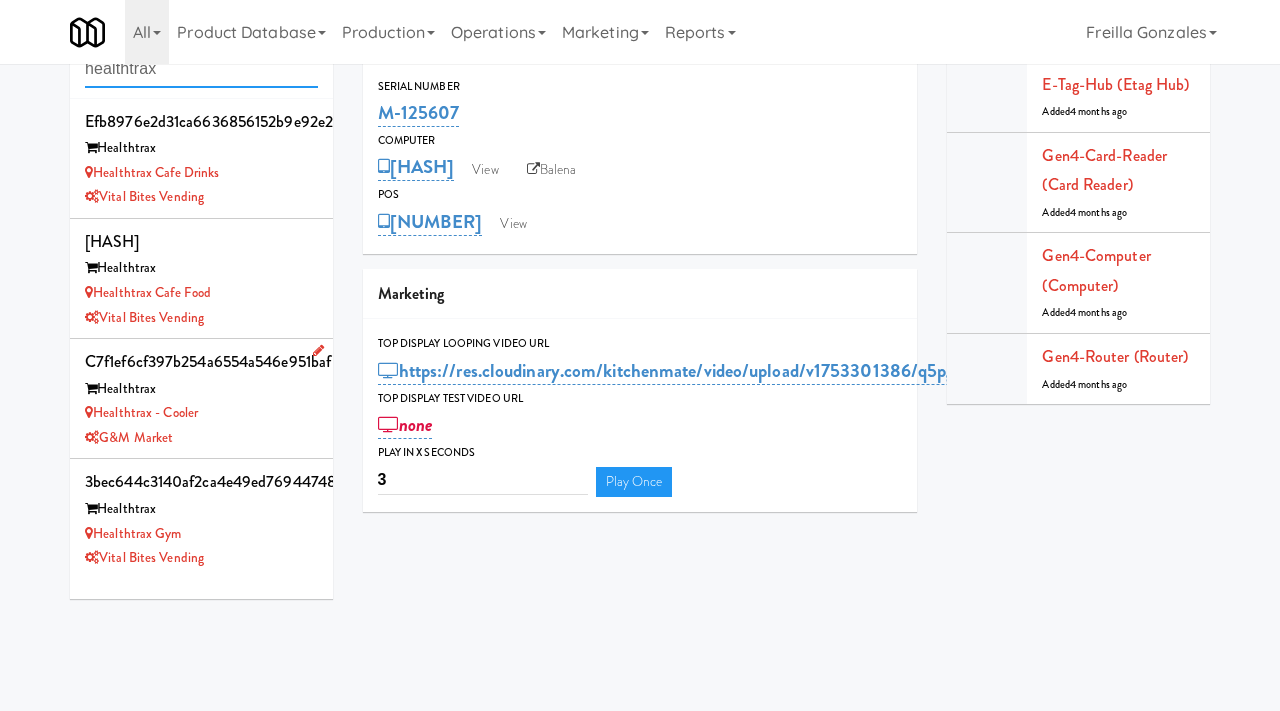scroll, scrollTop: 64, scrollLeft: 0, axis: vertical 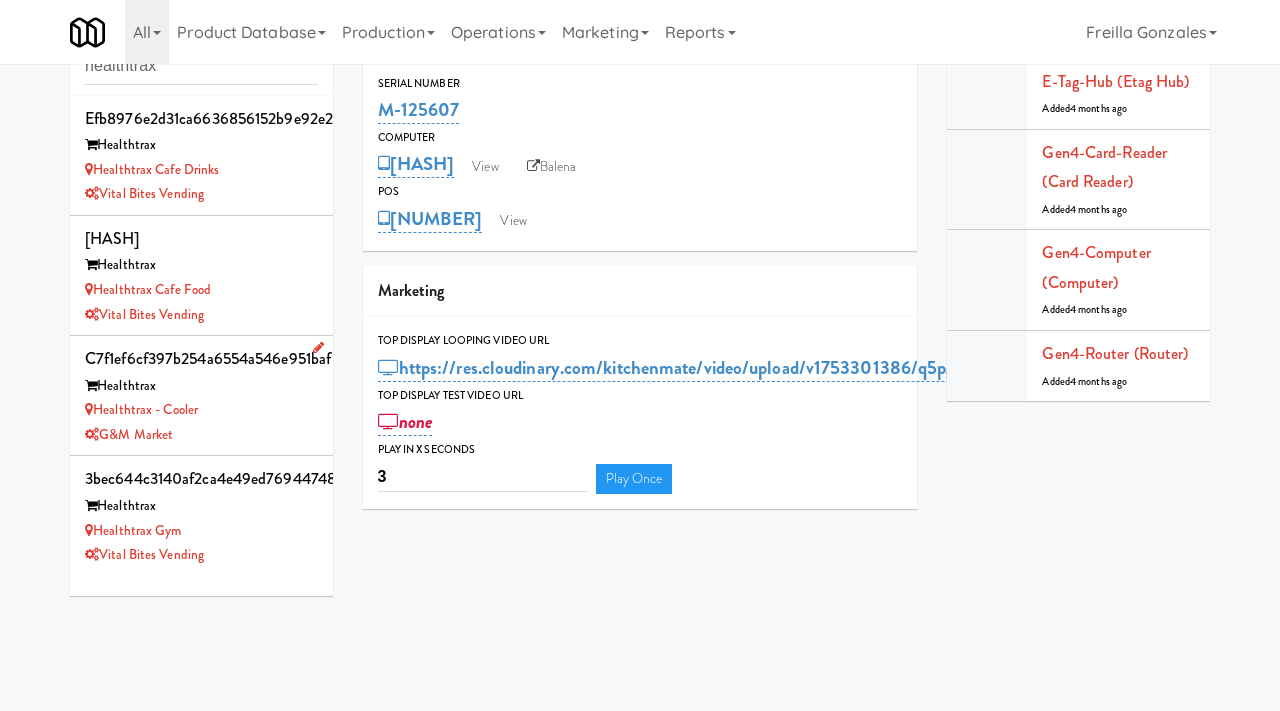 click on "G&M Market" at bounding box center (201, 435) 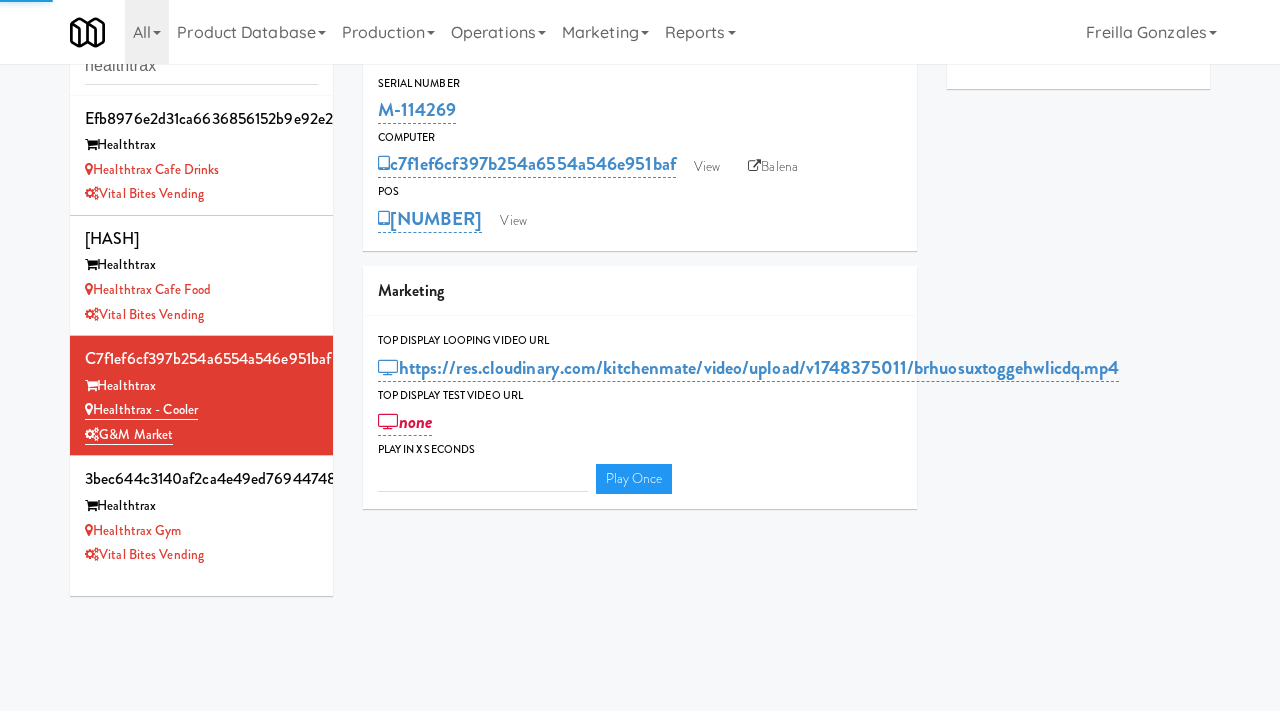 type on "3" 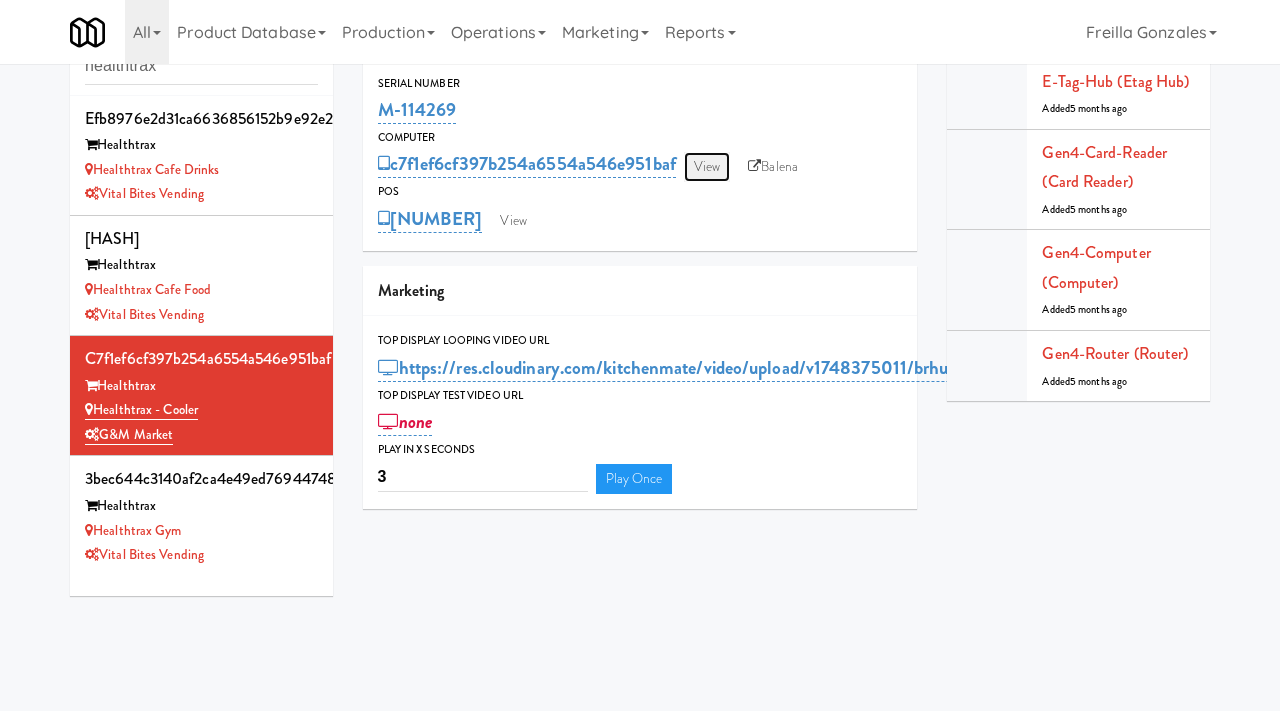 click on "View" at bounding box center (707, 167) 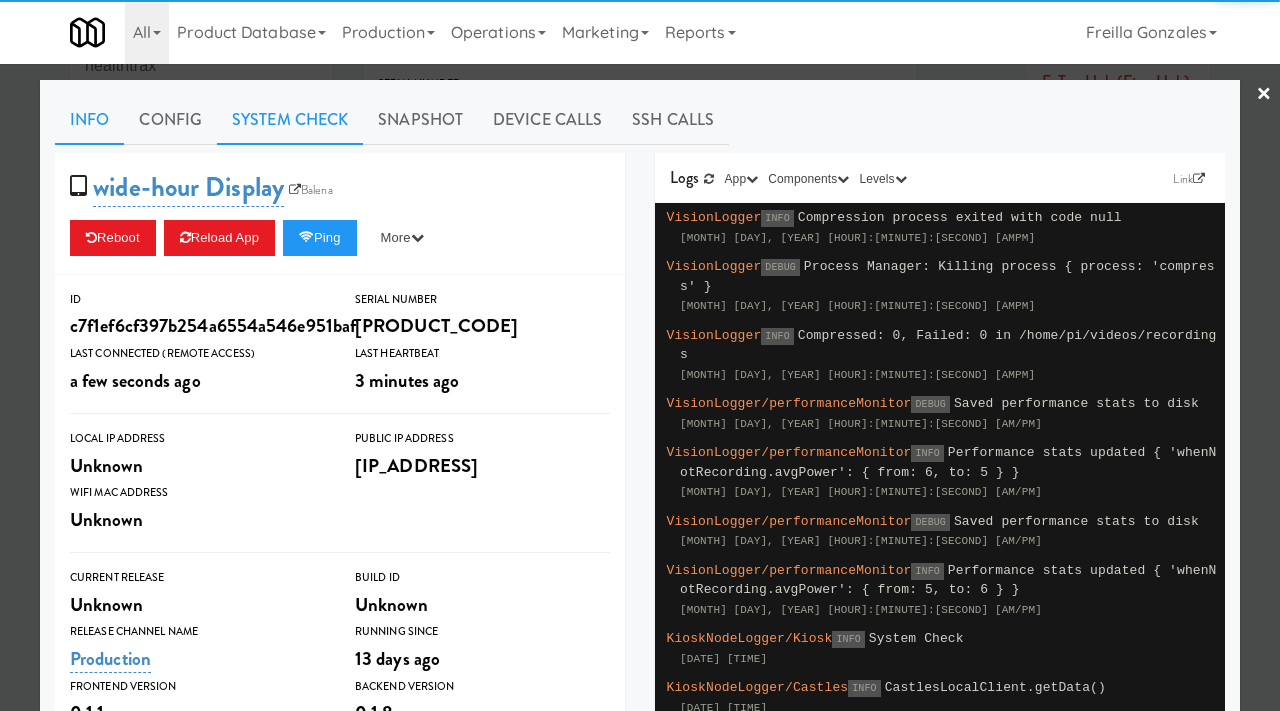 click on "System Check" at bounding box center (290, 120) 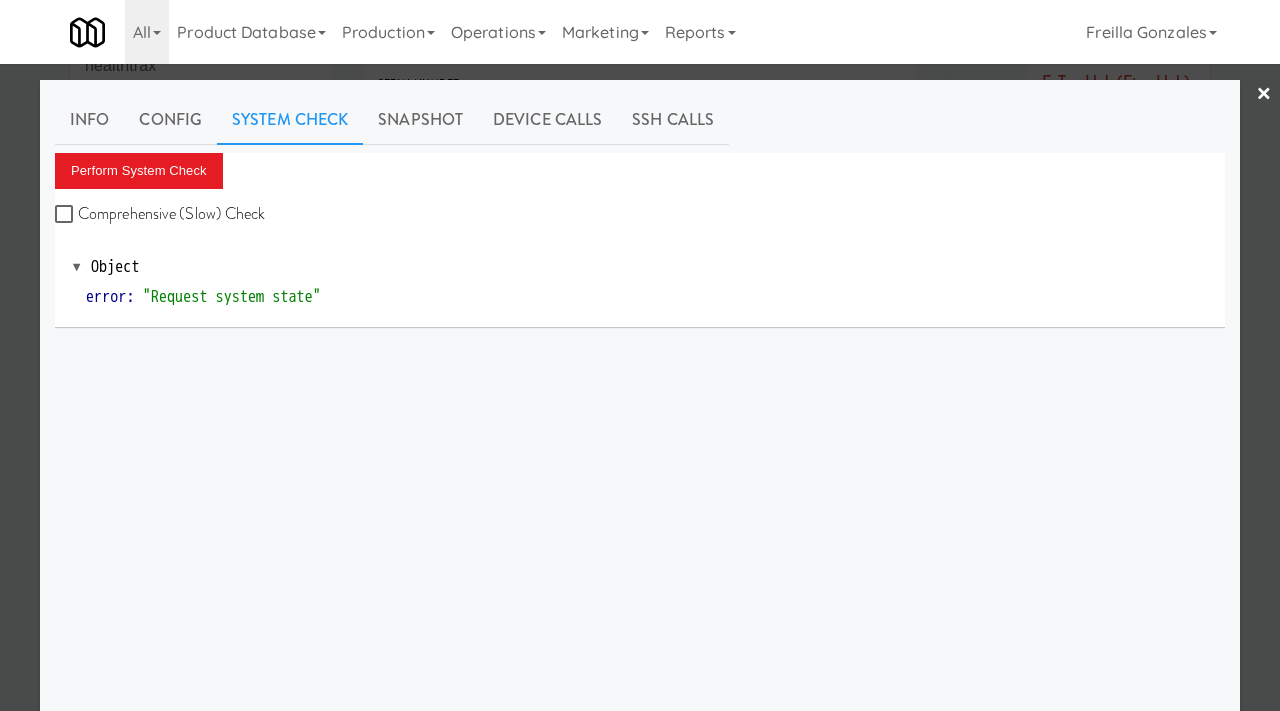 click on "Perform System Check   Comprehensive (Slow) Check" at bounding box center [640, 191] 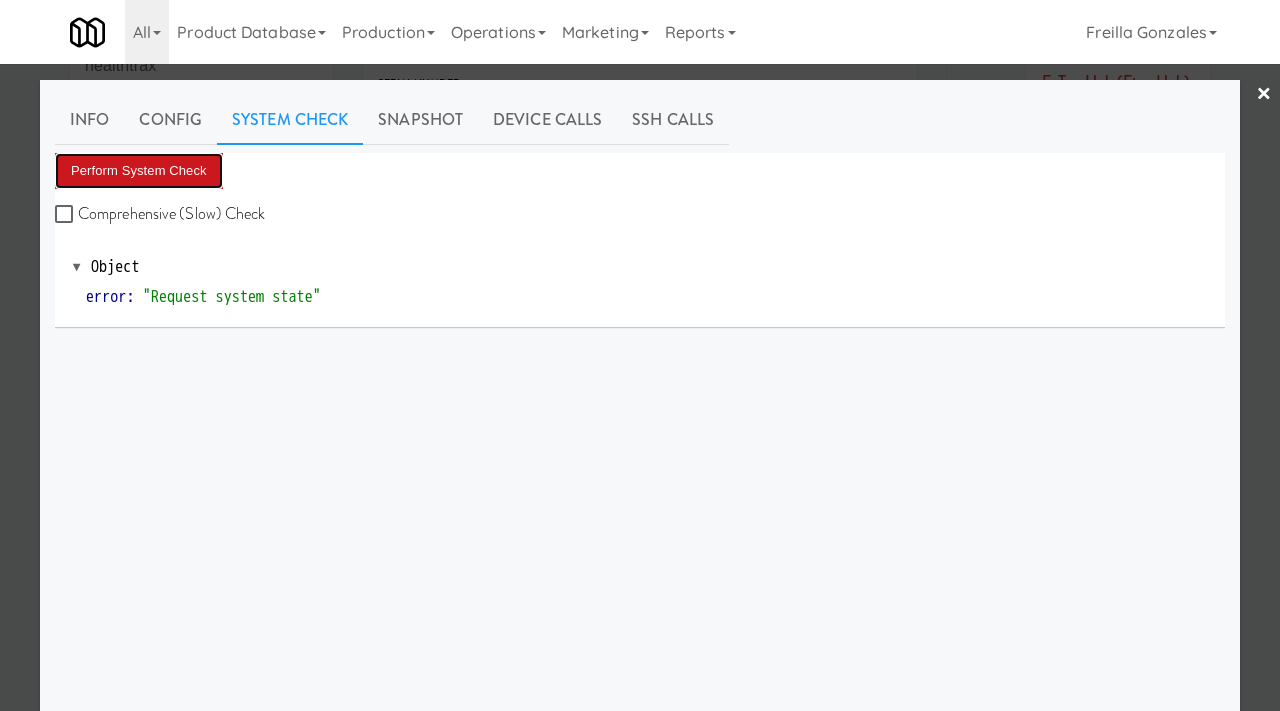 click on "Perform System Check" at bounding box center (139, 171) 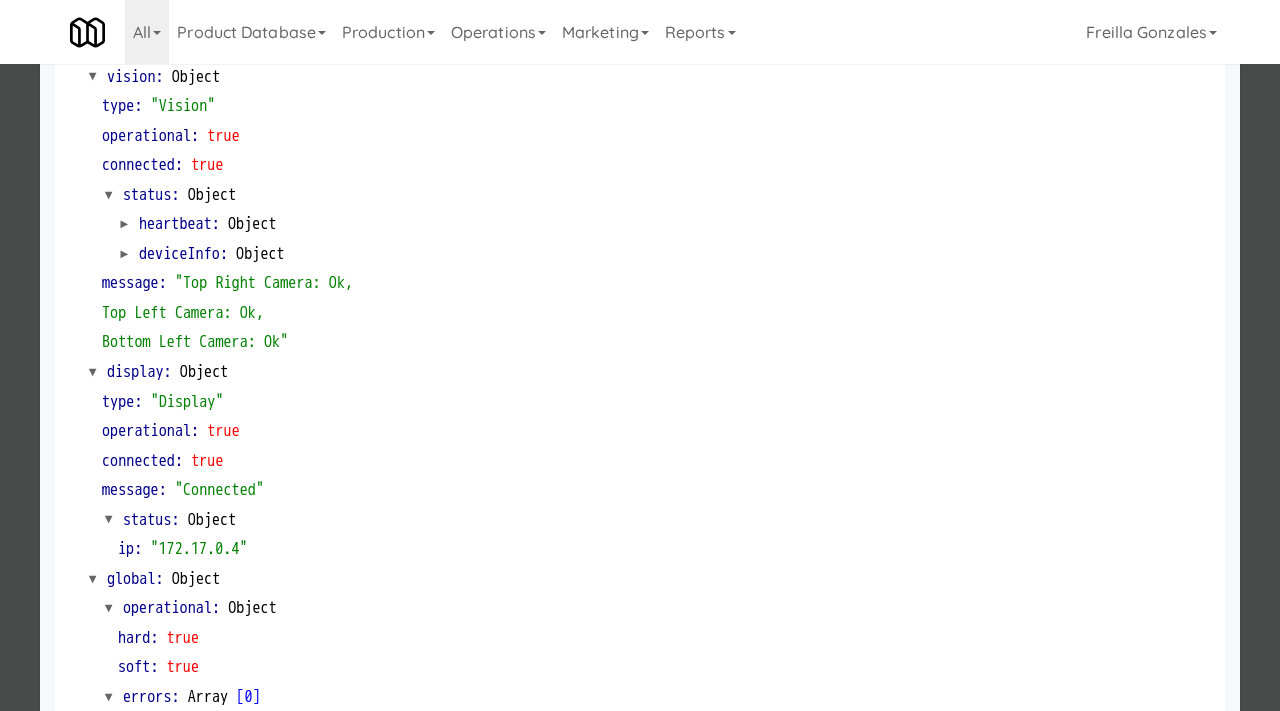 scroll, scrollTop: 842, scrollLeft: 0, axis: vertical 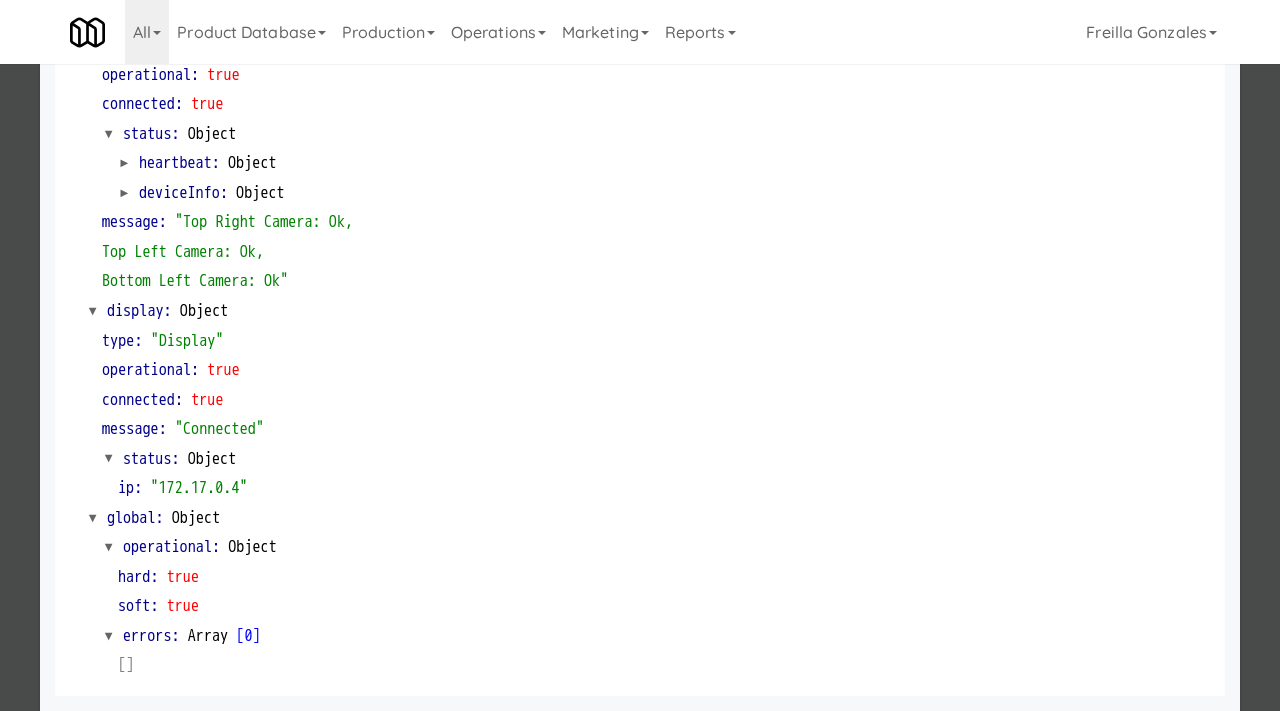 click at bounding box center (640, 355) 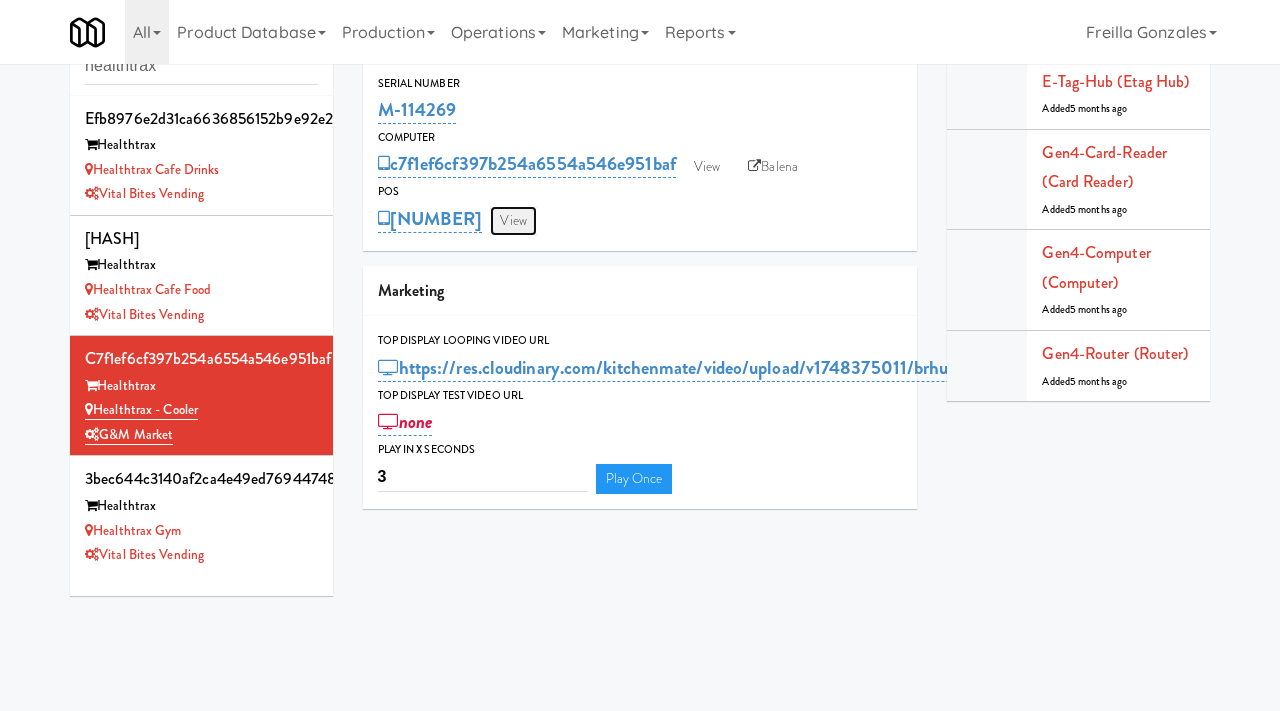 click on "View" at bounding box center (513, 221) 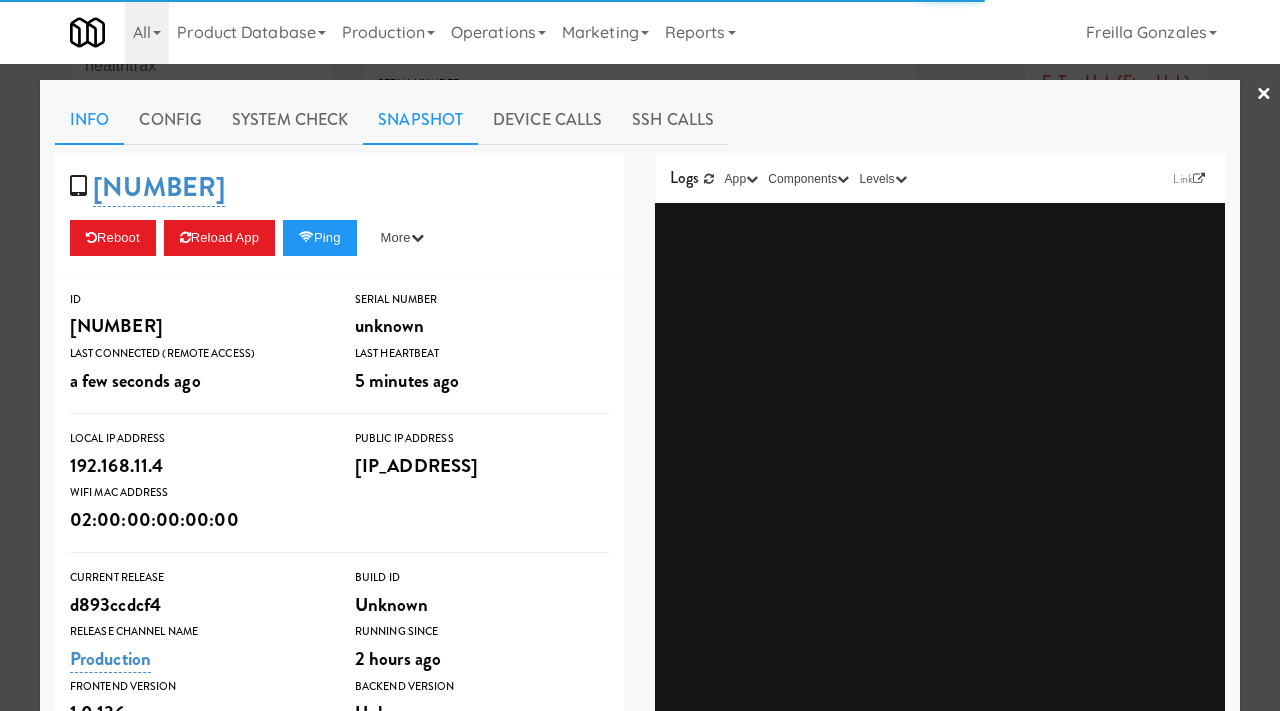 click on "Snapshot" at bounding box center [420, 120] 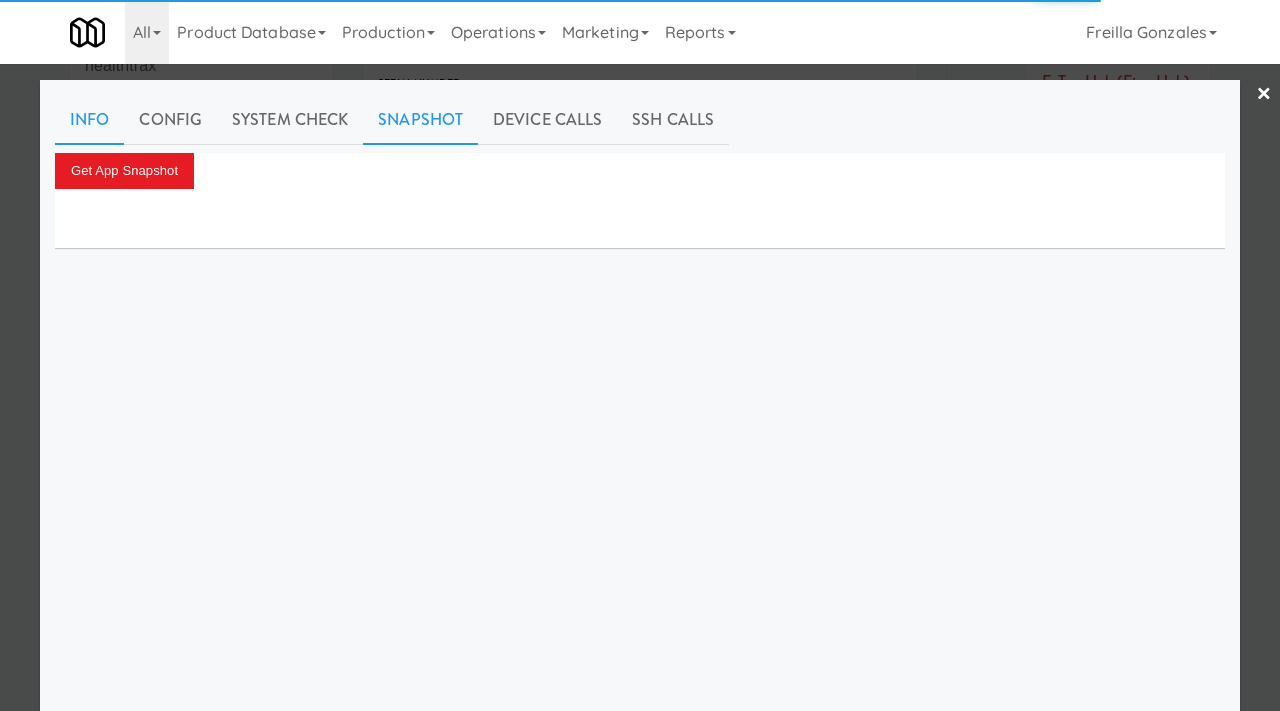 click on "Info" at bounding box center (89, 120) 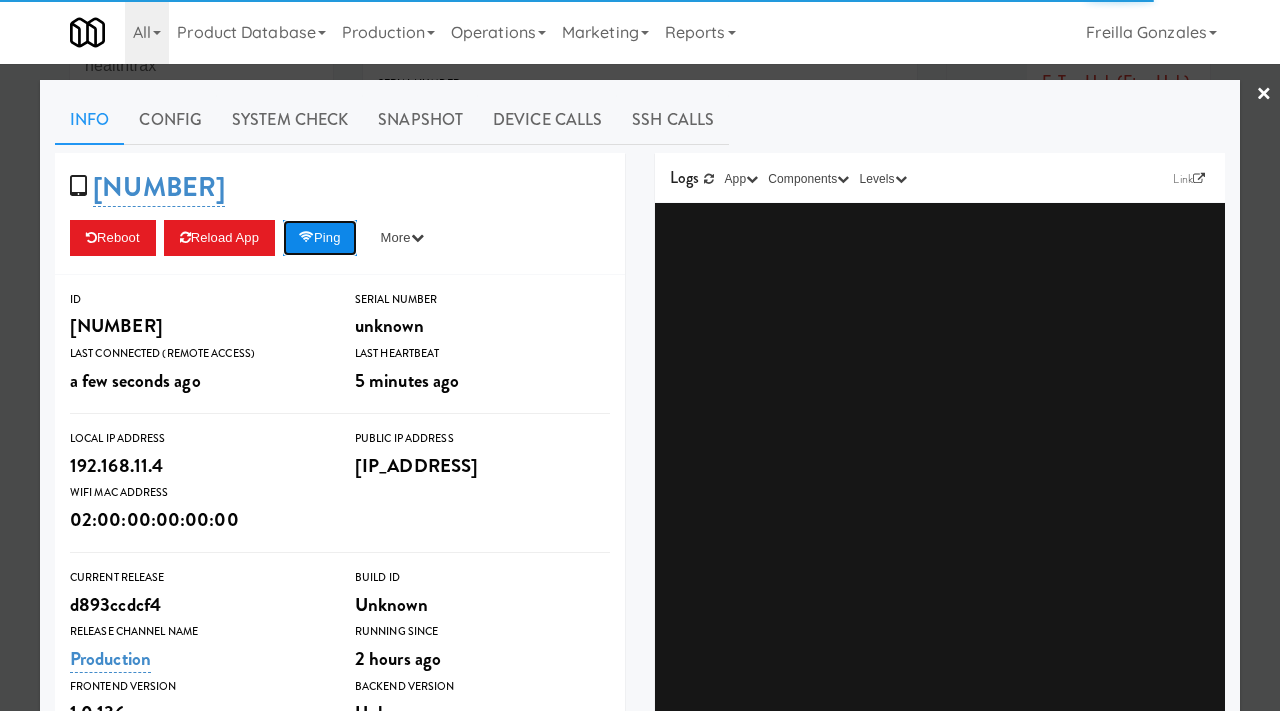 click on "Ping" at bounding box center (320, 238) 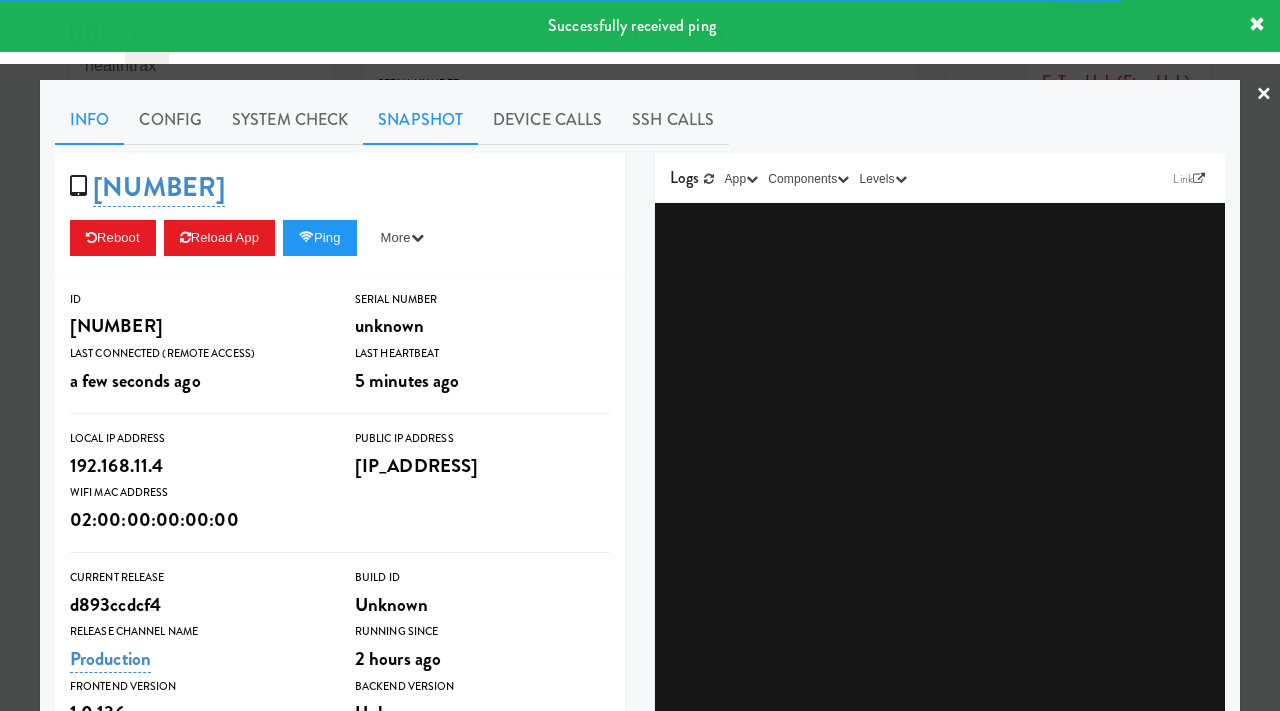 click on "Snapshot" at bounding box center (420, 120) 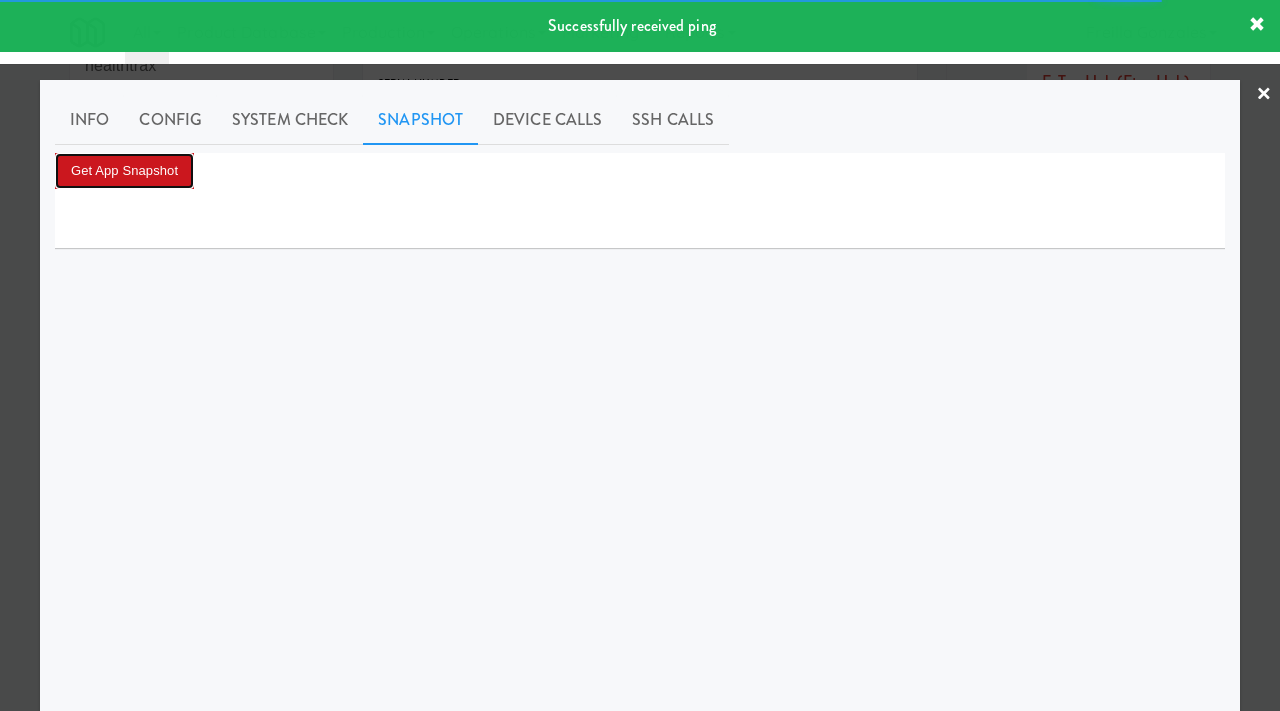 click on "Get App Snapshot" at bounding box center [124, 171] 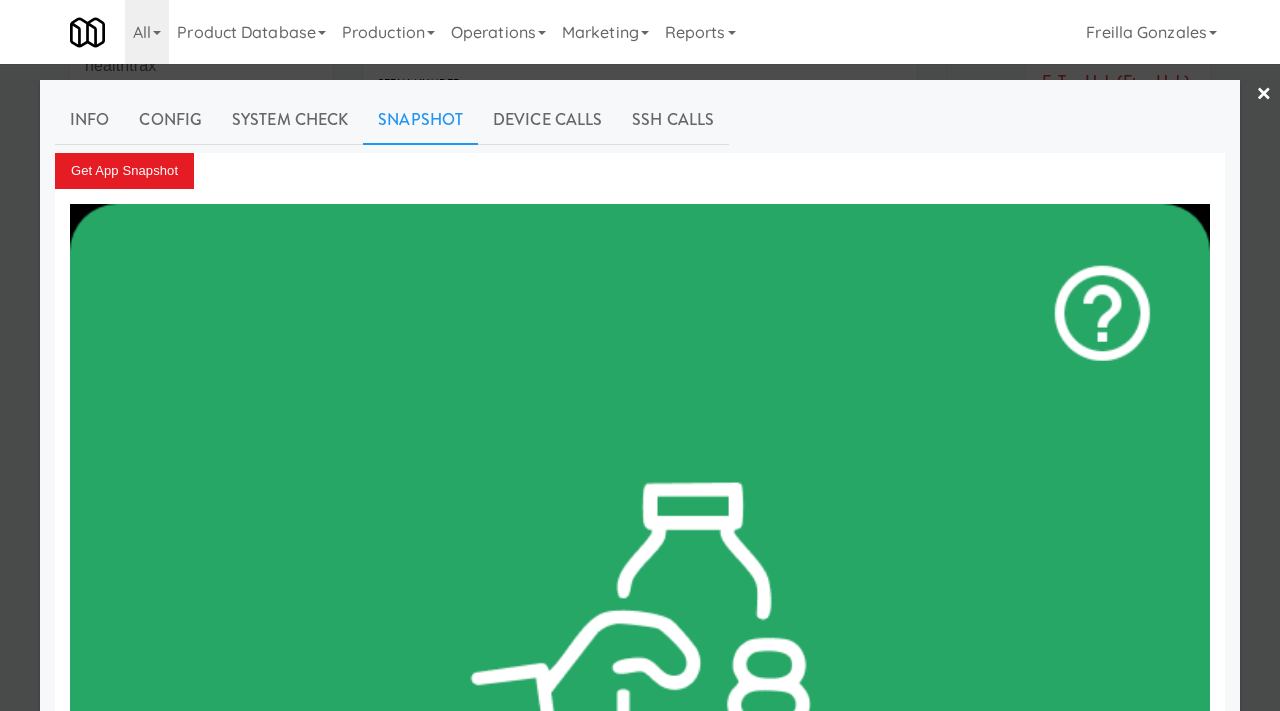 click at bounding box center [640, 355] 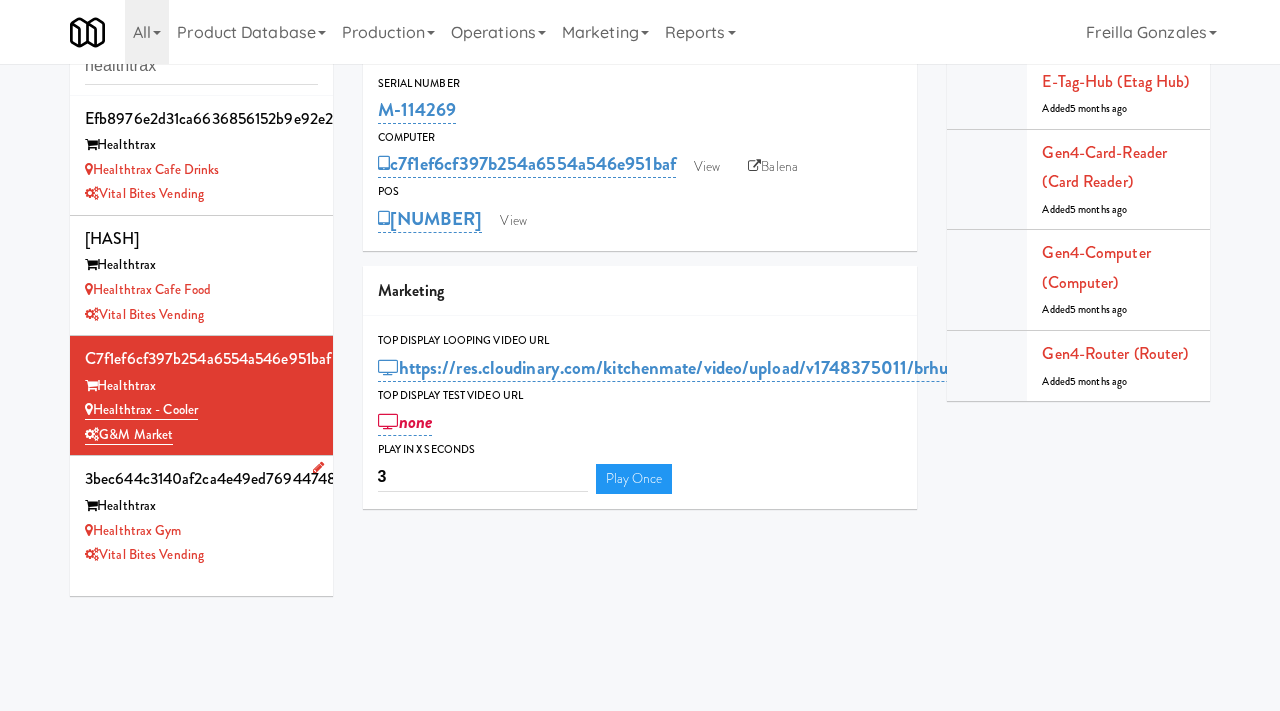 click on "Healthtrax" at bounding box center (201, 506) 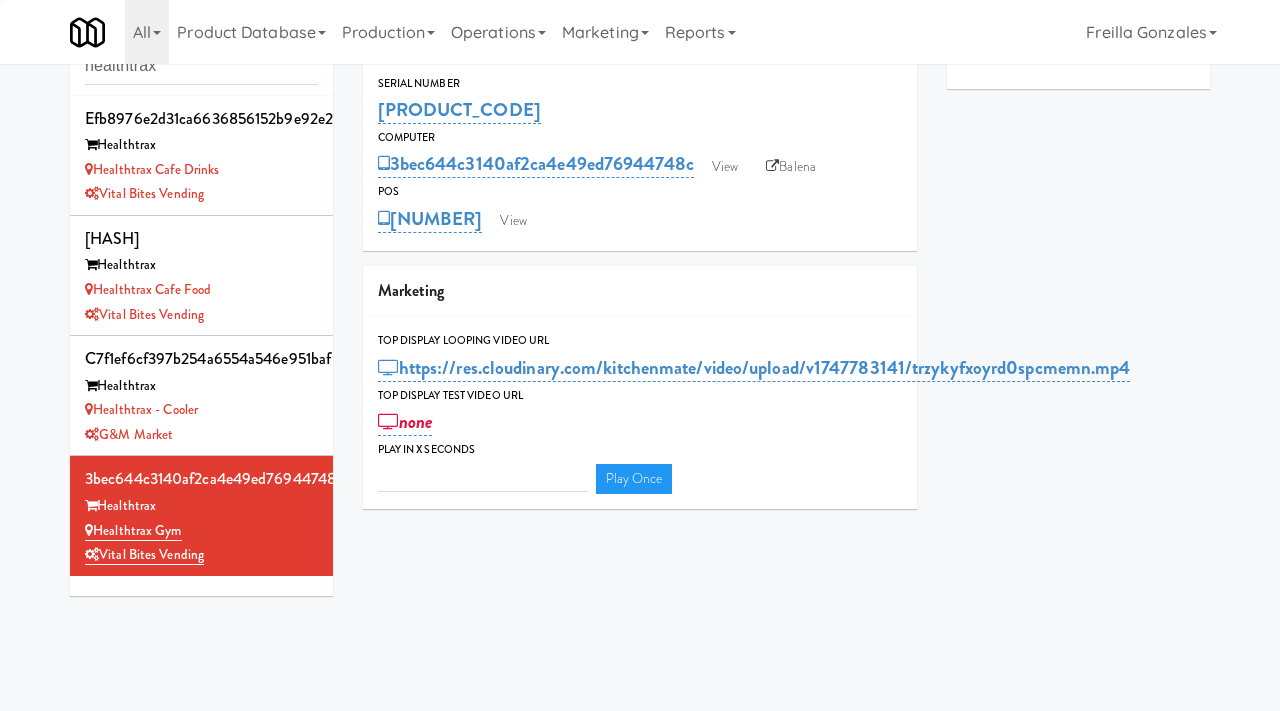 type on "3" 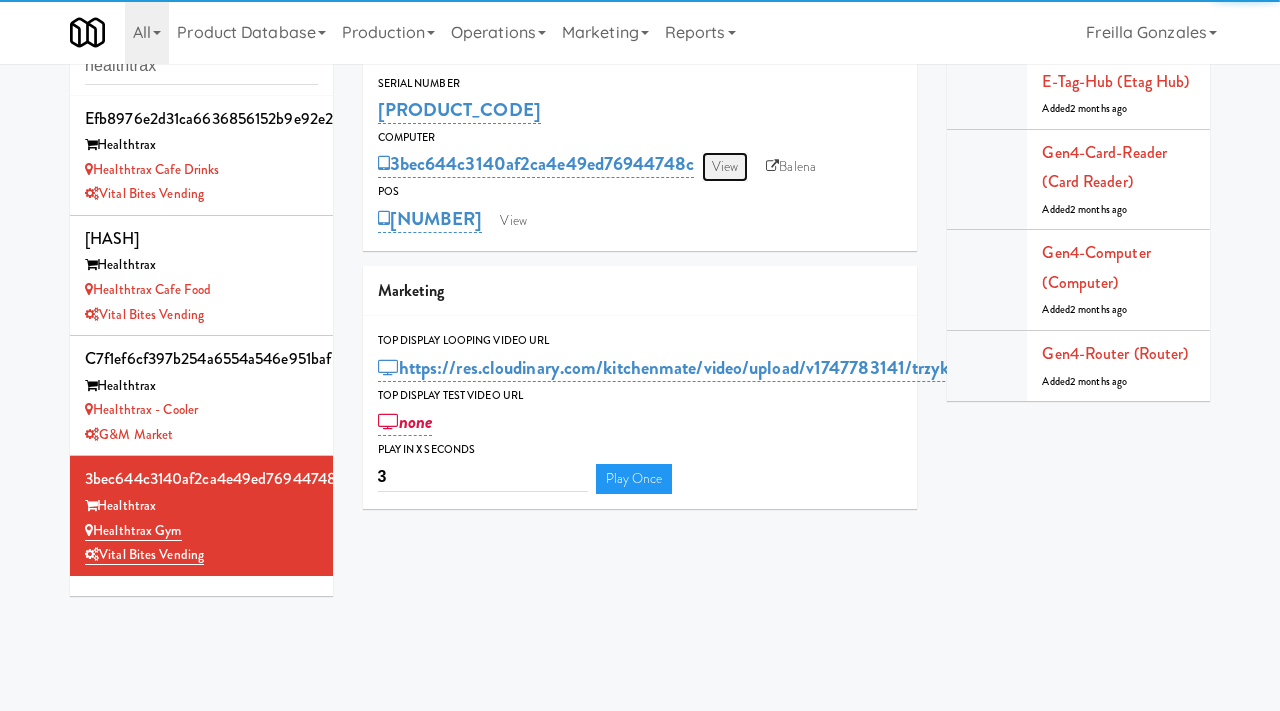 click on "View" at bounding box center (725, 167) 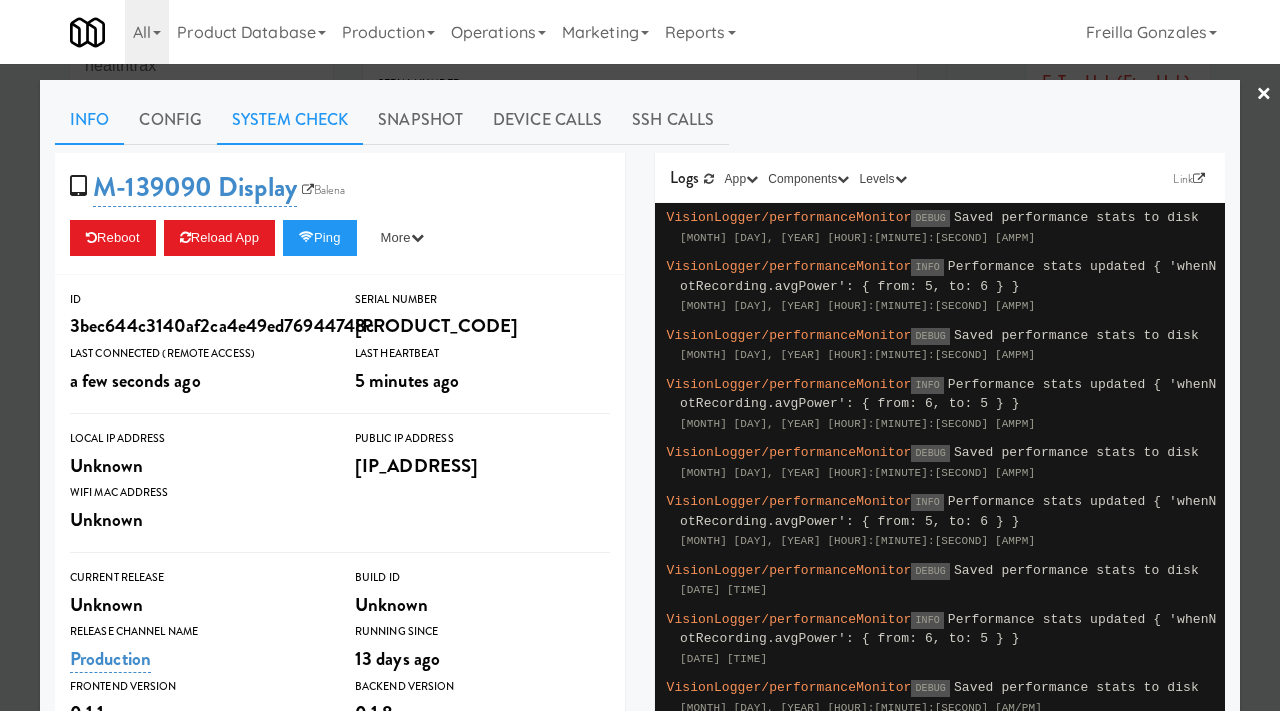 click on "System Check" at bounding box center [290, 120] 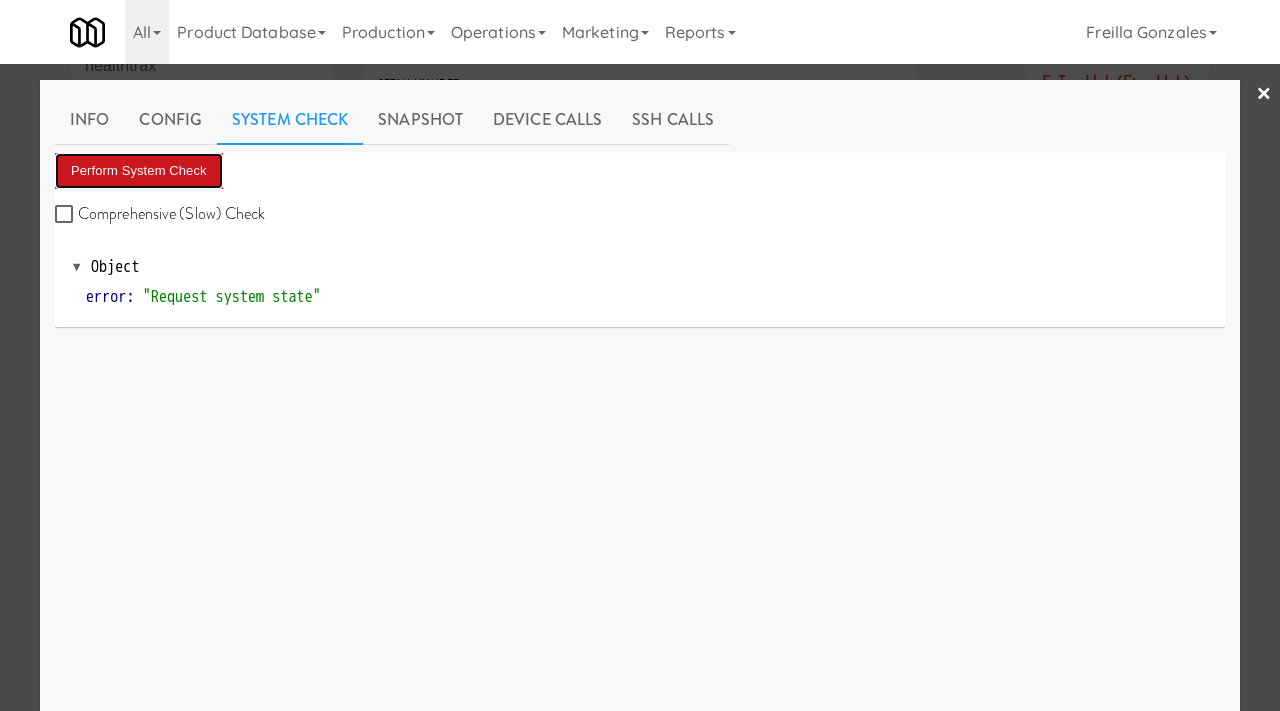 click on "Perform System Check" at bounding box center (139, 171) 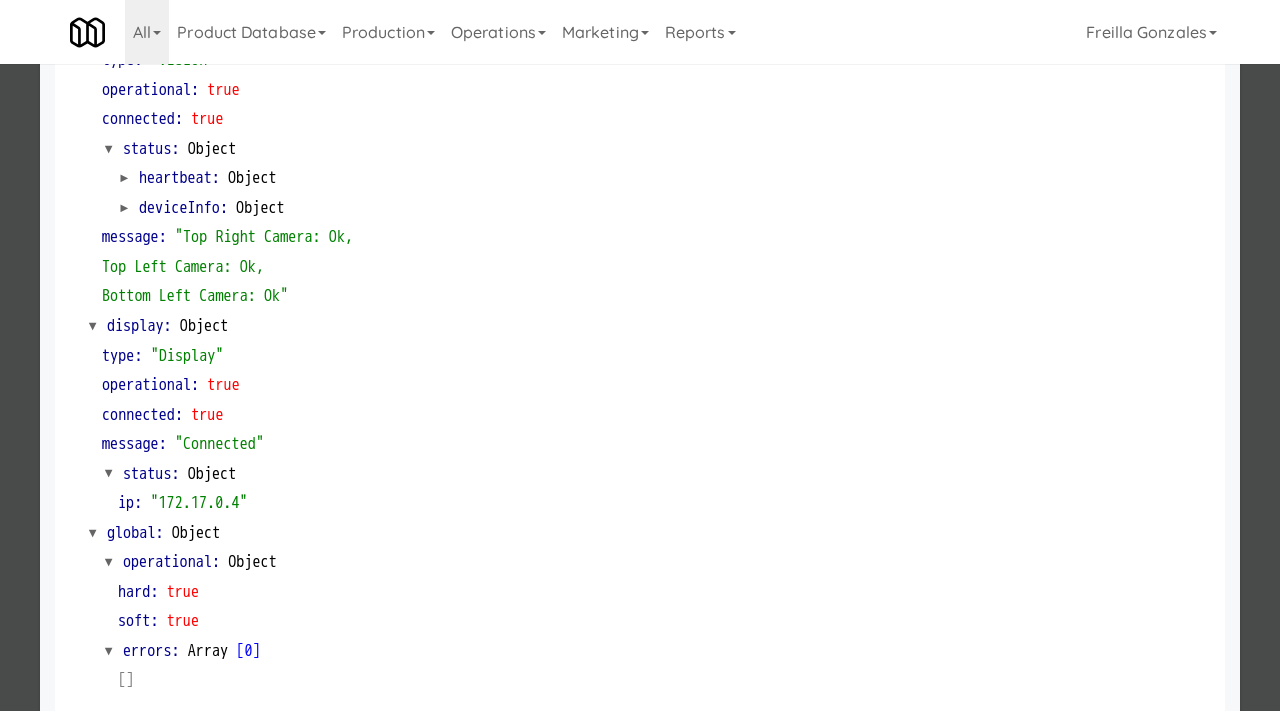 scroll, scrollTop: 842, scrollLeft: 0, axis: vertical 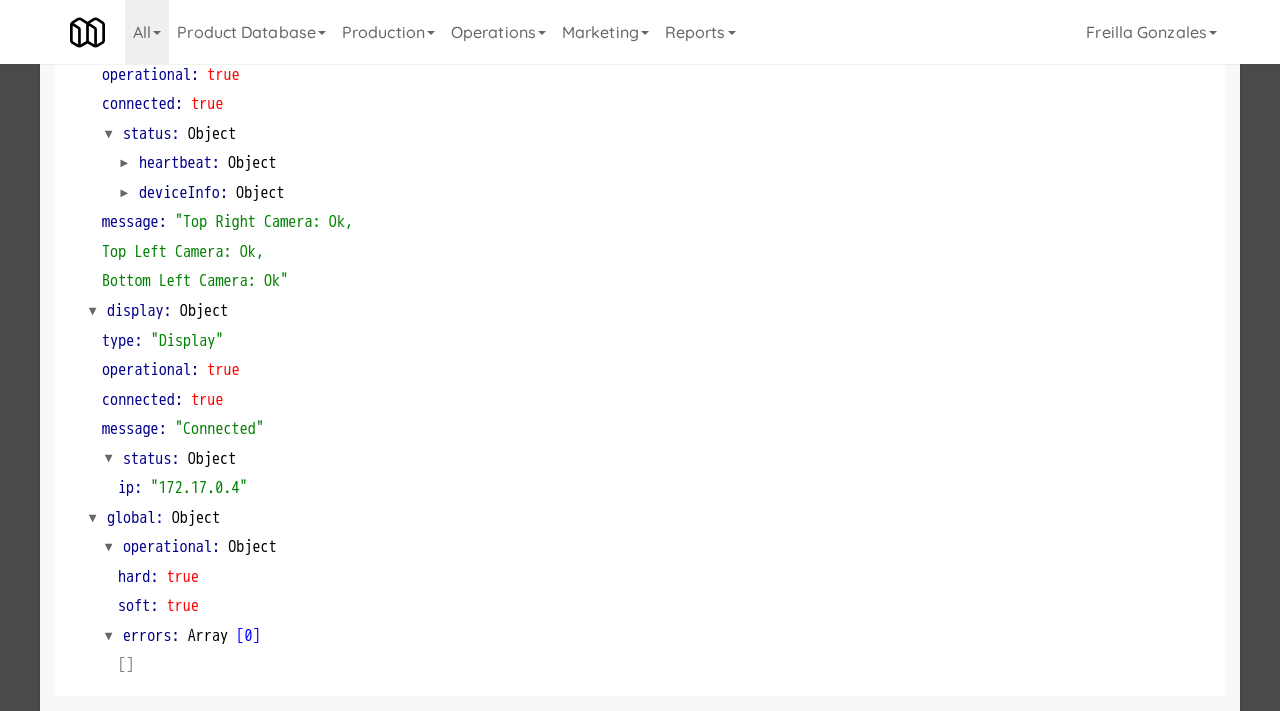 click at bounding box center (640, 355) 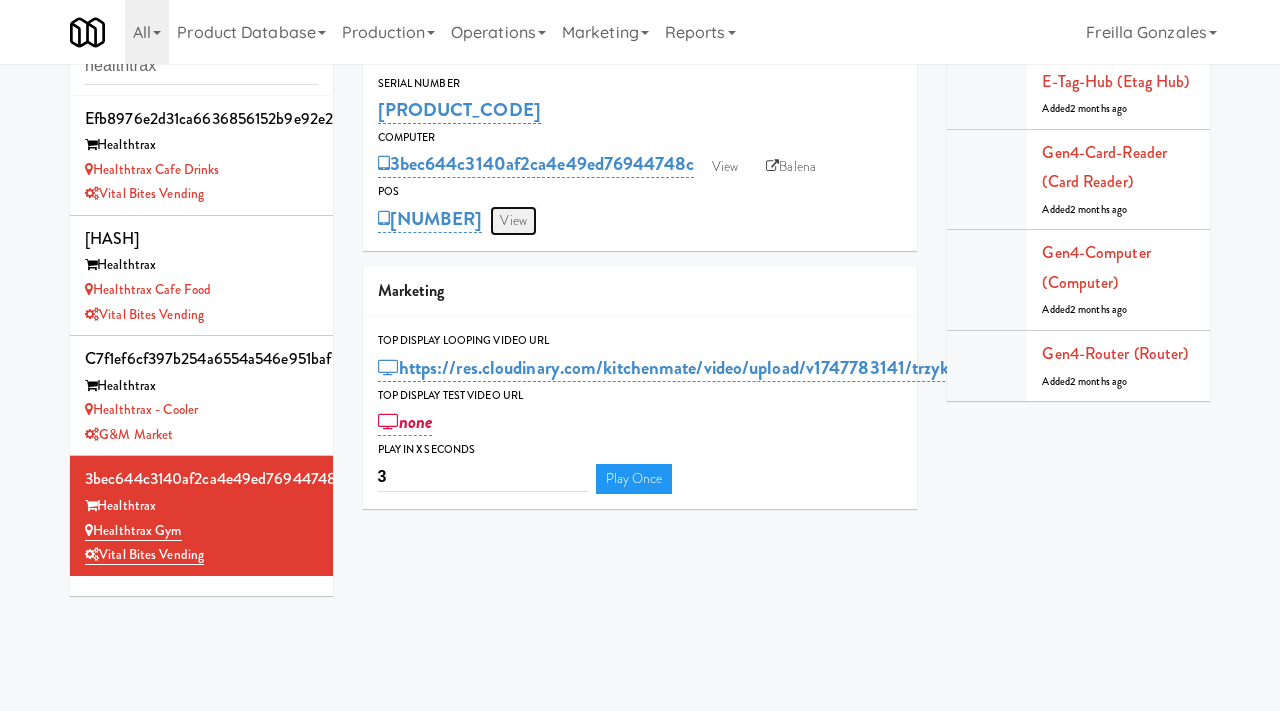 click on "View" at bounding box center [513, 221] 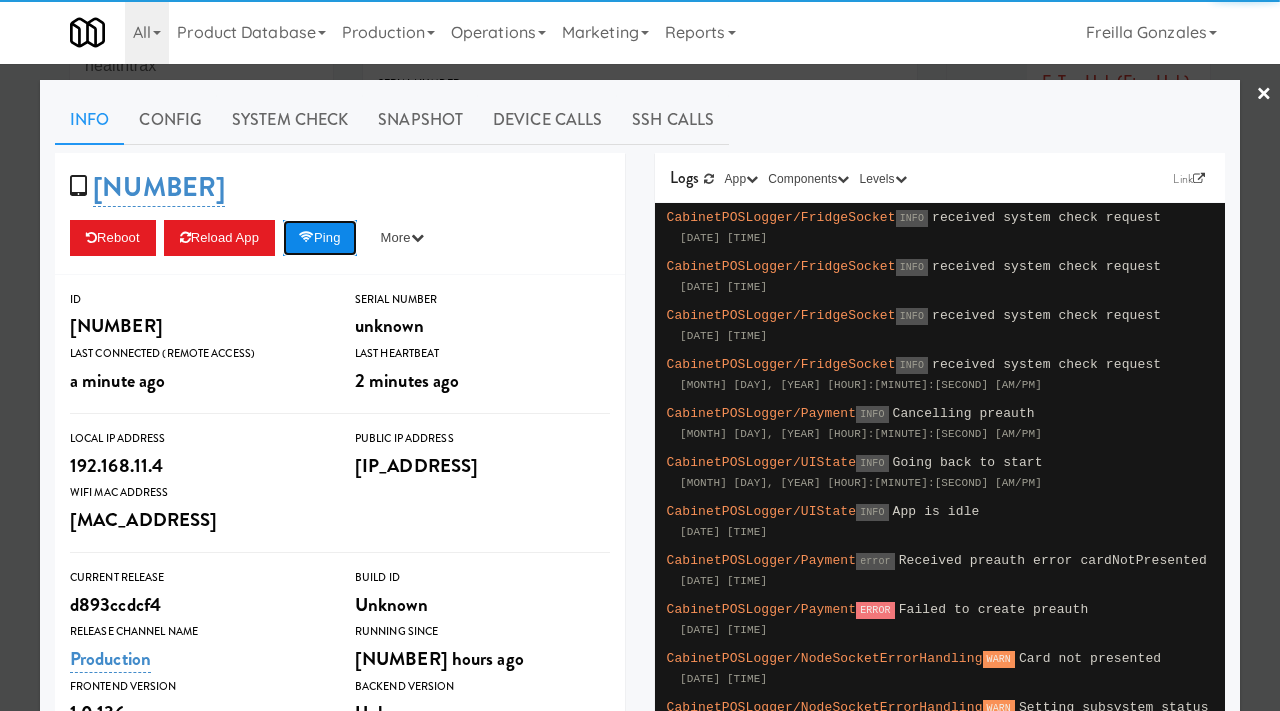click on "Ping" at bounding box center [320, 238] 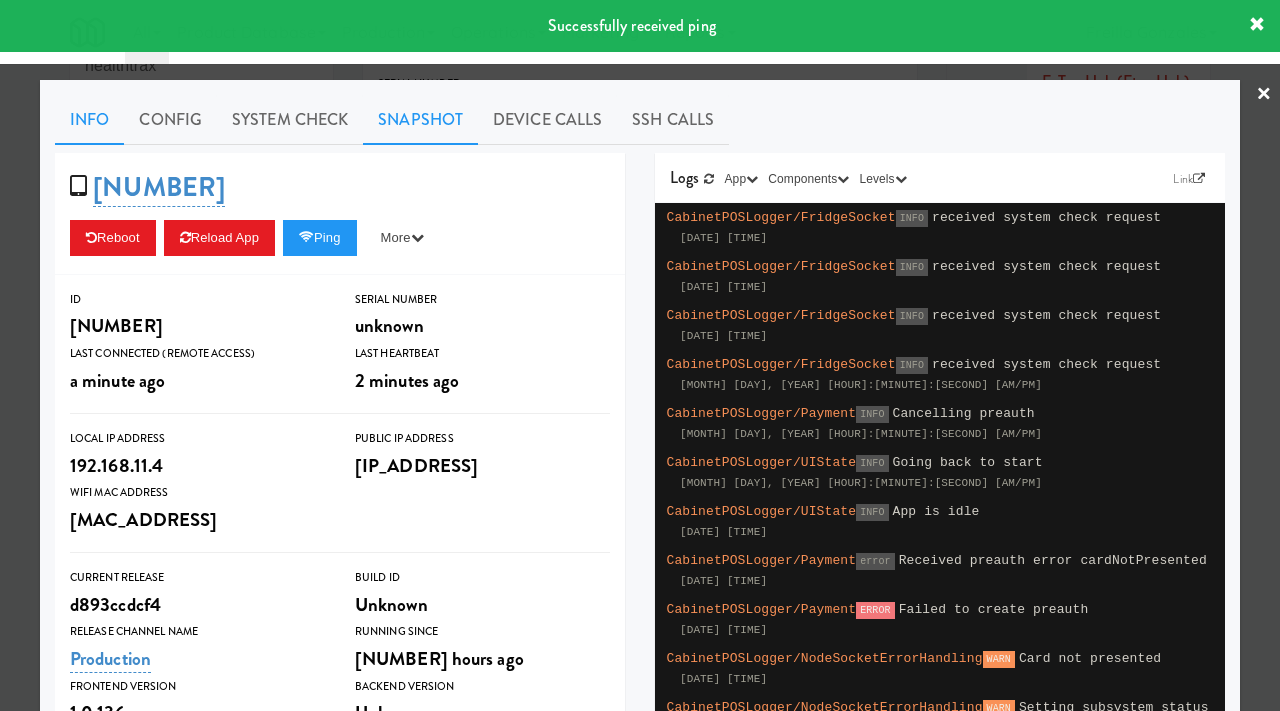 click on "Snapshot" at bounding box center (420, 120) 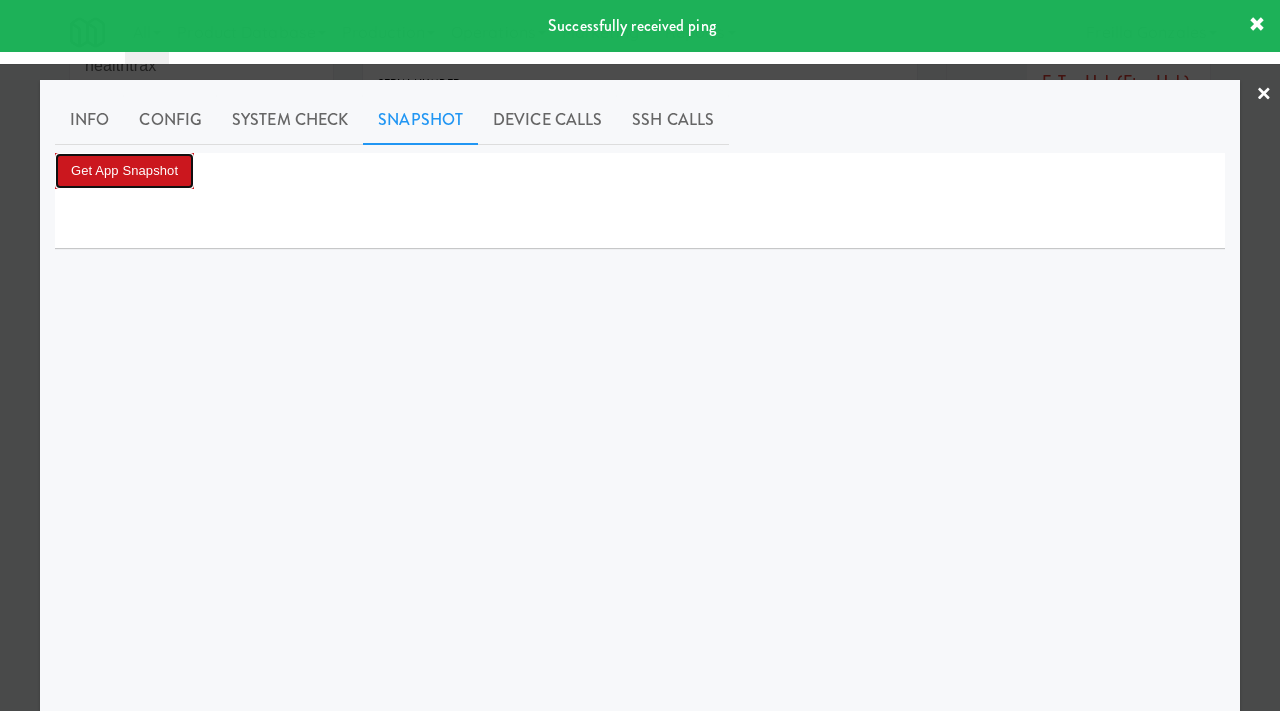 click on "Get App Snapshot" at bounding box center (124, 171) 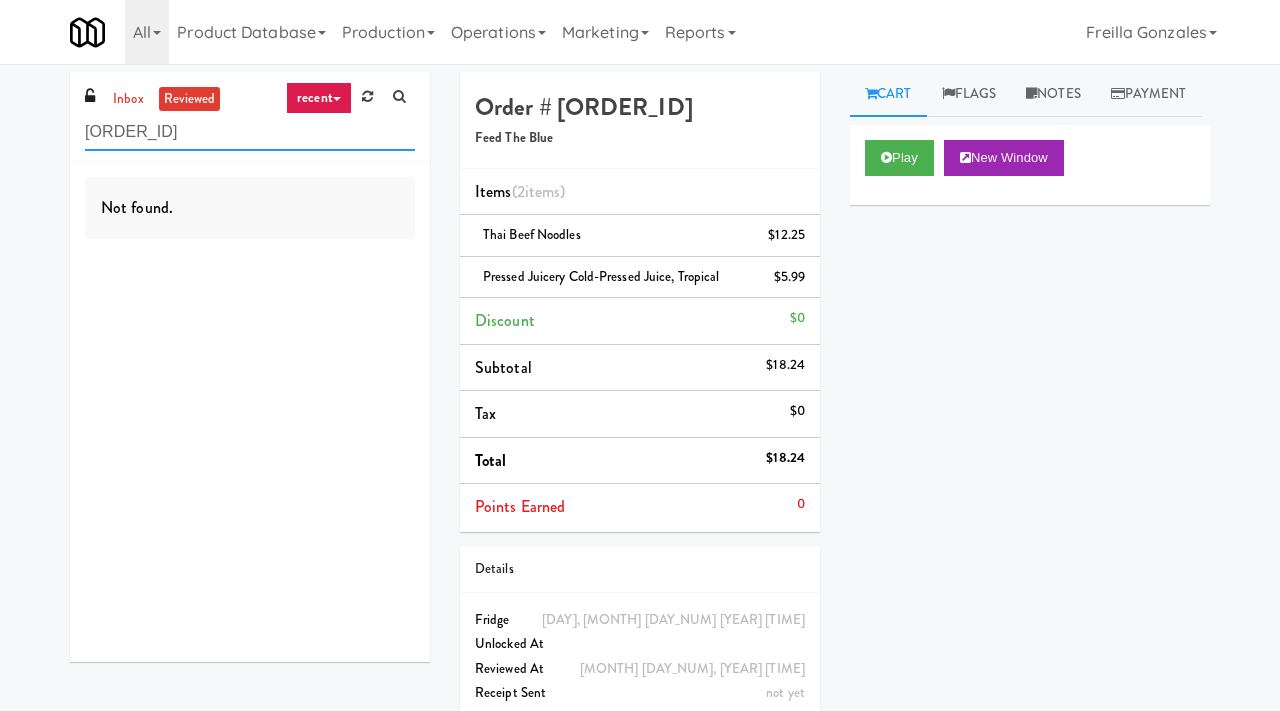 scroll, scrollTop: 0, scrollLeft: 0, axis: both 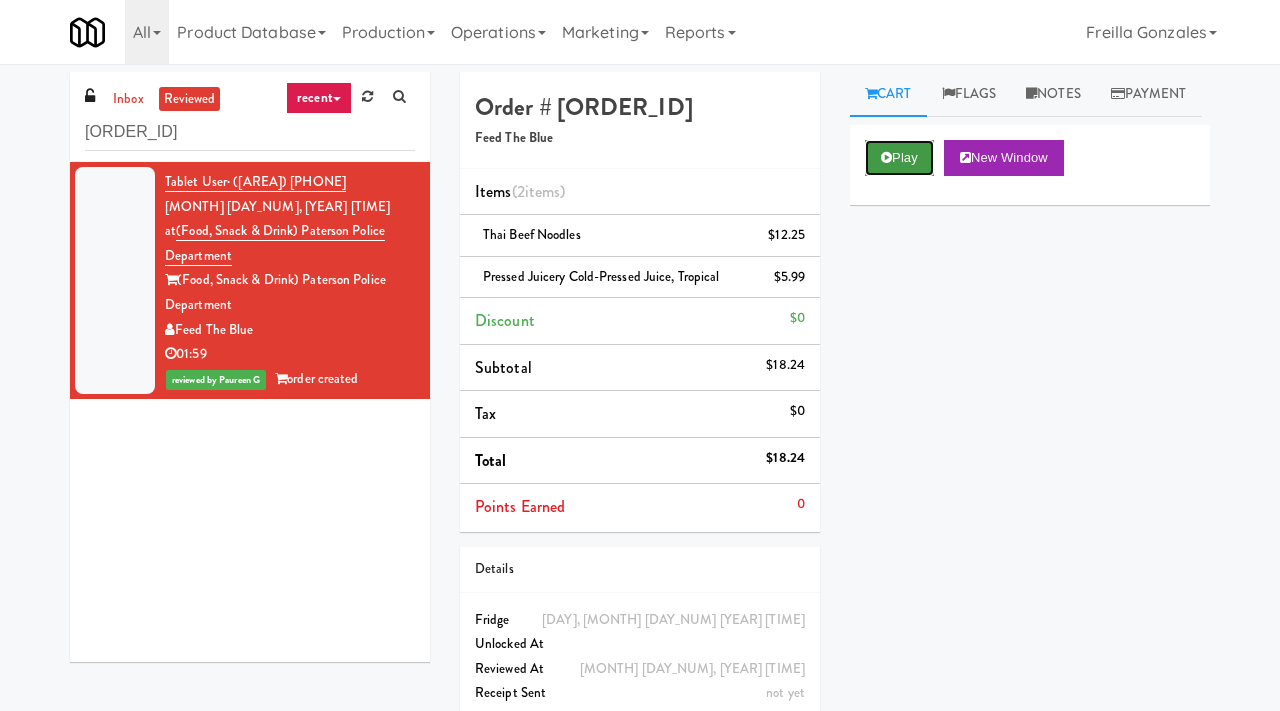click on "Play" at bounding box center (899, 158) 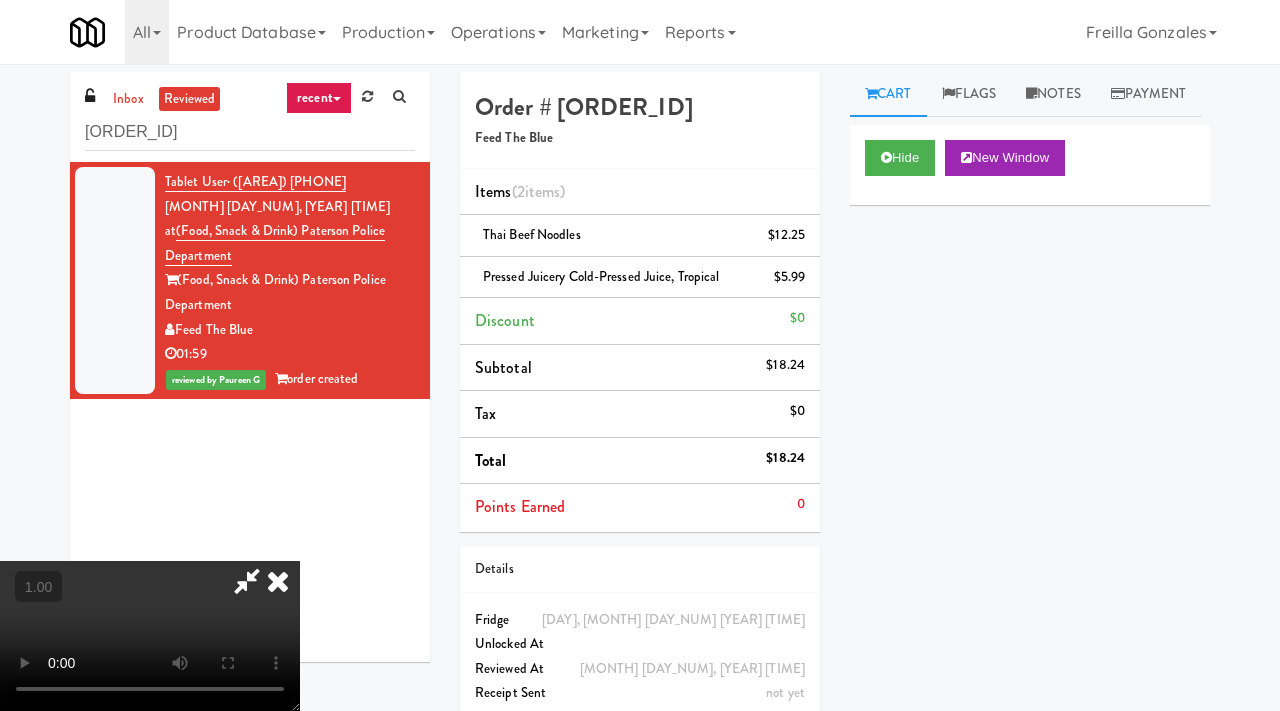 click at bounding box center [150, 636] 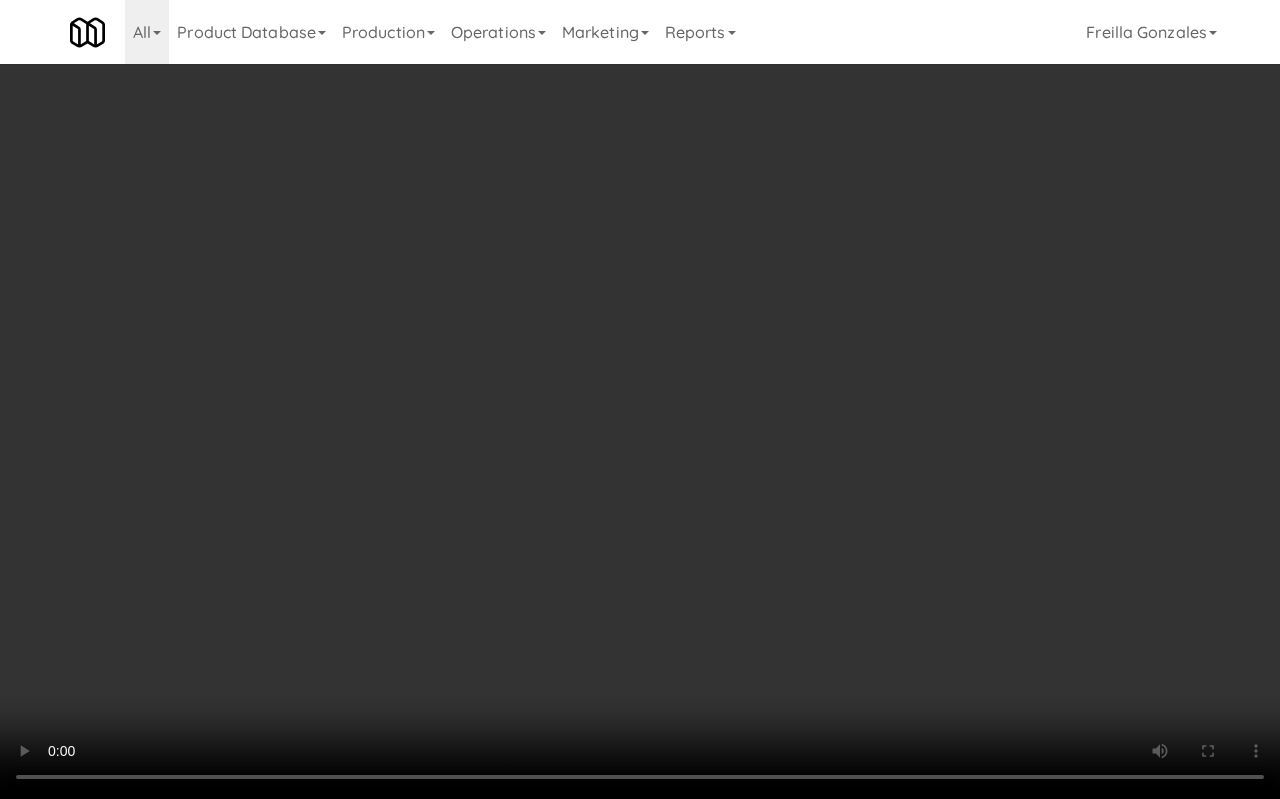 click at bounding box center (640, 399) 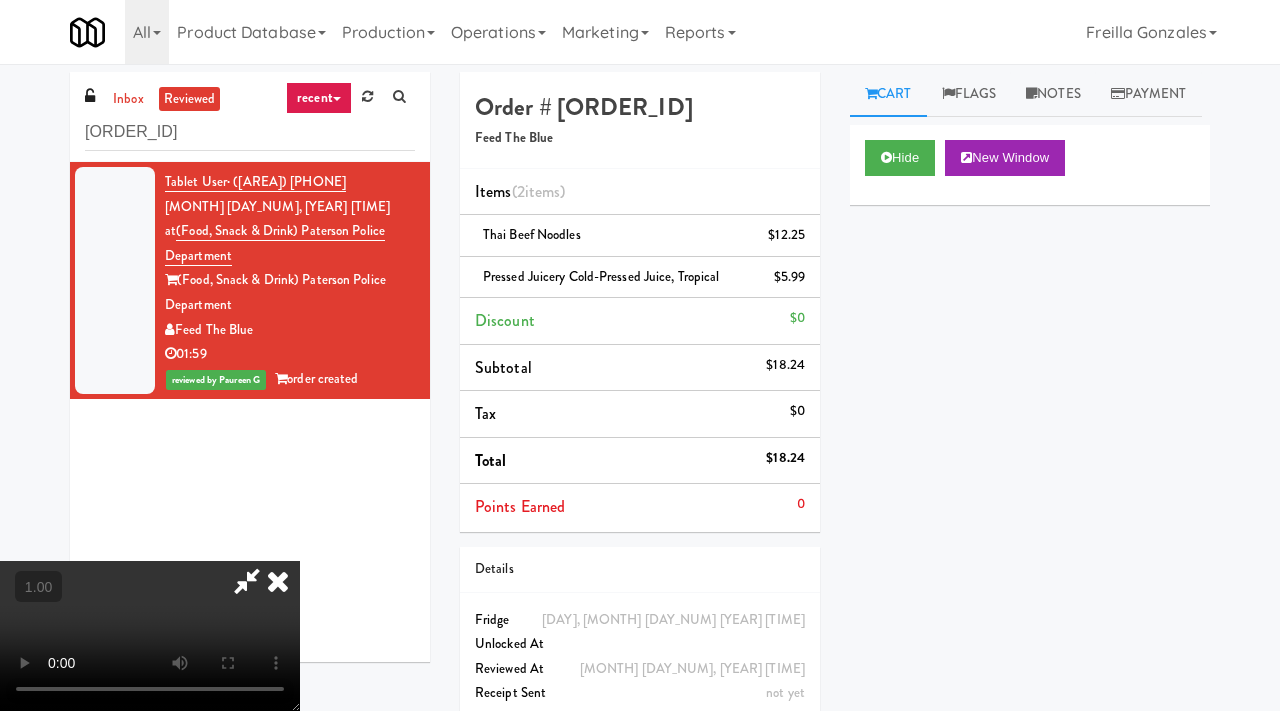 click at bounding box center [247, 581] 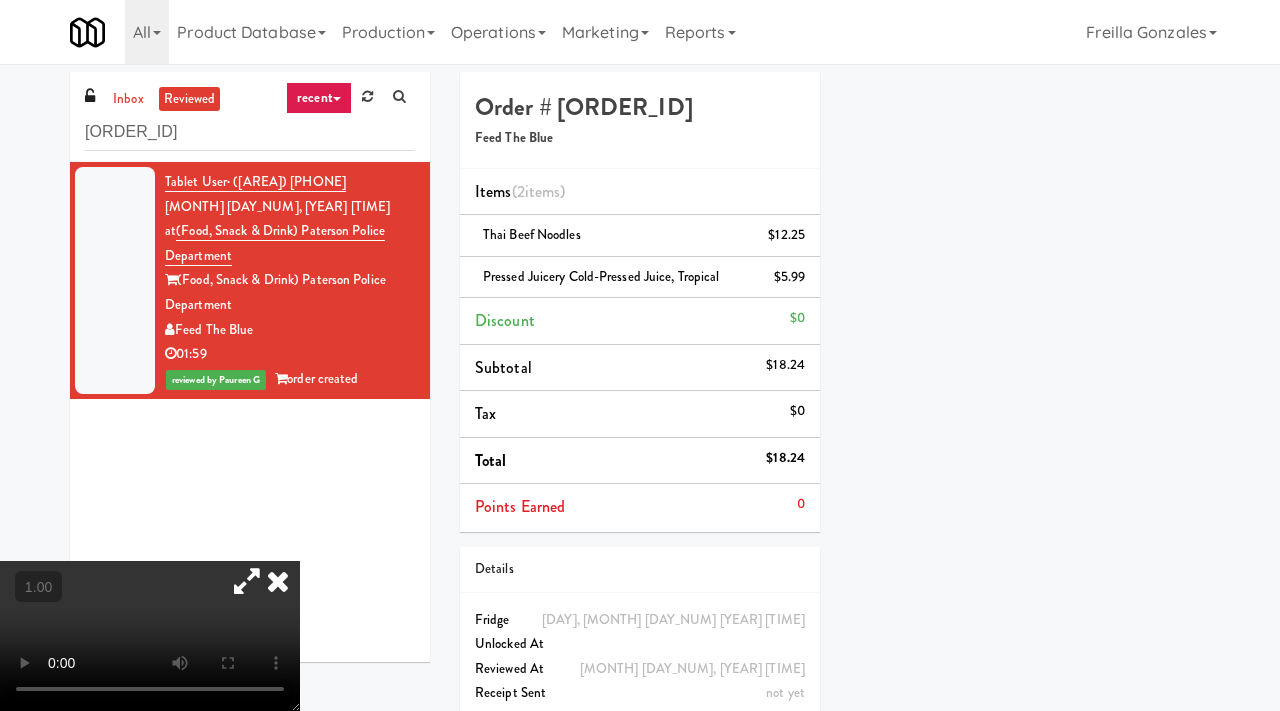 scroll, scrollTop: 215, scrollLeft: 0, axis: vertical 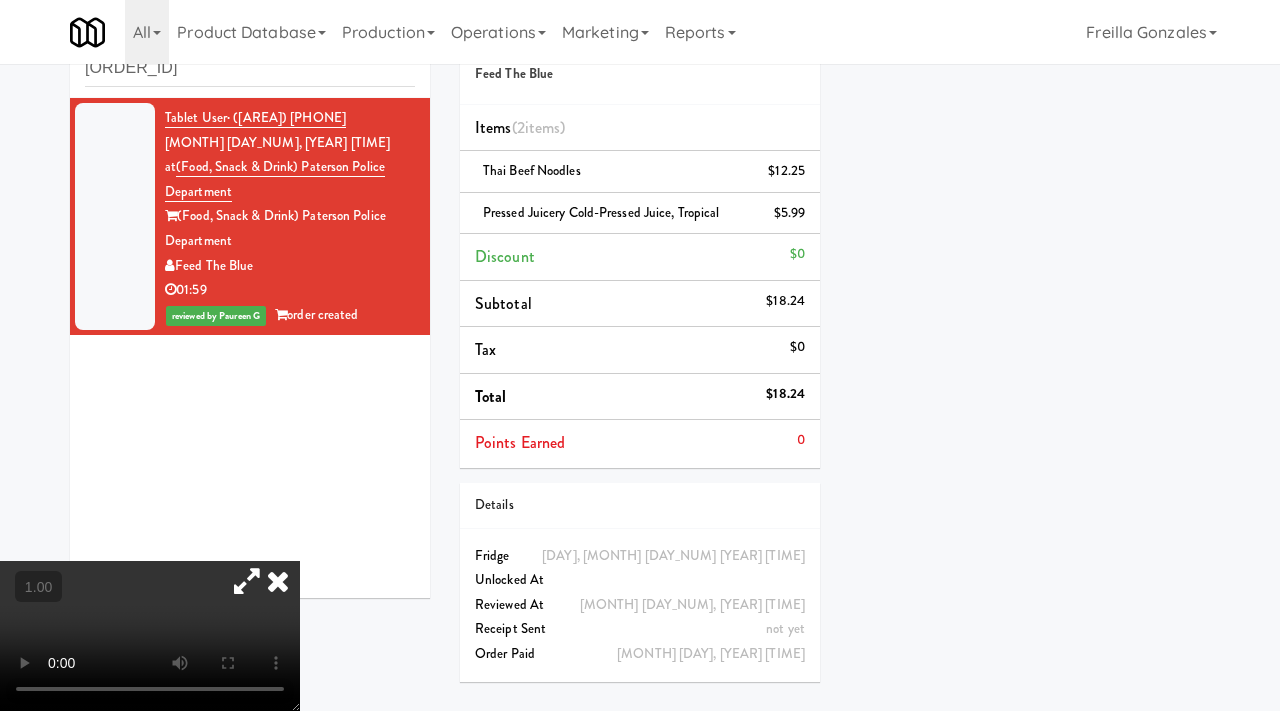 click at bounding box center [150, 636] 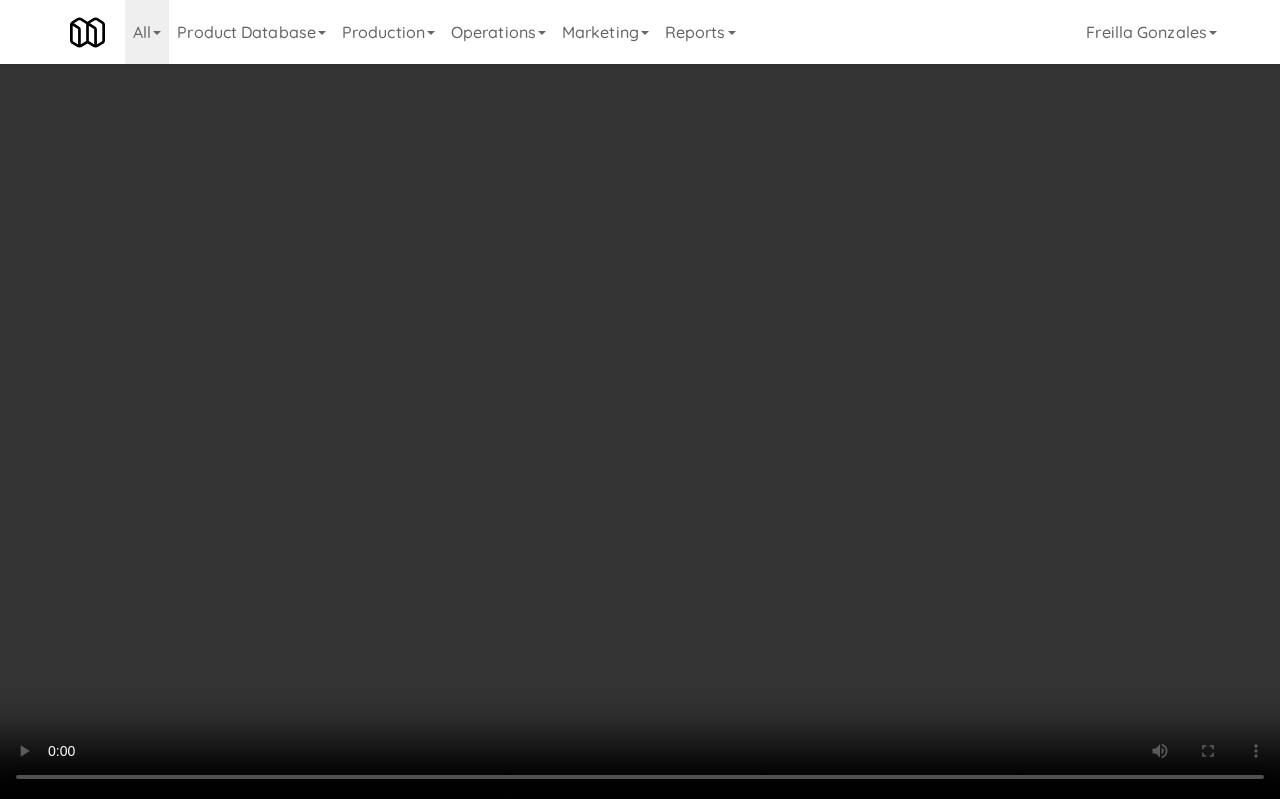 type 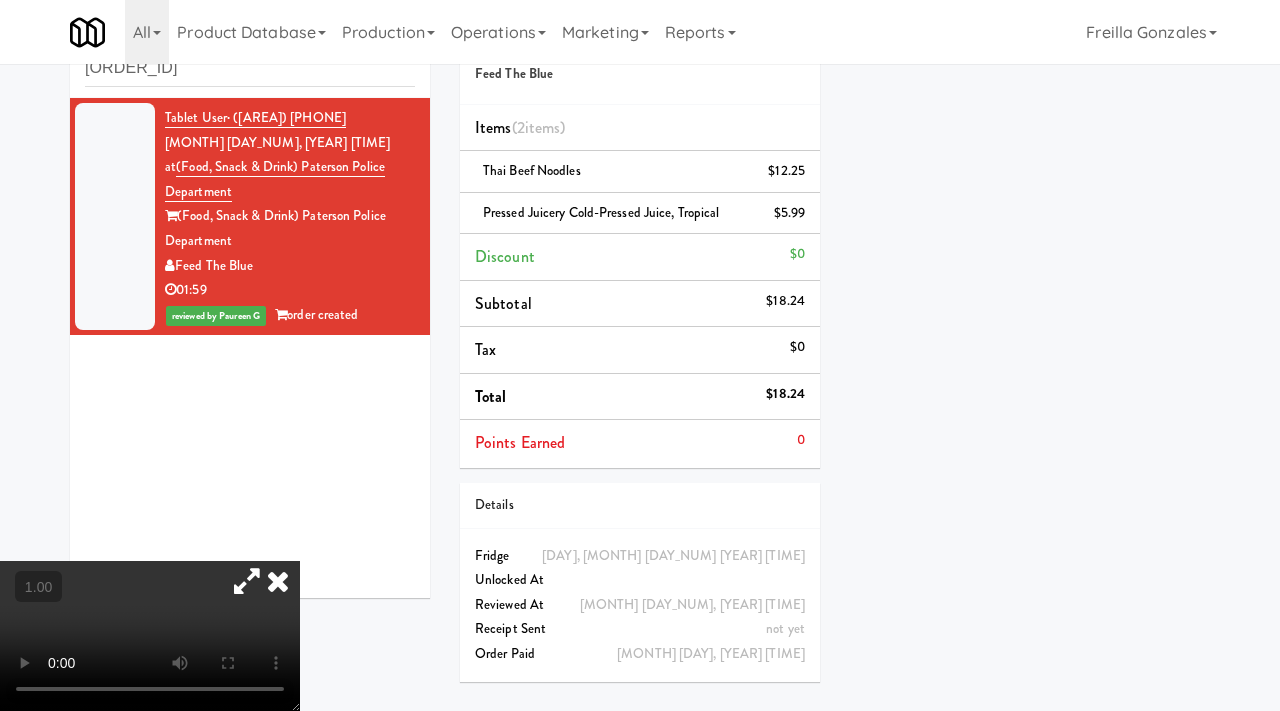 click at bounding box center (247, 581) 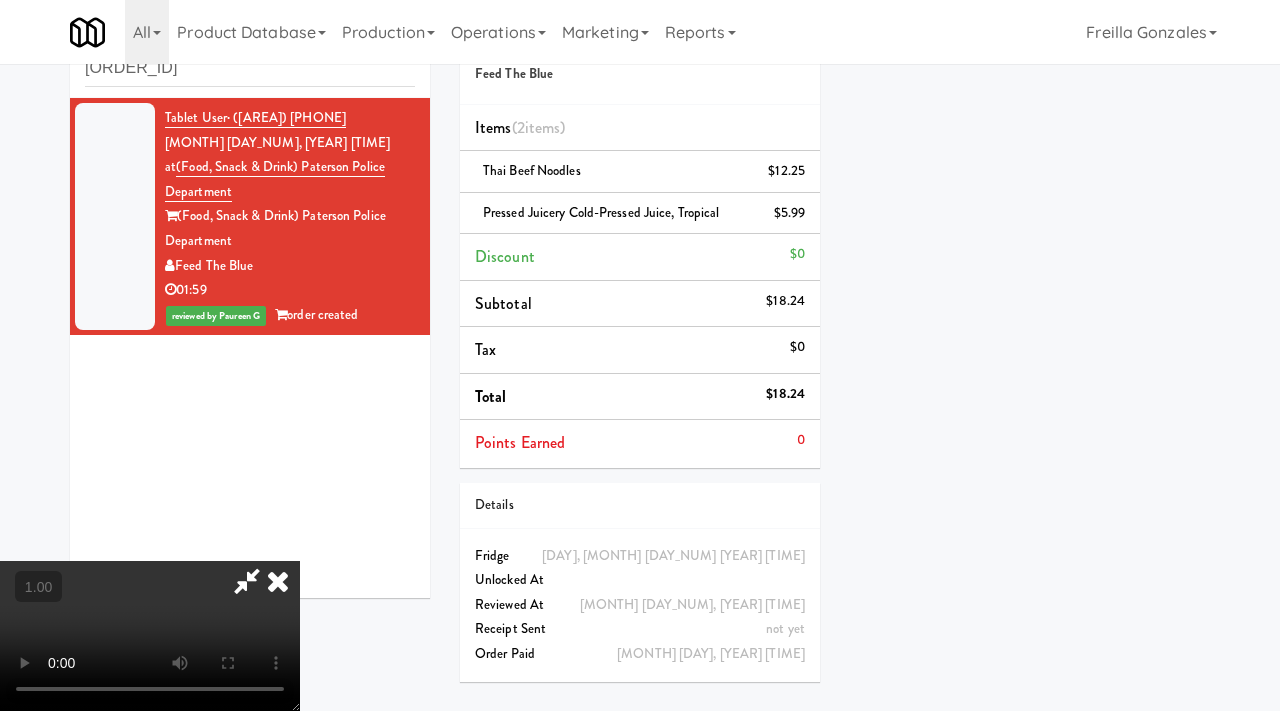 click at bounding box center [247, 581] 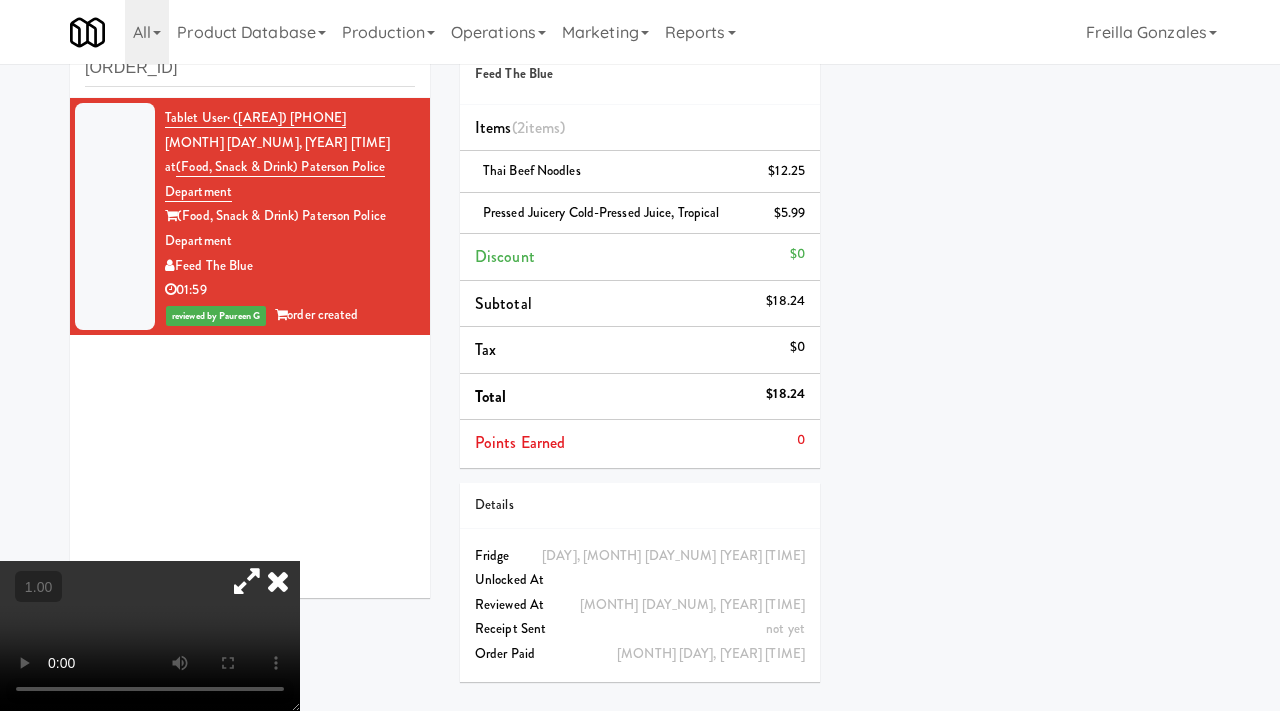 click at bounding box center [247, 581] 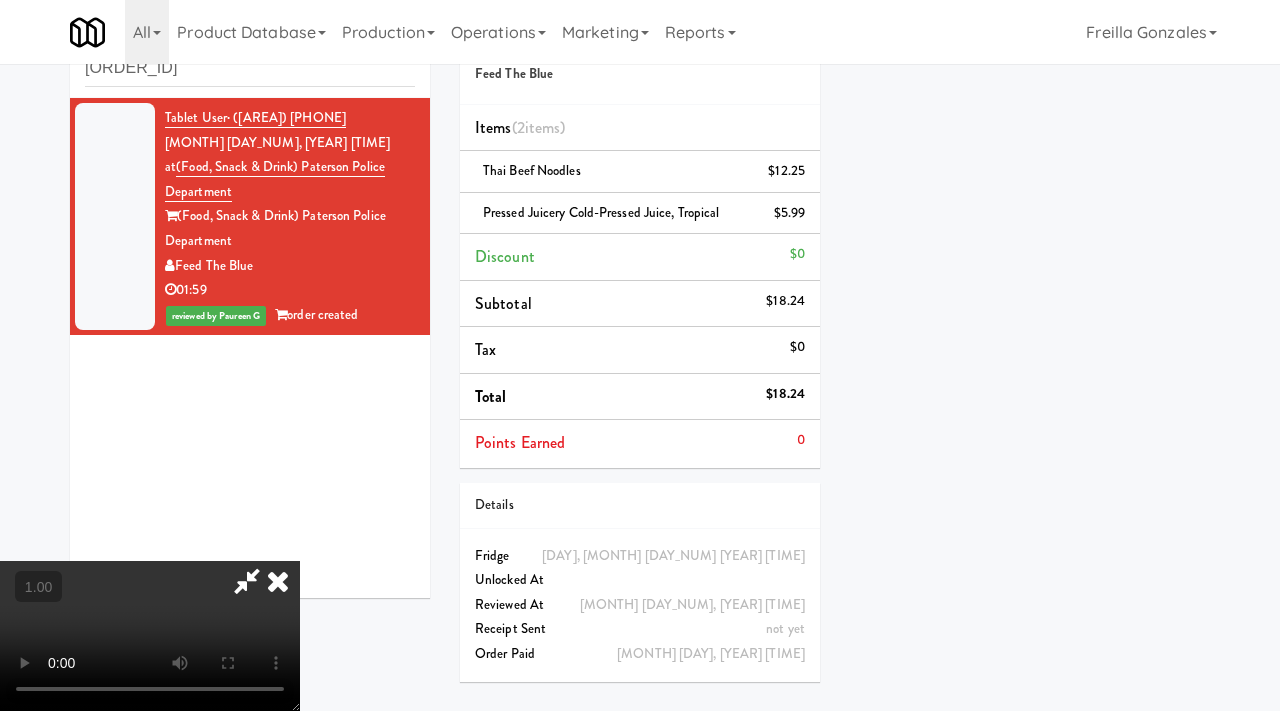 click at bounding box center [247, 581] 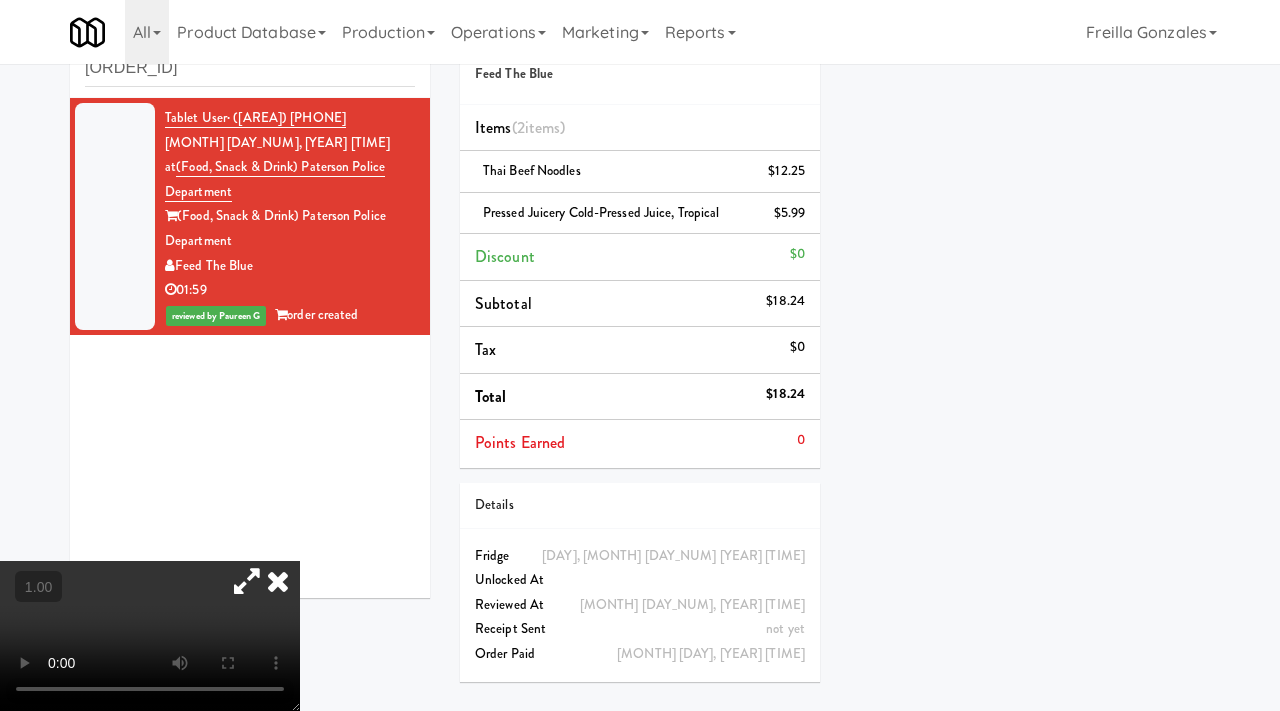 click at bounding box center (278, 581) 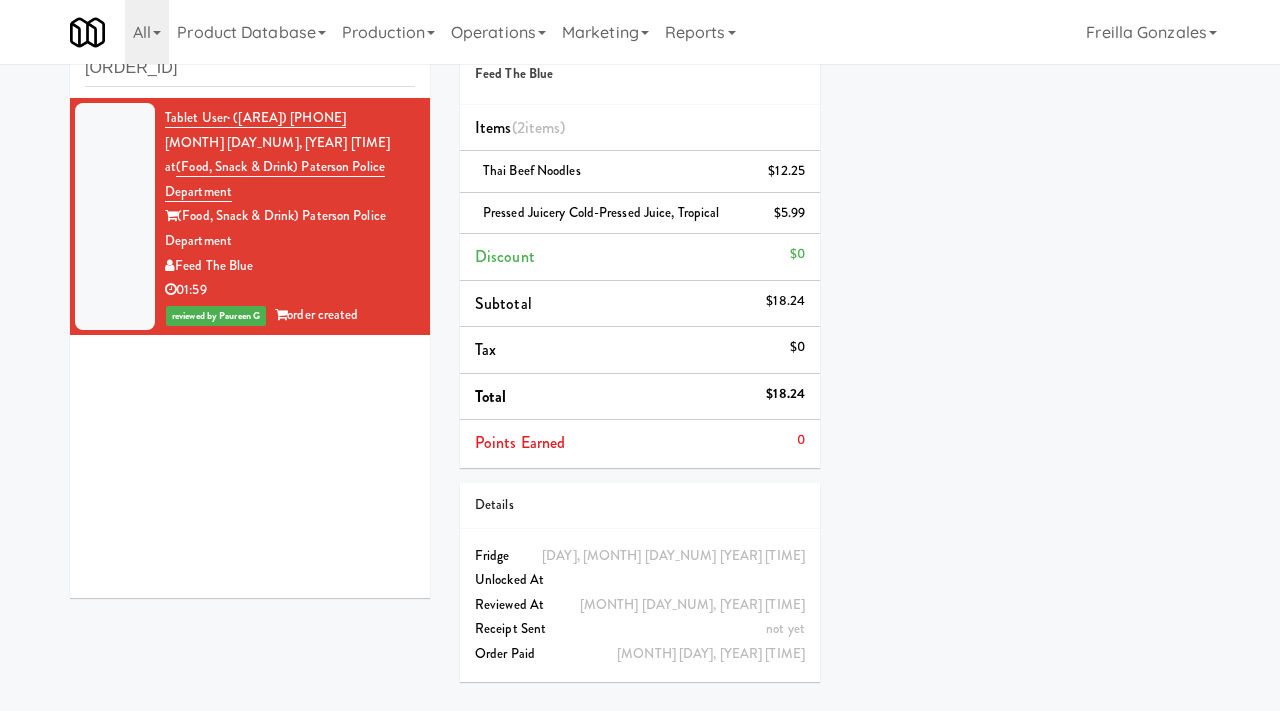 scroll, scrollTop: 18, scrollLeft: 0, axis: vertical 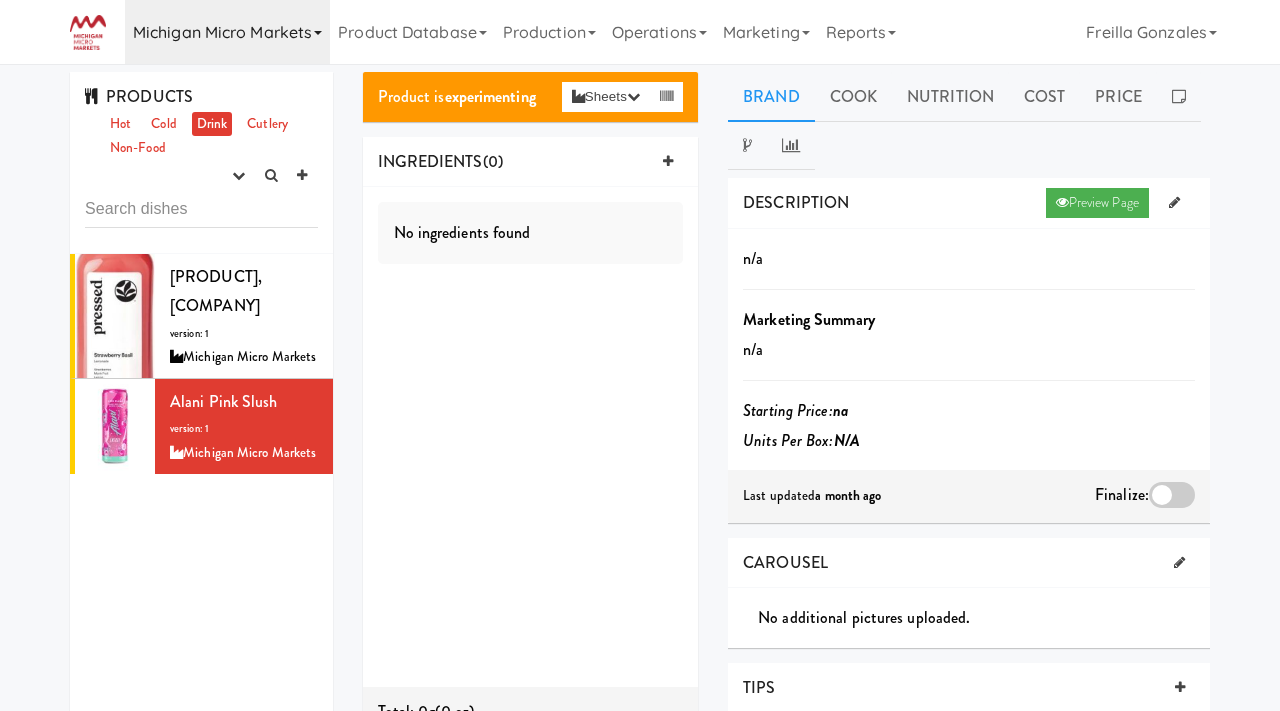 click on "Michigan Micro Markets" at bounding box center (227, 32) 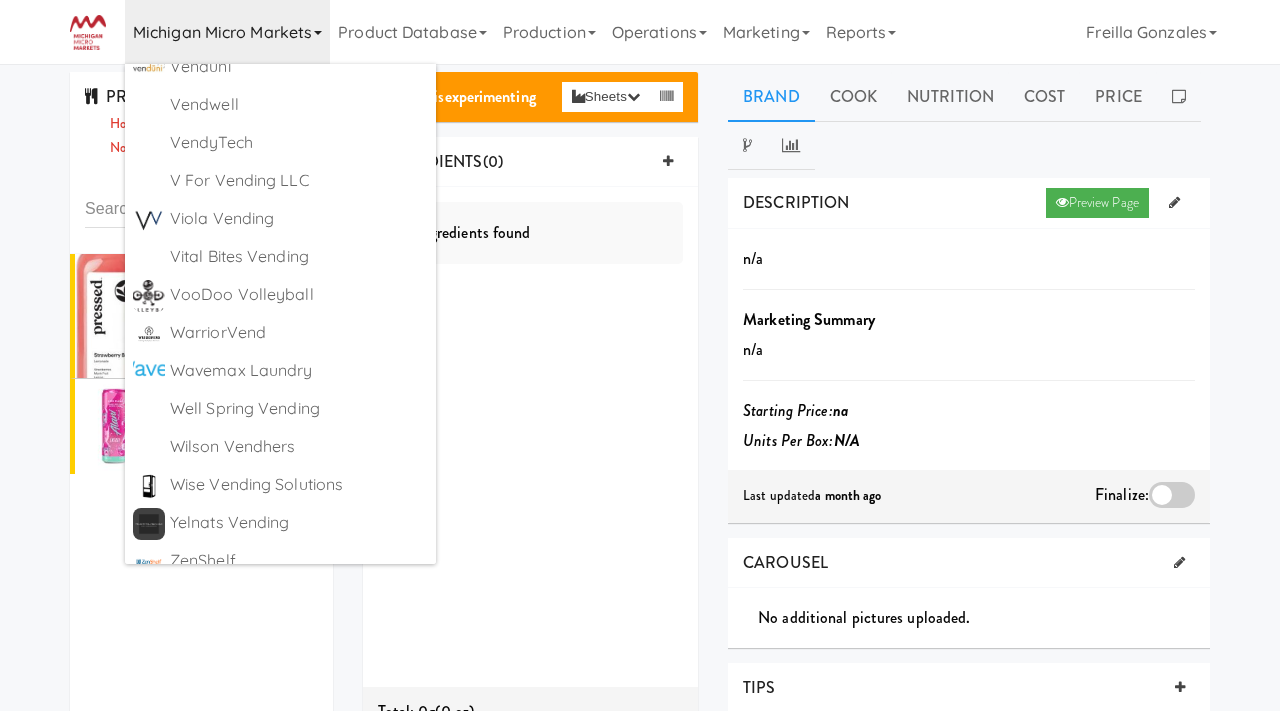 scroll, scrollTop: 8712, scrollLeft: 0, axis: vertical 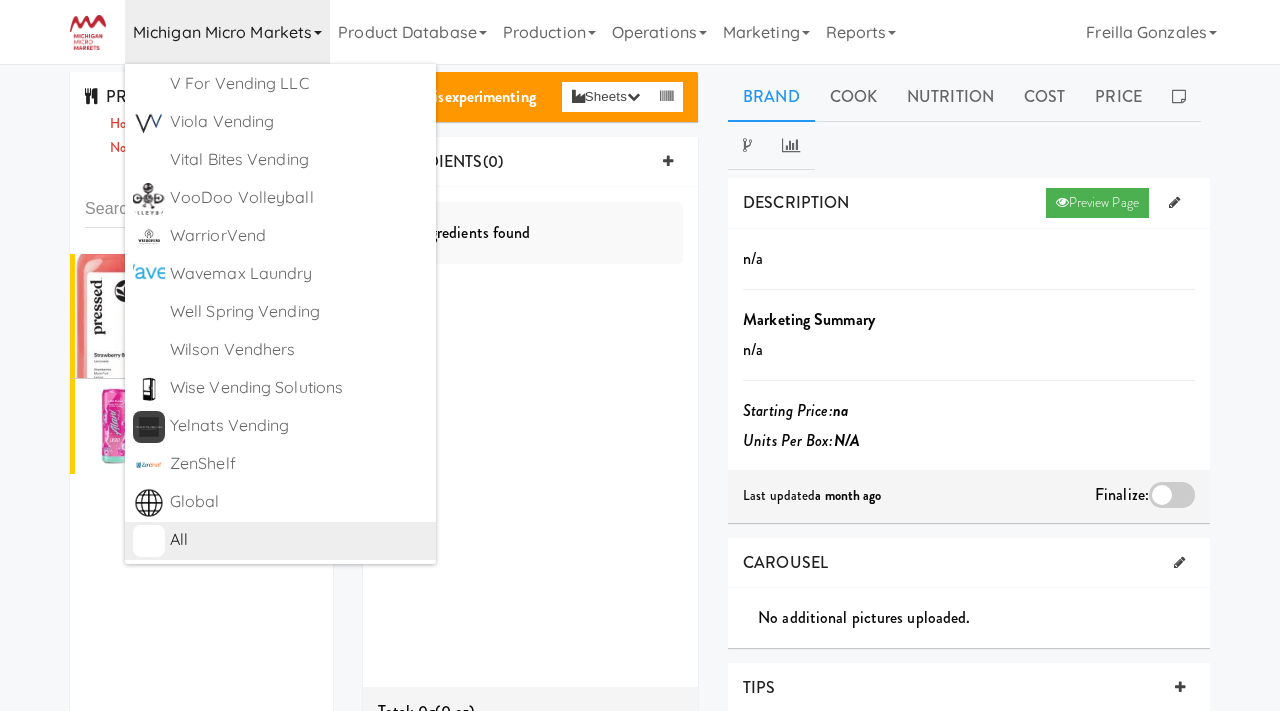 click on "All" at bounding box center [299, 540] 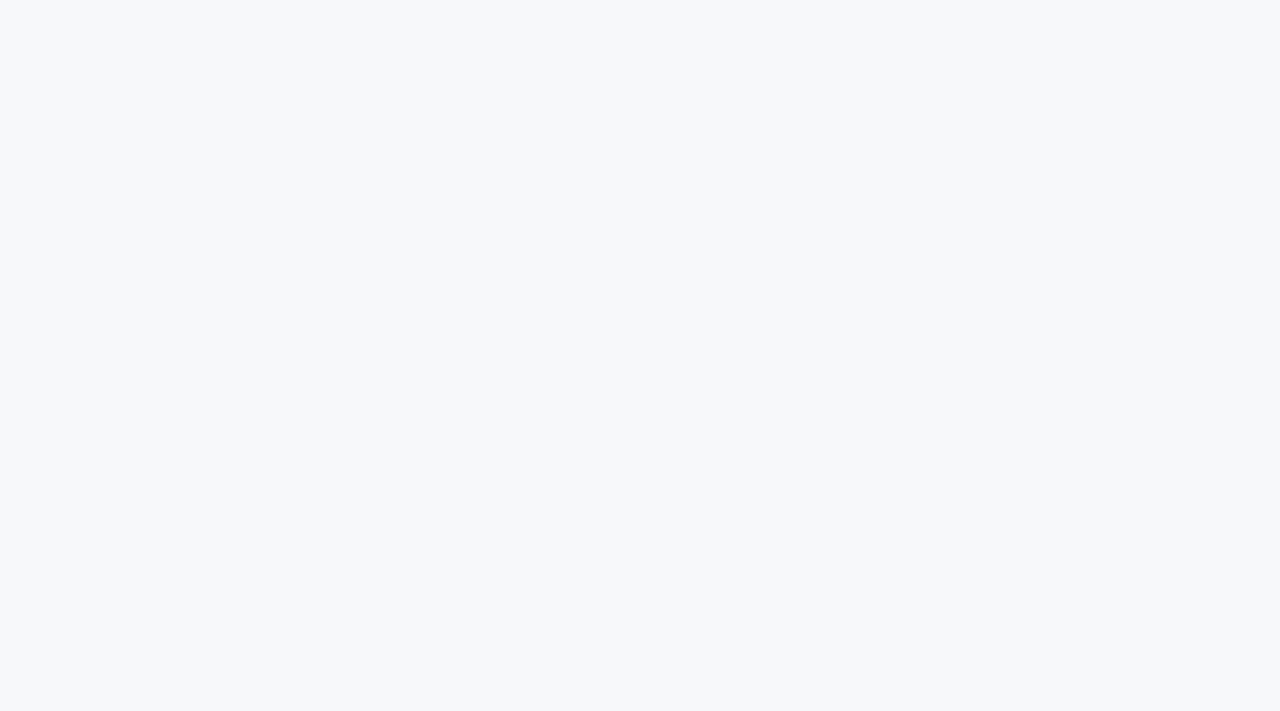 scroll, scrollTop: 0, scrollLeft: 0, axis: both 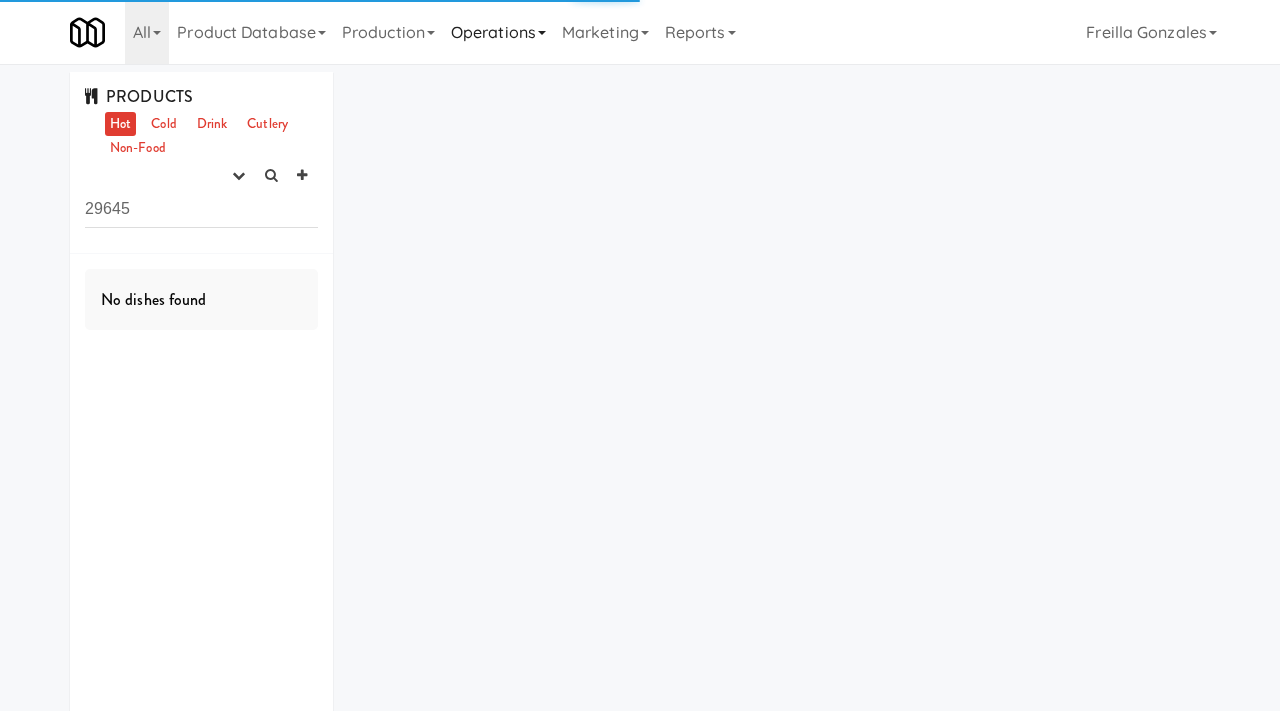 click on "Operations" at bounding box center [498, 32] 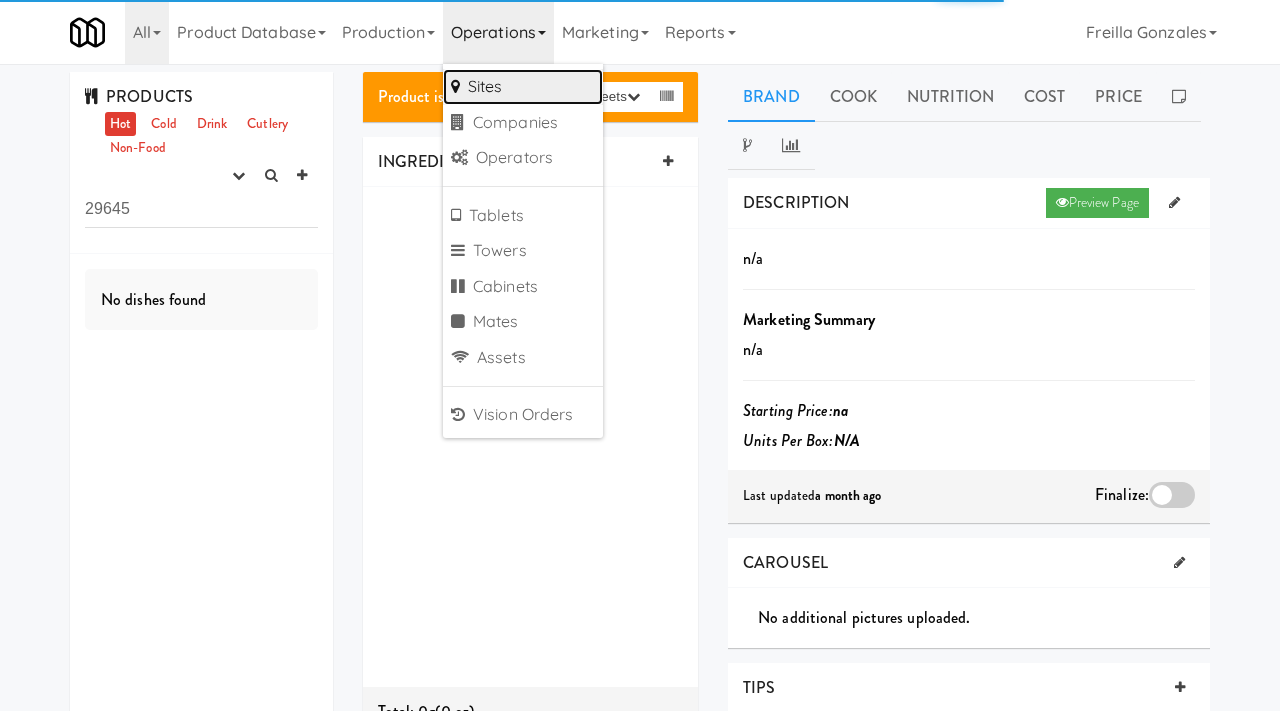 click on "Sites" at bounding box center [523, 87] 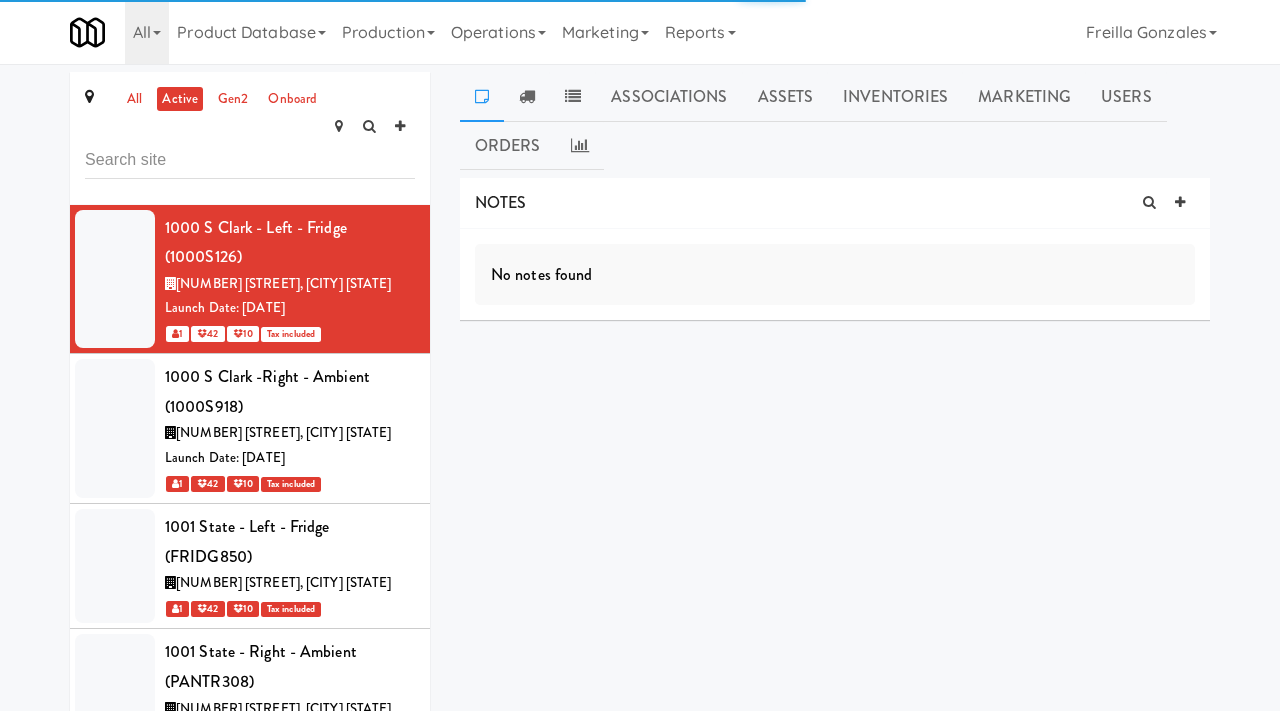 click at bounding box center (250, 160) 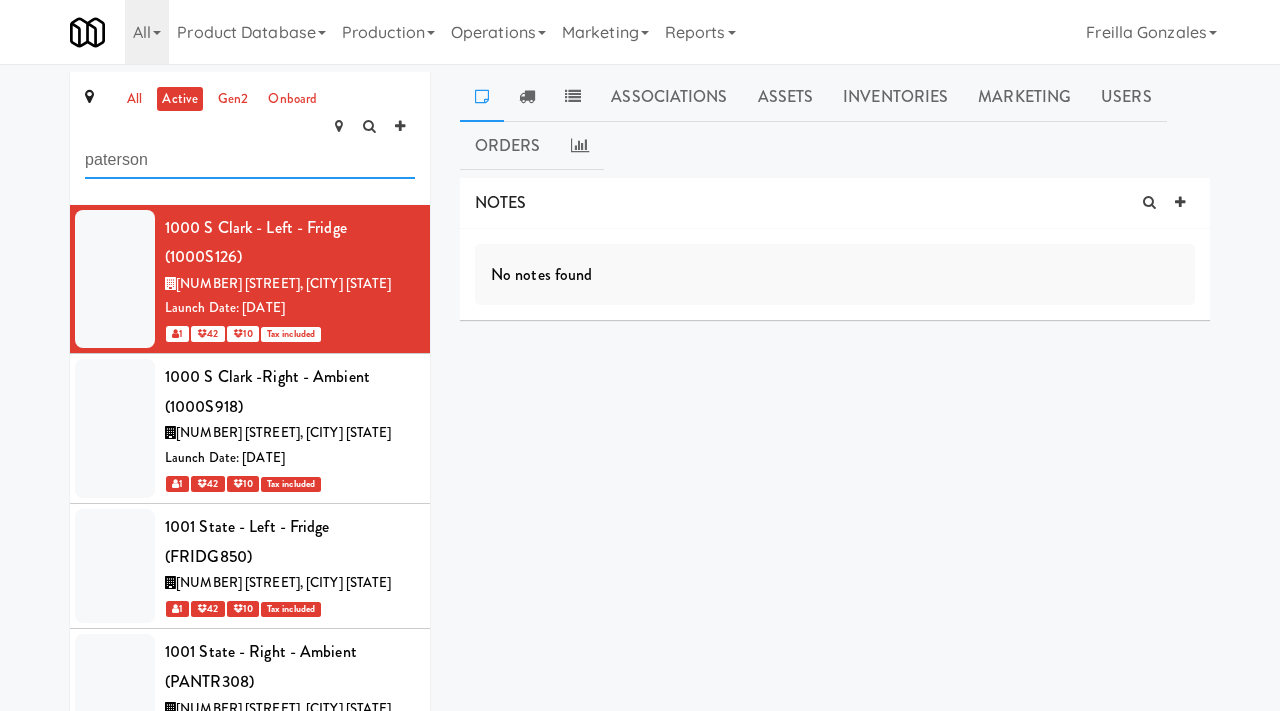 type on "paterson" 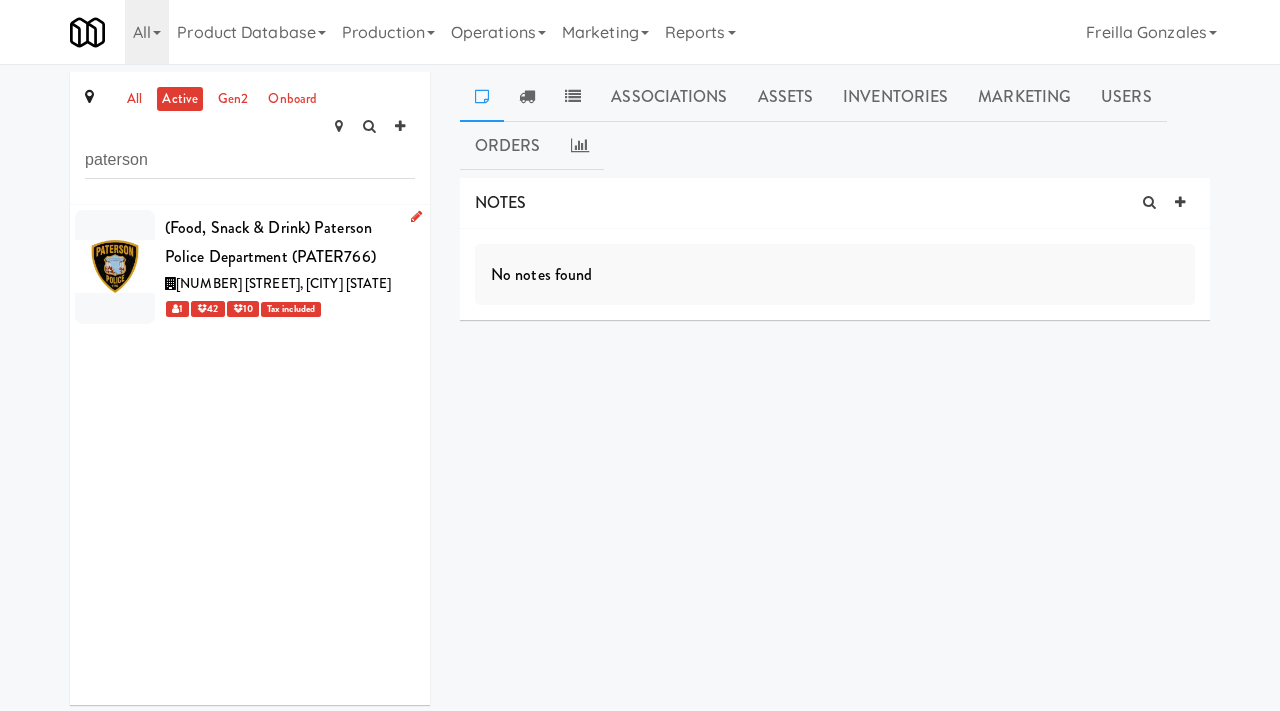 click on "(Food, Snack & Drink) Paterson Police Department   (PATER766)" at bounding box center (290, 242) 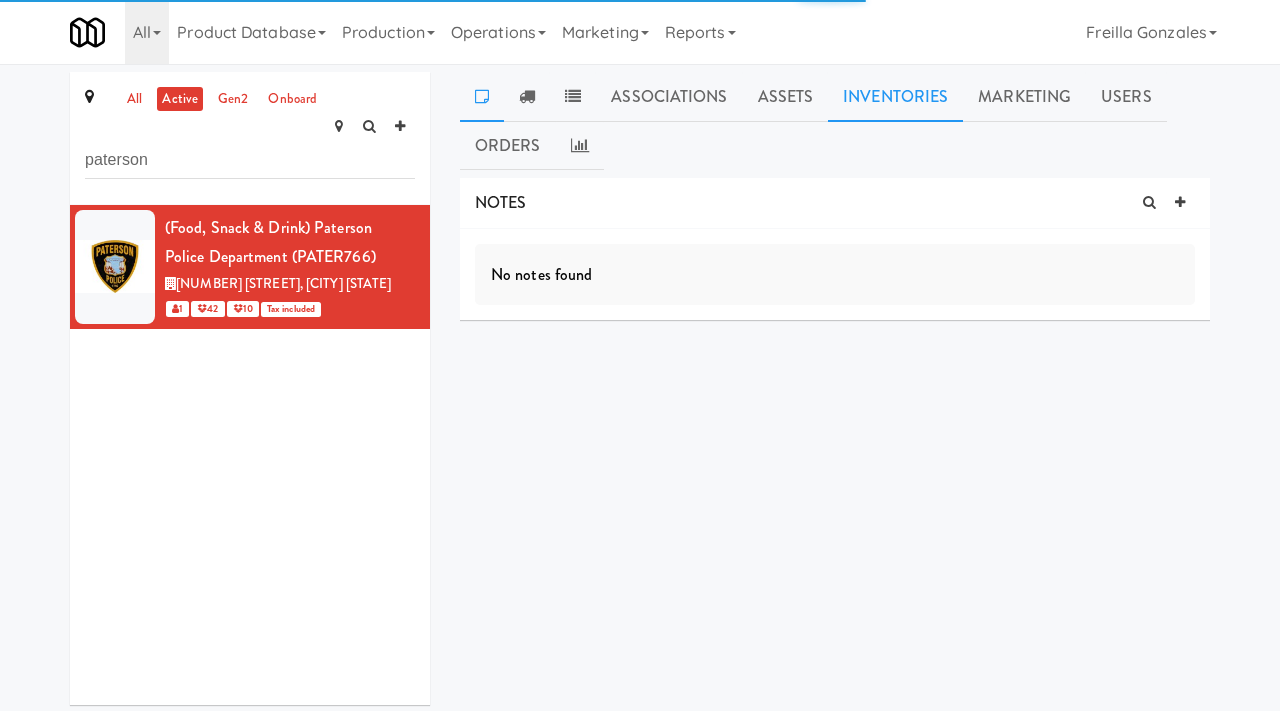 click on "Inventories" at bounding box center [895, 97] 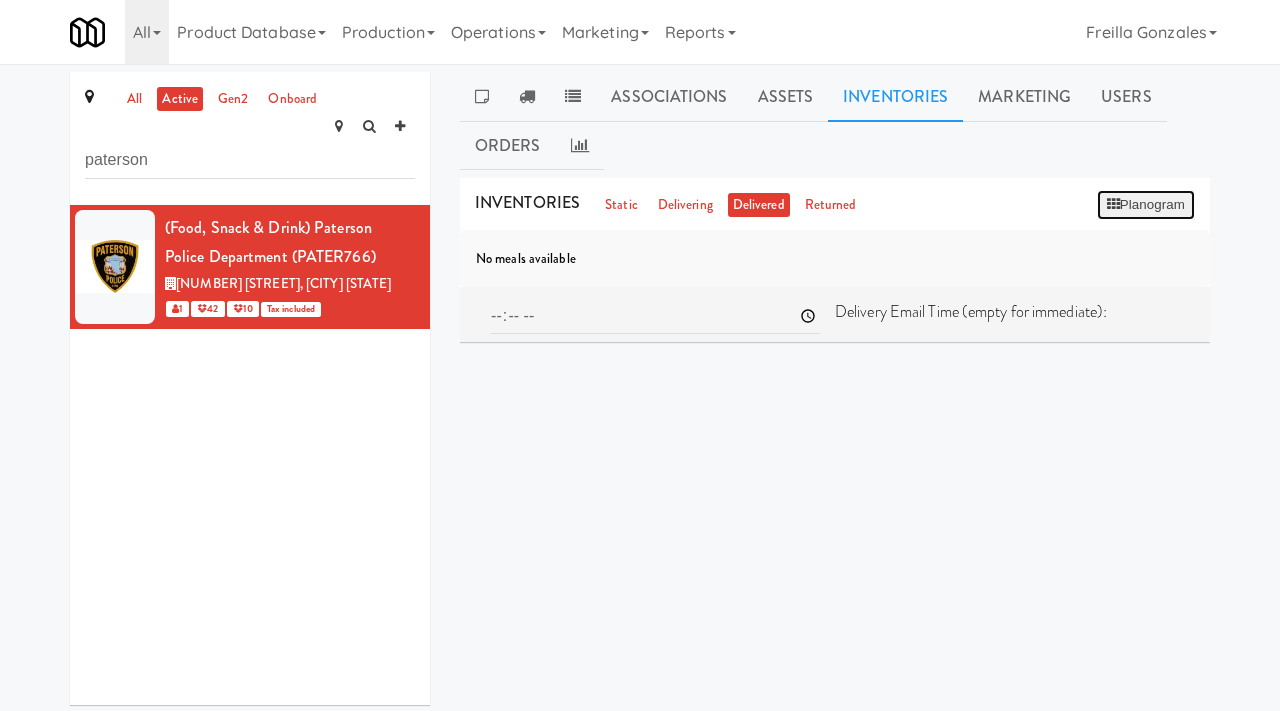 click on "Planogram" at bounding box center (1146, 205) 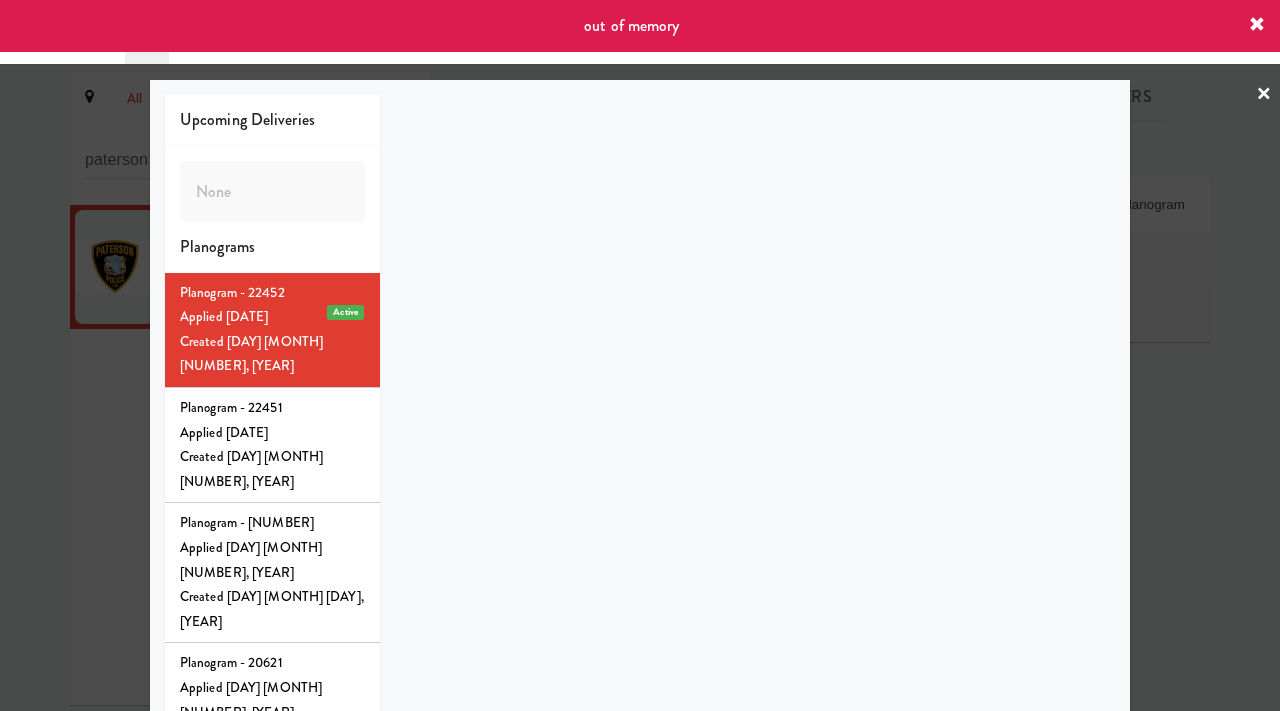 click on "×" at bounding box center [1264, 95] 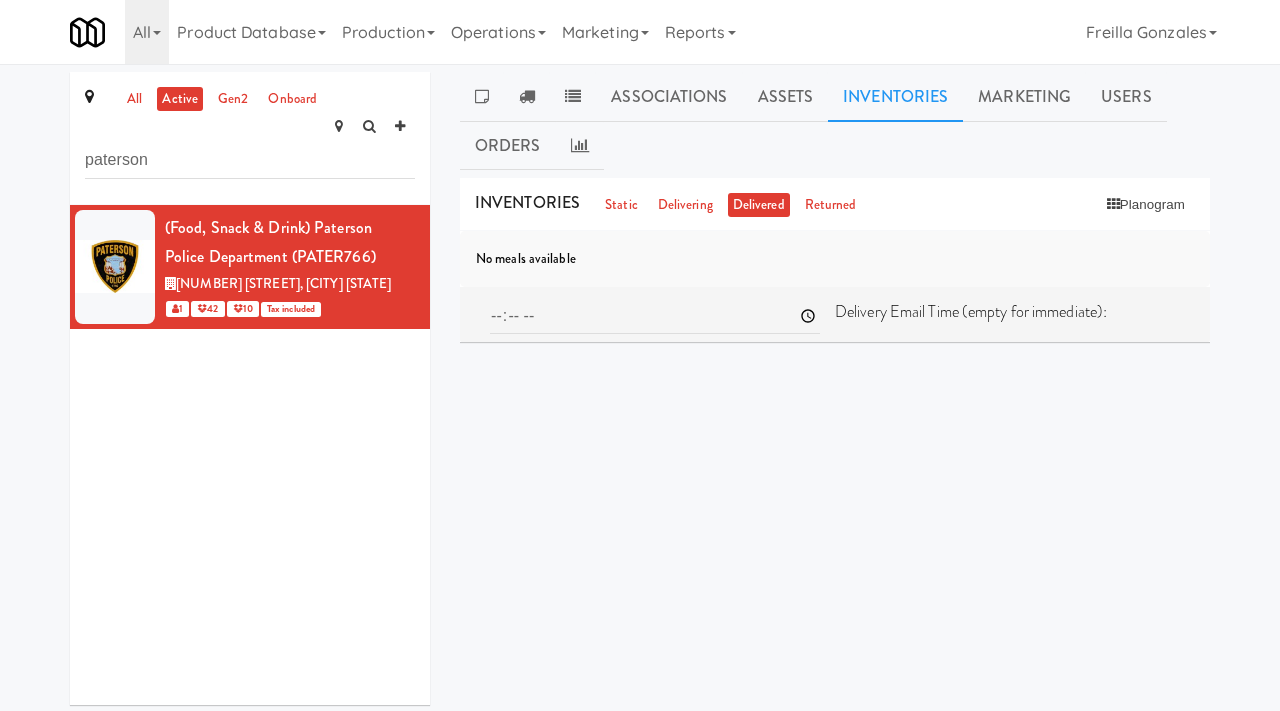 click on "Toggle navigation All   901 Smrt Mrkt https://classic.micromart.com/recipes/29645?operator_id=142   9518002 Canada https://classic.micromart.com/recipes/29645?operator_id=259   AA Vending https://classic.micromart.com/recipes/29645?operator_id=374   Abrom Vending https://classic.micromart.com/recipes/29645?operator_id=294   Access Amenities https://classic.micromart.com/recipes/29645?operator_id=194   Ace Plus Vending https://classic.micromart.com/recipes/29645?operator_id=300   AetherTek, Inc. https://classic.micromart.com/recipes/29645?operator_id=183   AI Vending https://classic.micromart.com/recipes/29645?operator_id=276   Allgood Provisions https://classic.micromart.com/recipes/29645?operator_id=309   Alligator Arms Vending https://classic.micromart.com/recipes/29645?operator_id=159   All Things Vending https://classic.micromart.com/recipes/29645?operator_id=178   Alpine Modern Vending https://classic.micromart.com/recipes/29645?operator_id=80   Amenity Advocates   AsRight Ventures   AVI Foodsystems" at bounding box center [640, 32] 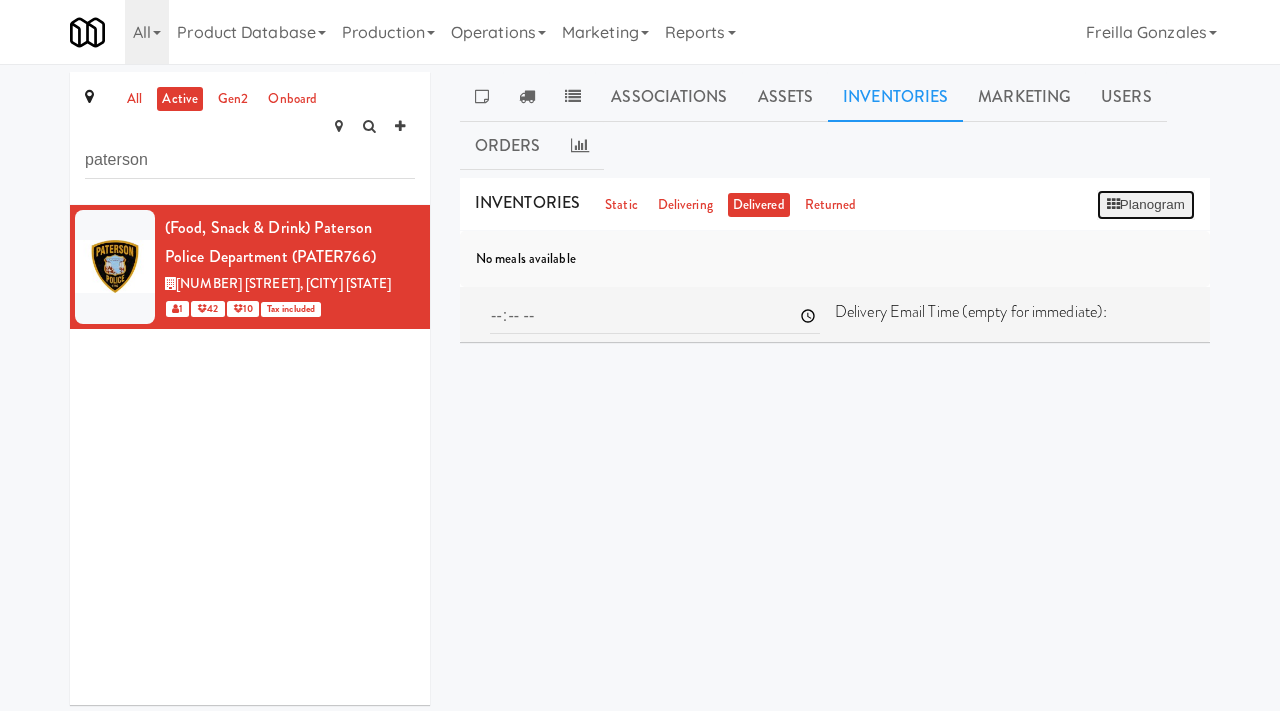click on "Planogram" at bounding box center [1146, 205] 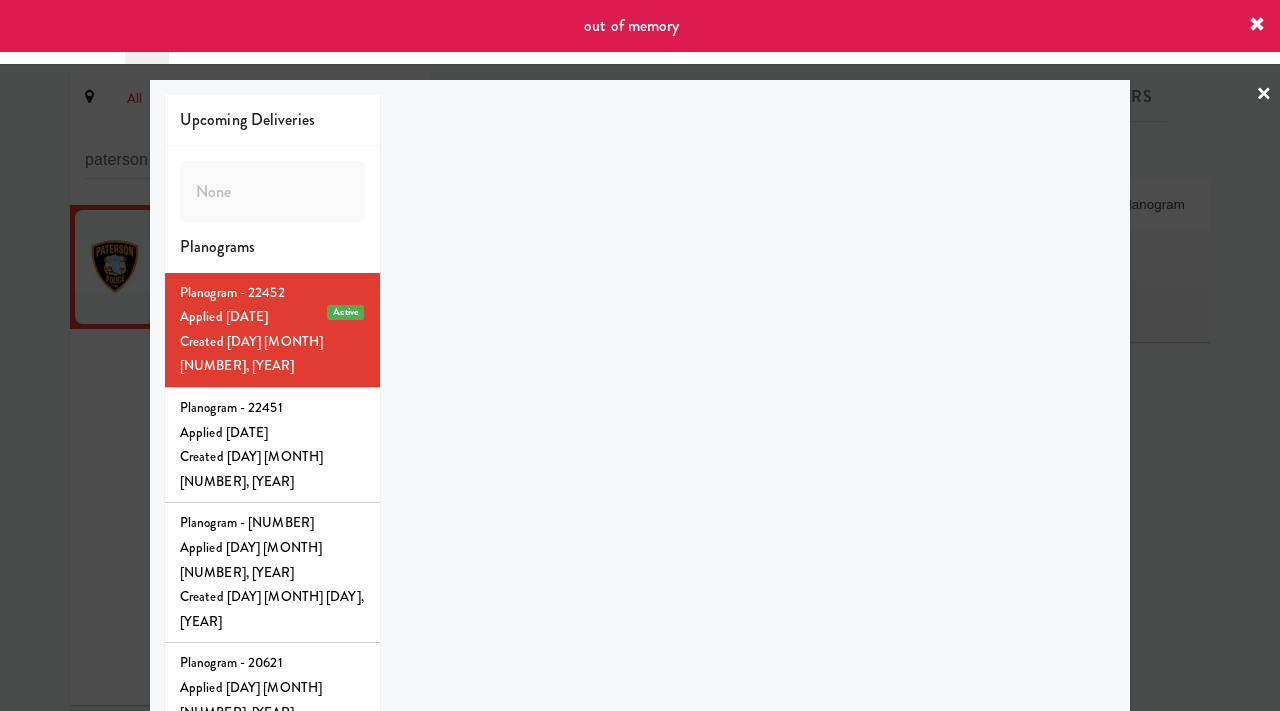 click on "×" at bounding box center (1264, 95) 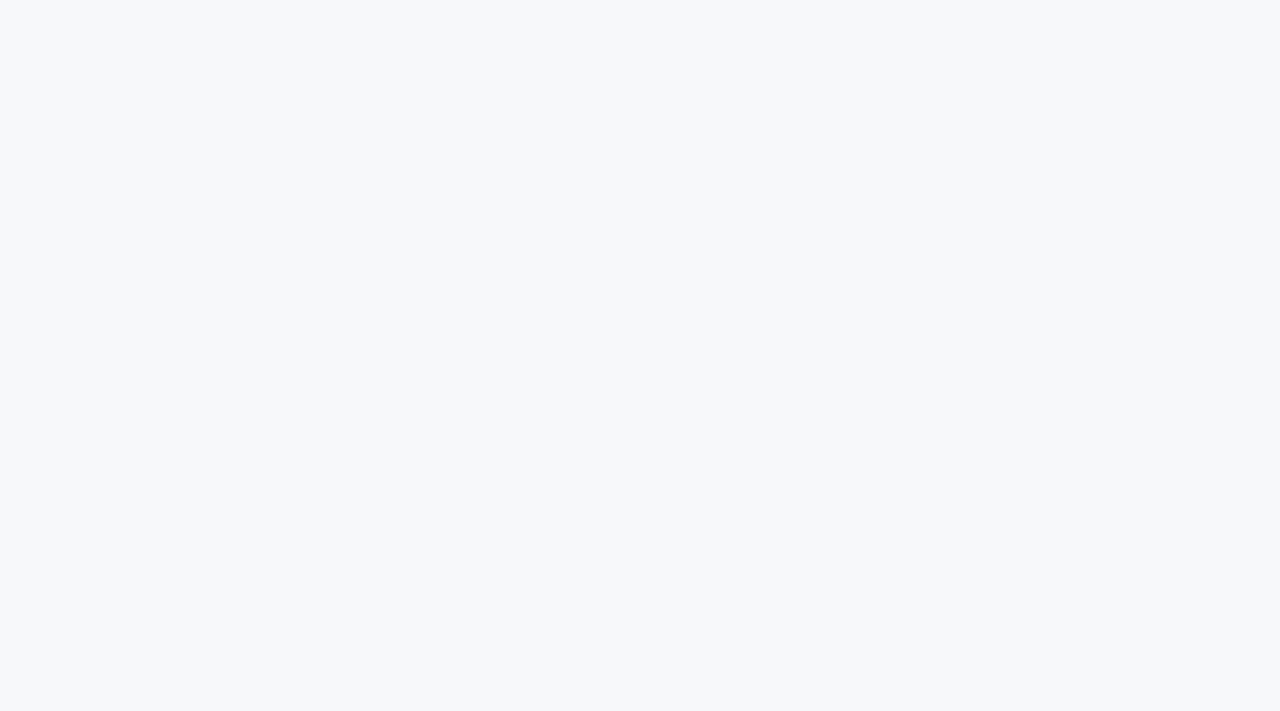 scroll, scrollTop: 0, scrollLeft: 0, axis: both 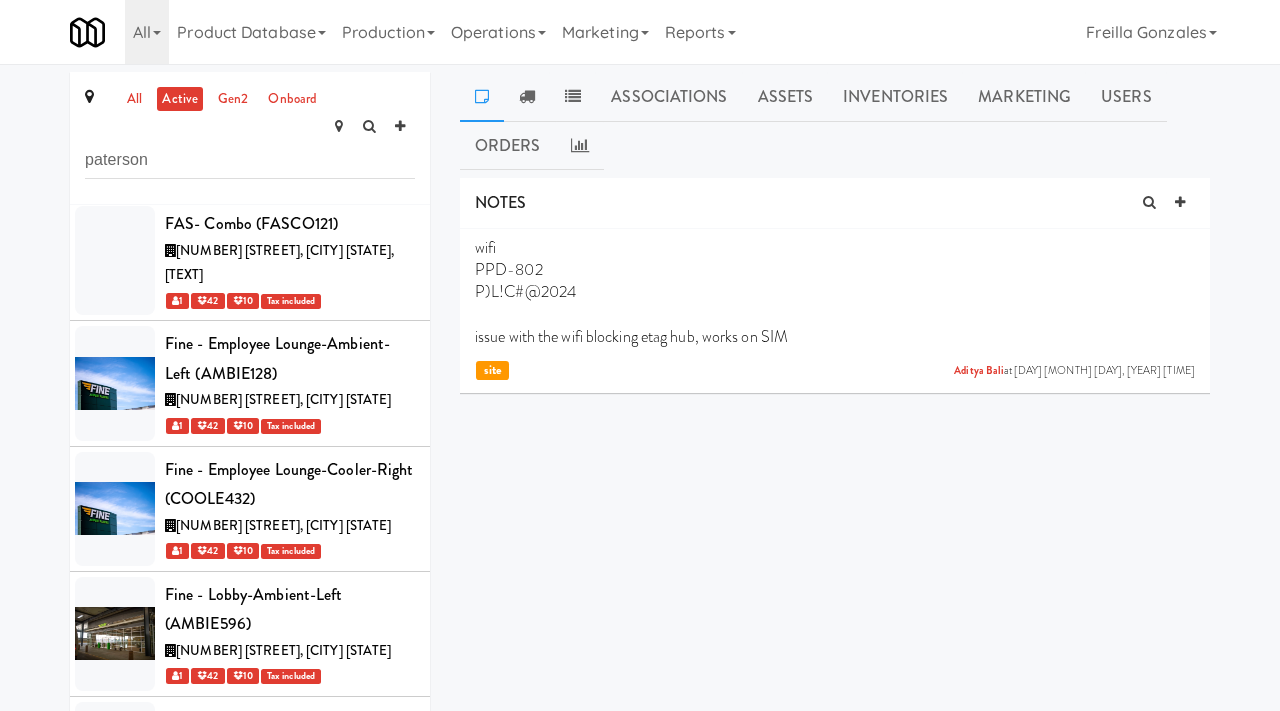 type on "paterson" 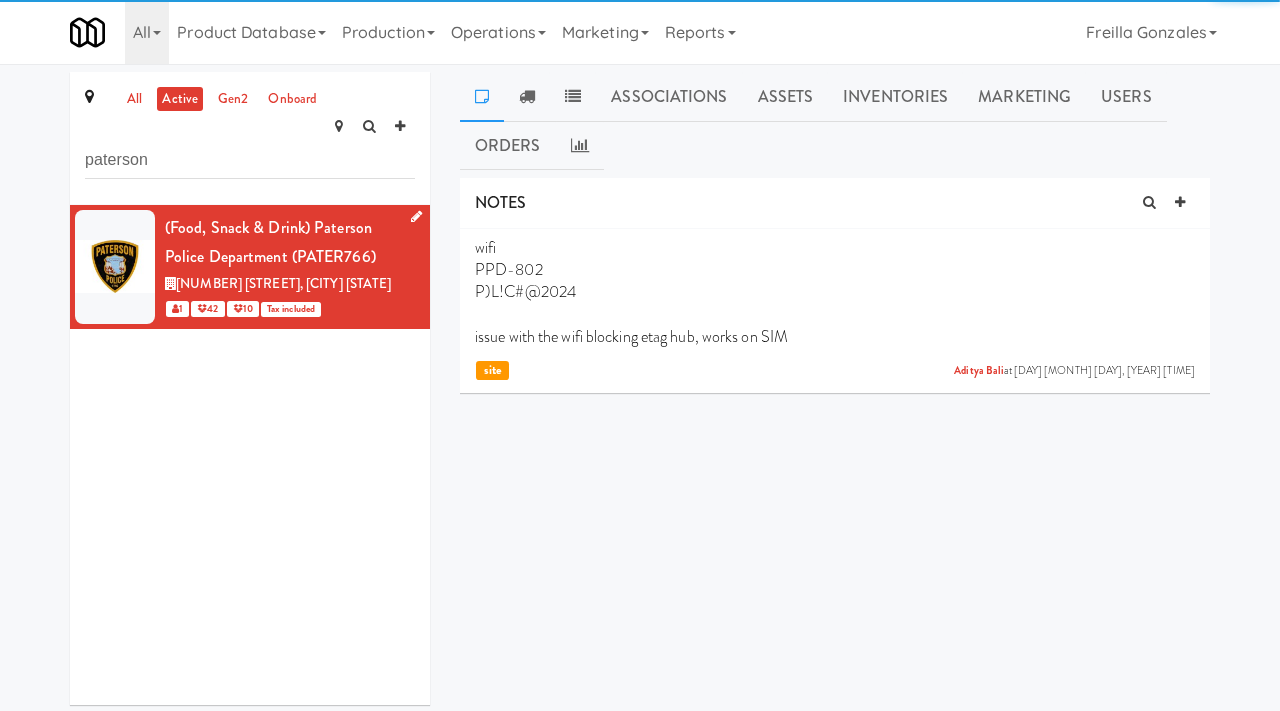 scroll, scrollTop: 0, scrollLeft: 0, axis: both 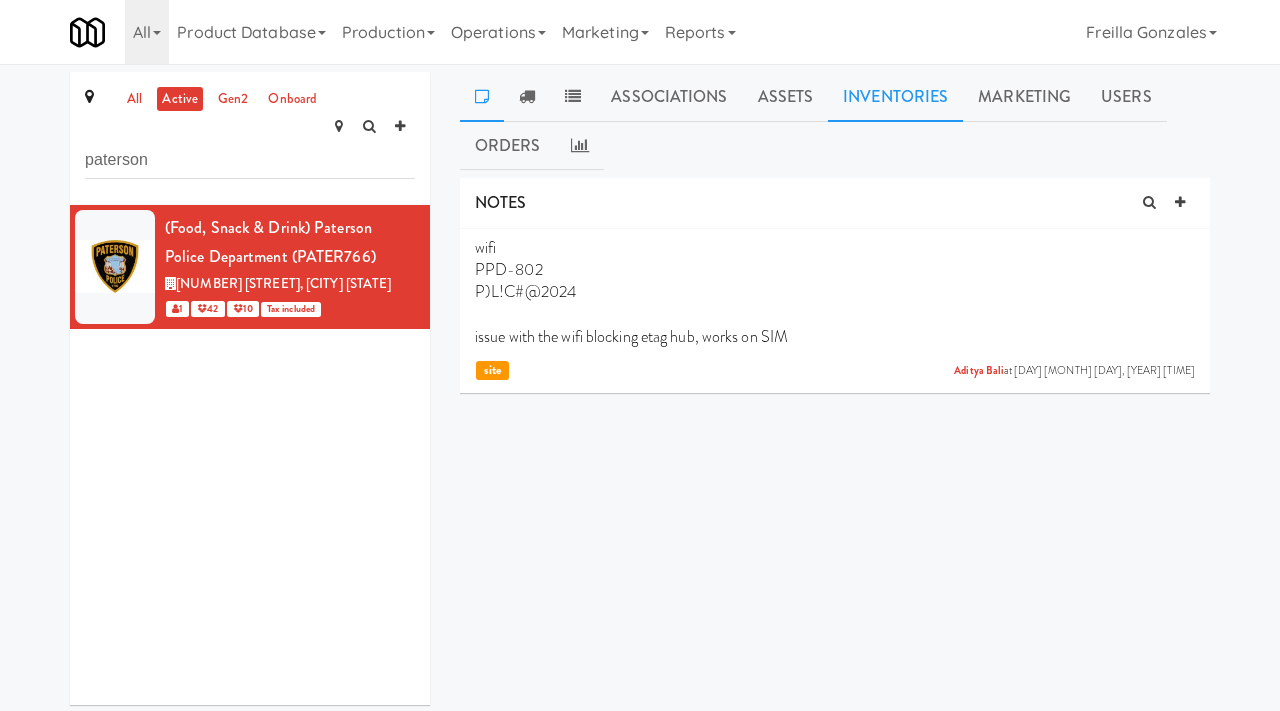 click on "Inventories" at bounding box center [895, 97] 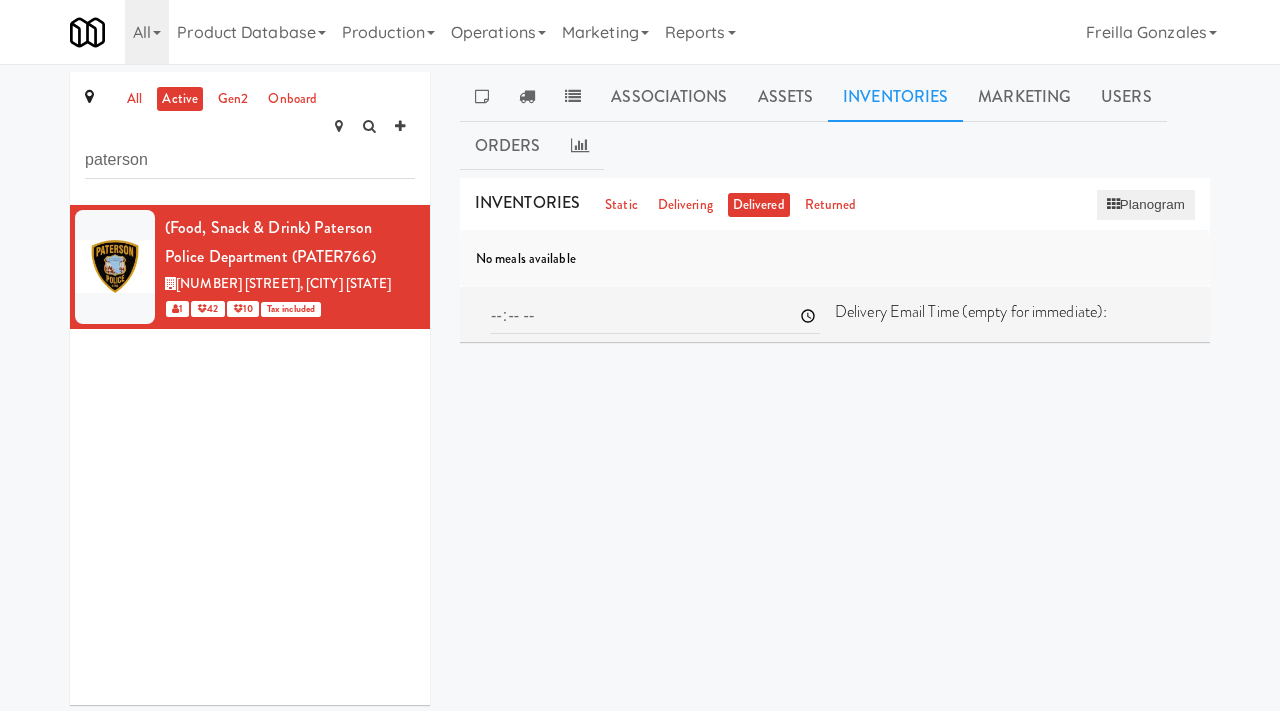 click on "Planogram" at bounding box center (1146, 205) 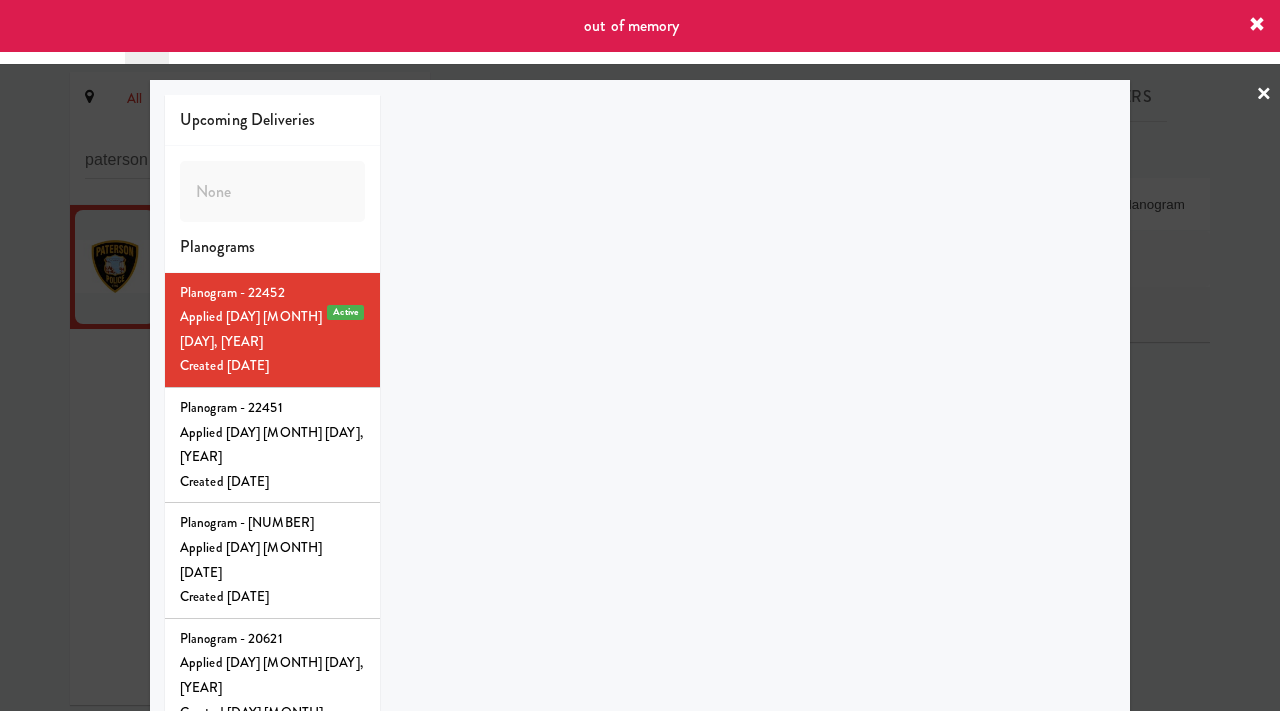 click at bounding box center (640, 355) 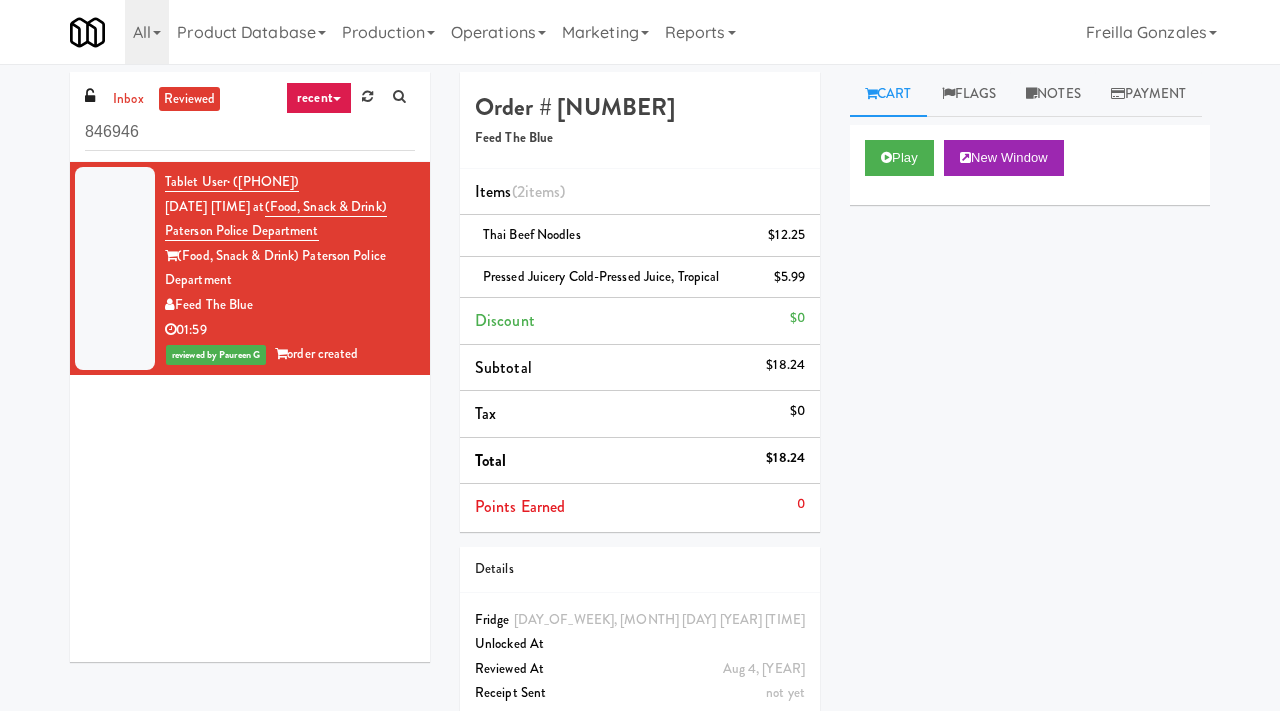 scroll, scrollTop: 18, scrollLeft: 0, axis: vertical 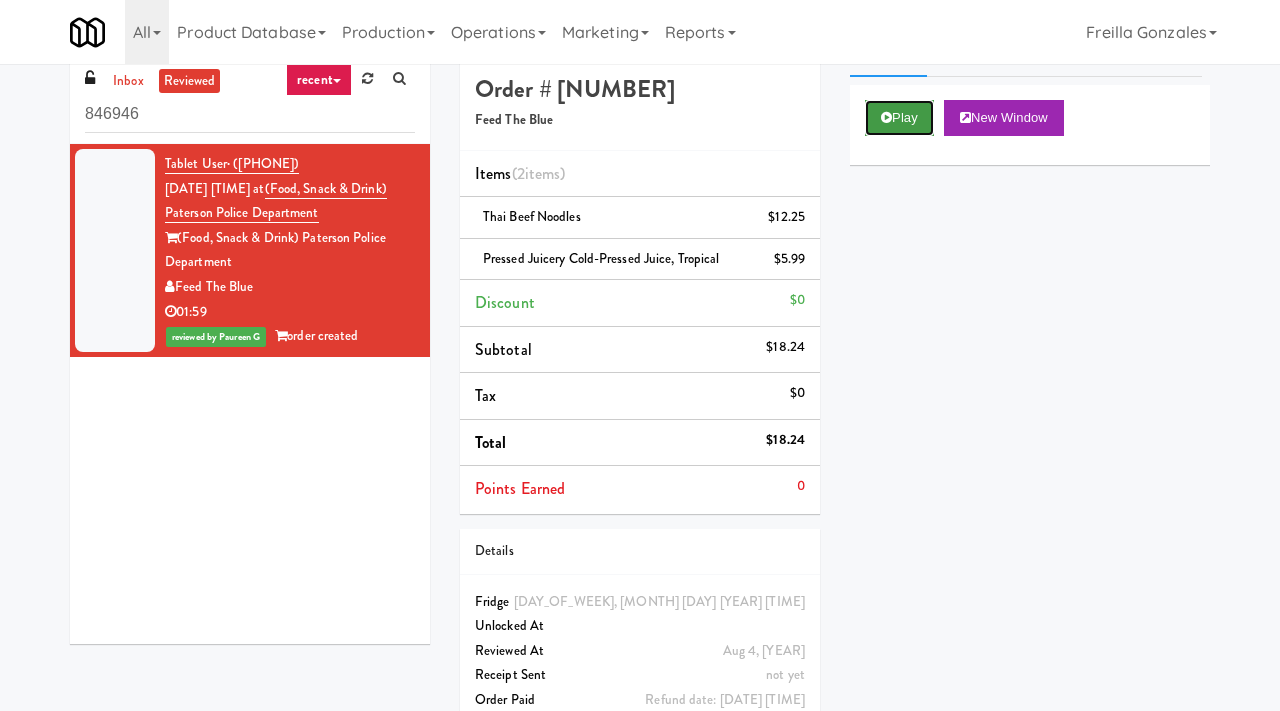 click on "Play" at bounding box center (899, 118) 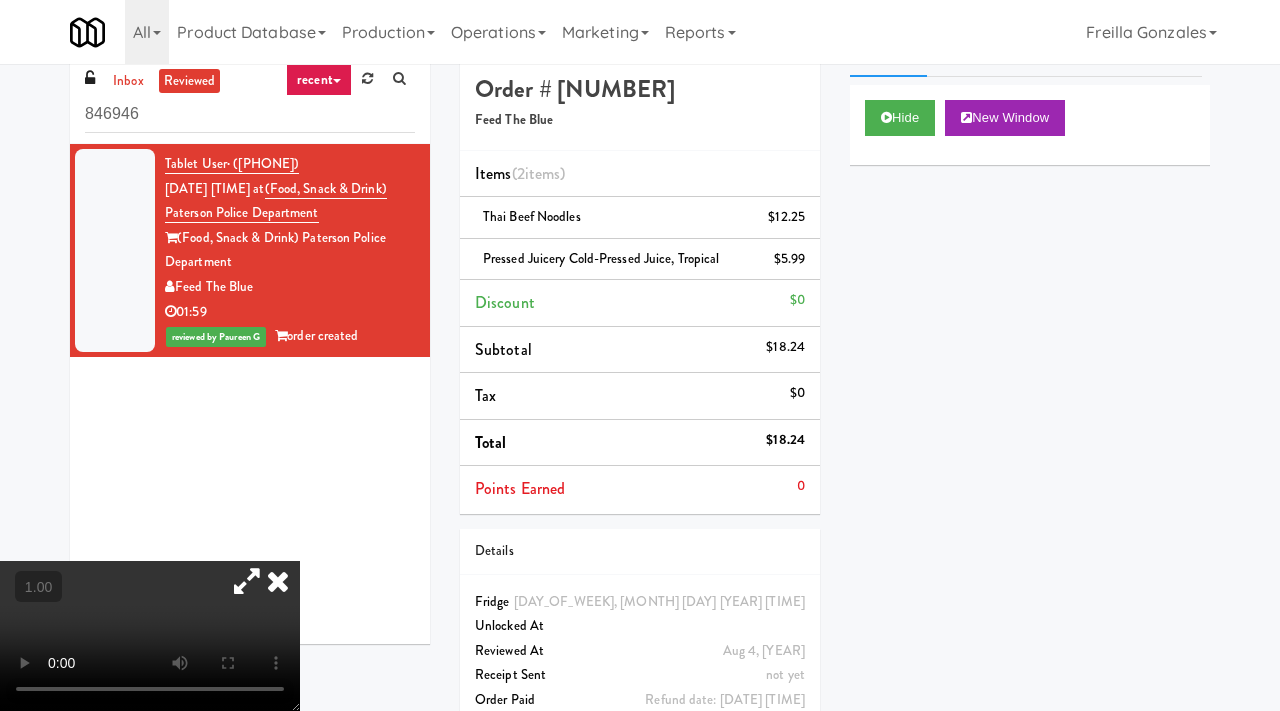 click at bounding box center [150, 636] 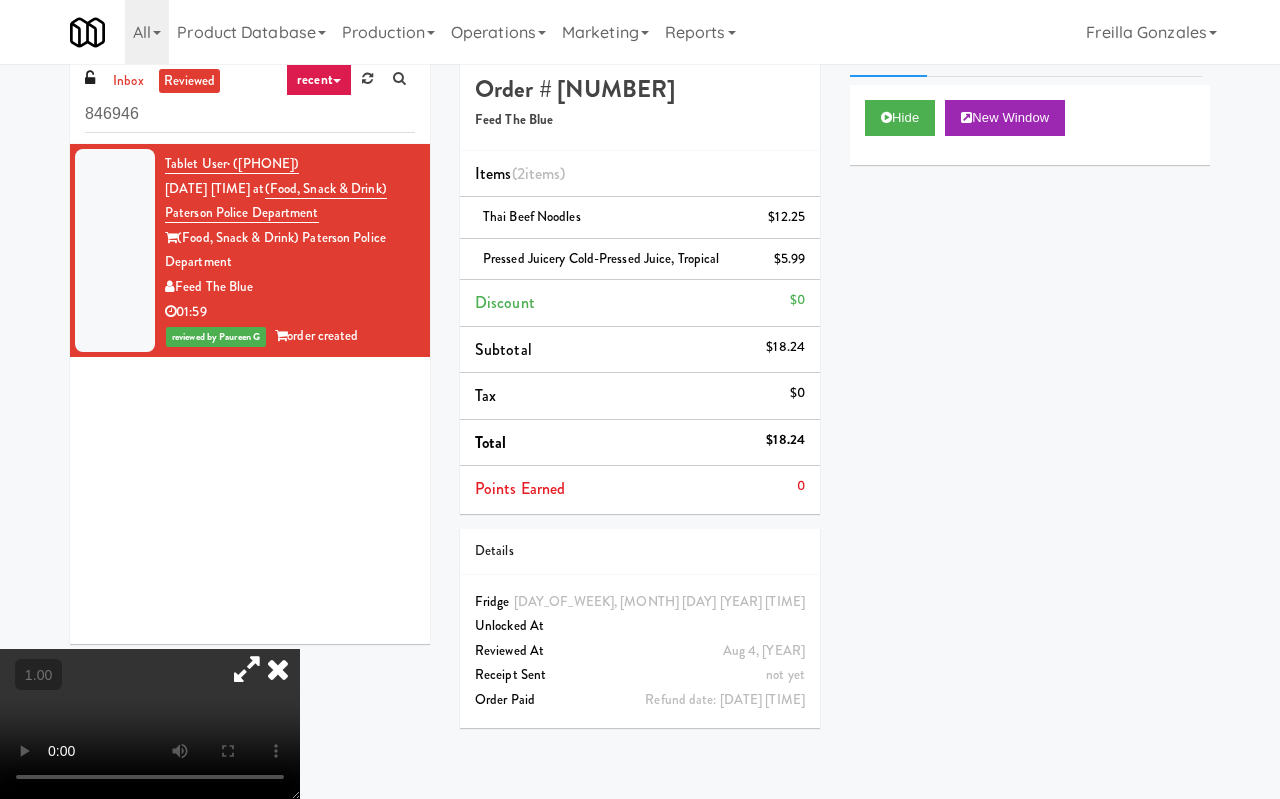type 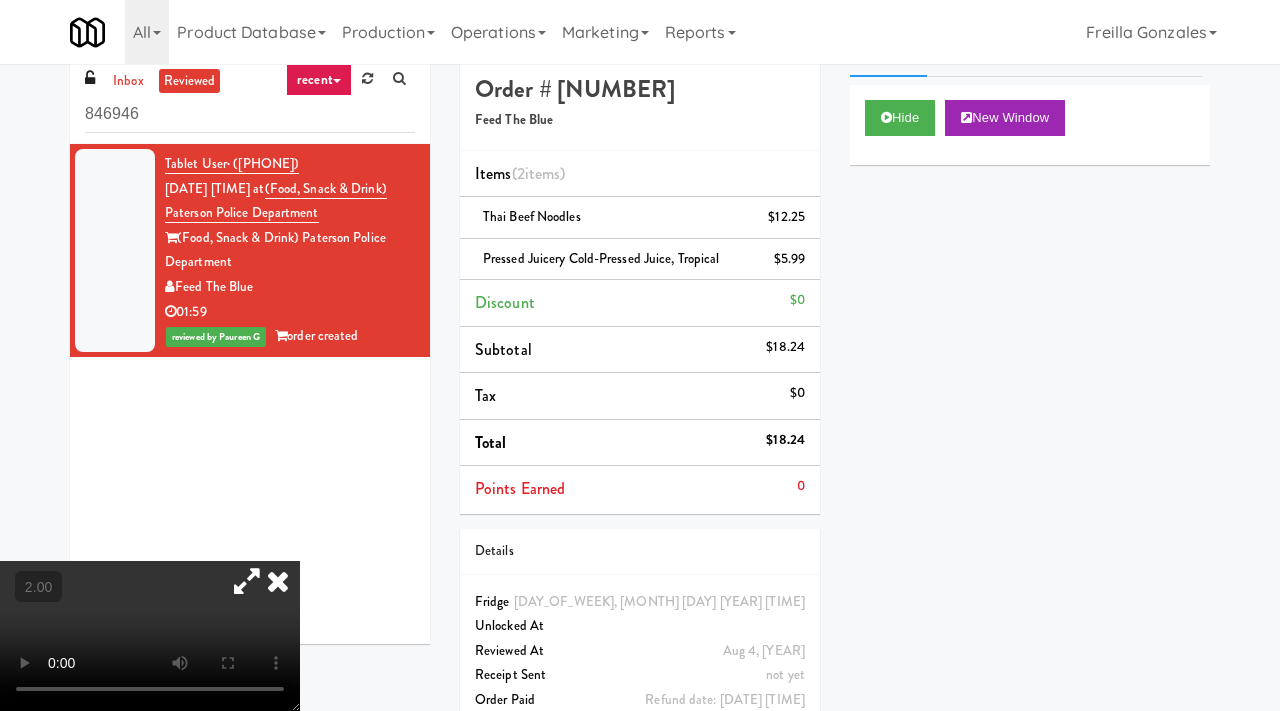 scroll, scrollTop: 0, scrollLeft: 0, axis: both 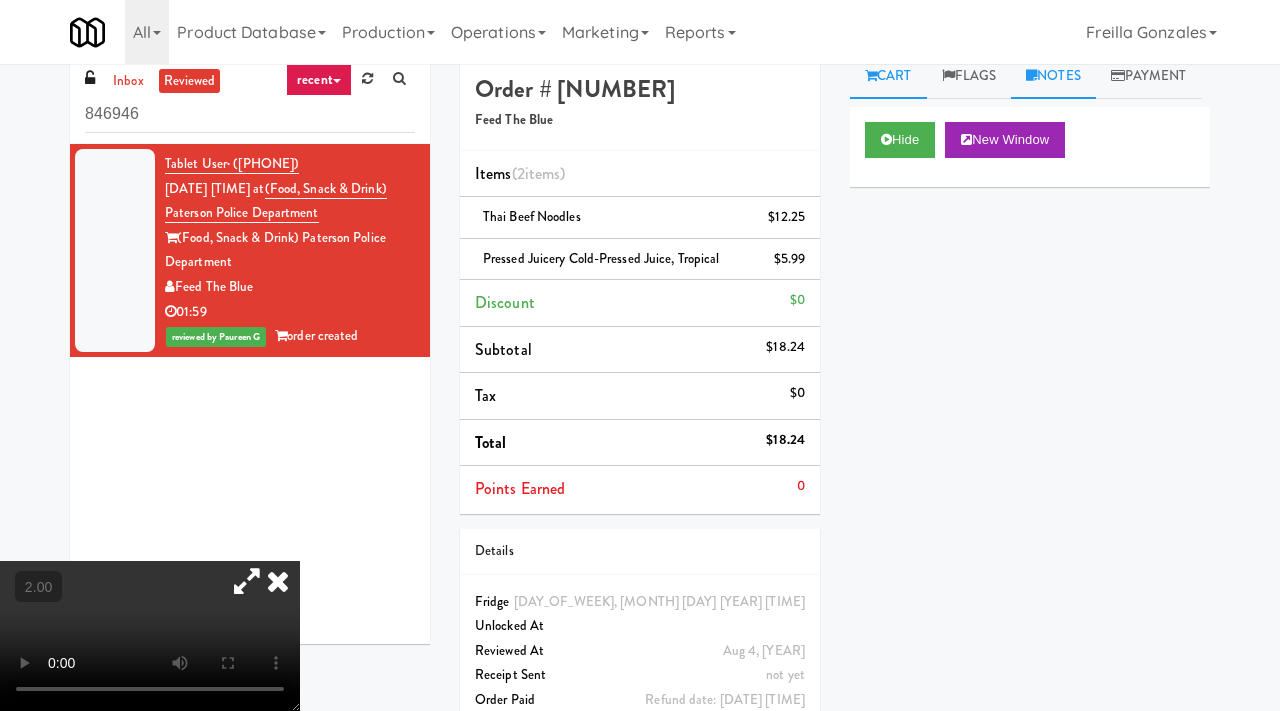 click on "Notes" at bounding box center (1053, 76) 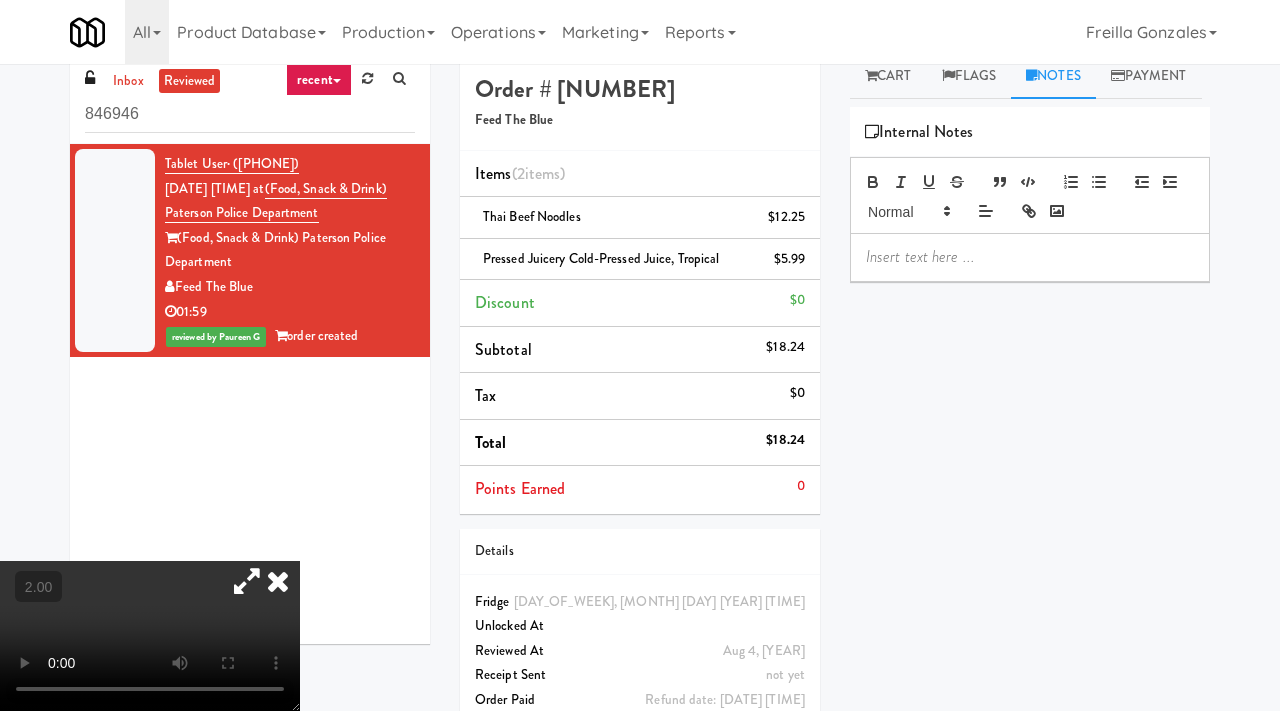 click at bounding box center (1030, 257) 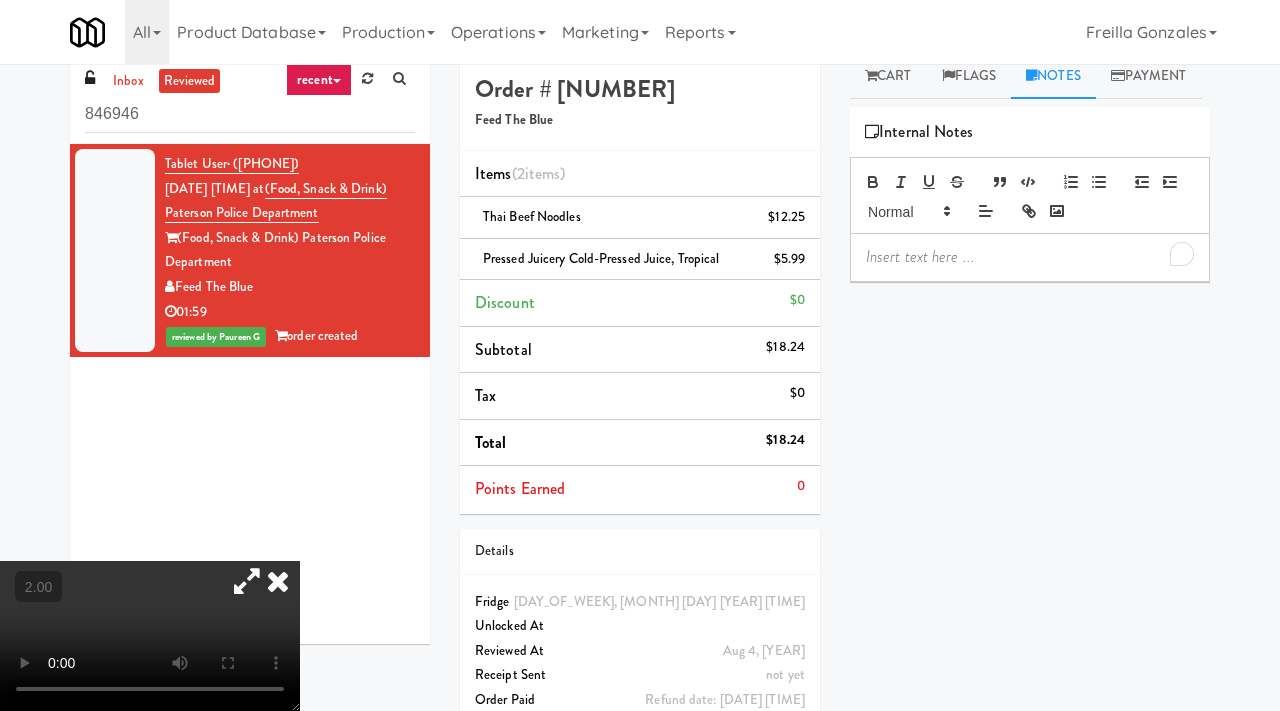 type 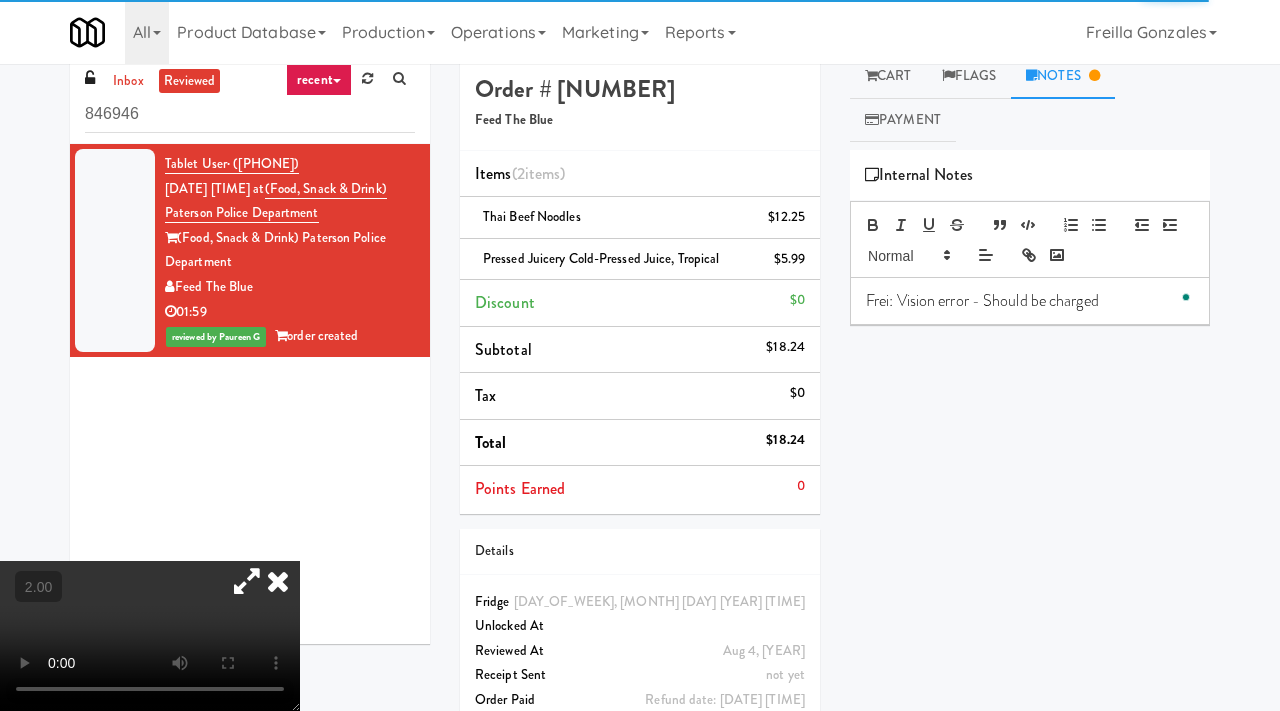 scroll, scrollTop: 0, scrollLeft: 0, axis: both 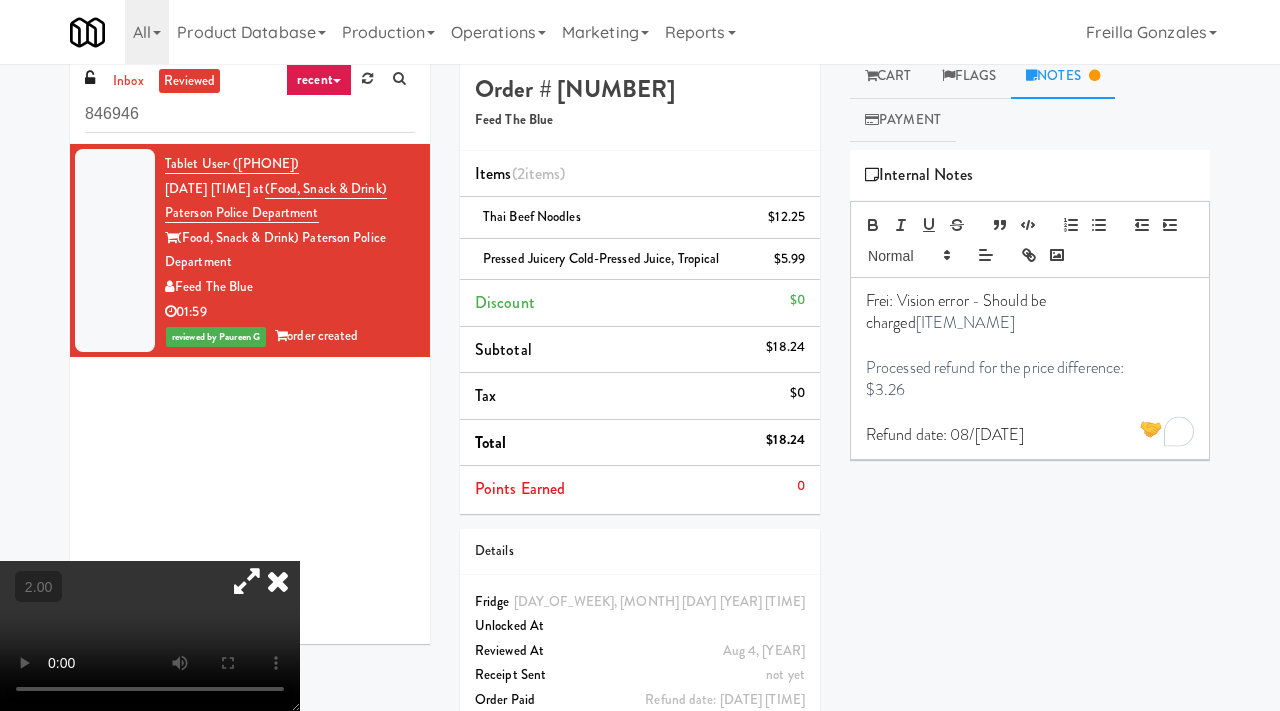 click on "Hide  New Window  Primary Flag  Clear     Flag if unable to determine what was taken or order not processable due to inventory issues Unclear Take - No Video Unclear Take - Short or Cut Off Unclear Take - Obstructed Inventory Issue - Product Not in Inventory Inventory Issue - Product prices as $0  Additional Concerns  Clear Flag as Suspicious Returned Product Place a foreign product in  Internal Notes                                                                                                                                                               Frei: Vision error - Should be charged  Spinach & Artichoke Chicken Salad Dip w/ Mini Naan Bites. Processed refund for the price difference: $3.26 Refund date: 08/04/25  Card   Charged View Transaction Details  Card  7330 Transaction Ref 664427621 Preauth 5.00 Brand VISA Number 434769******7330 Entry Mode ctls  Card Issuer Checks  Payout" at bounding box center [1030, 525] 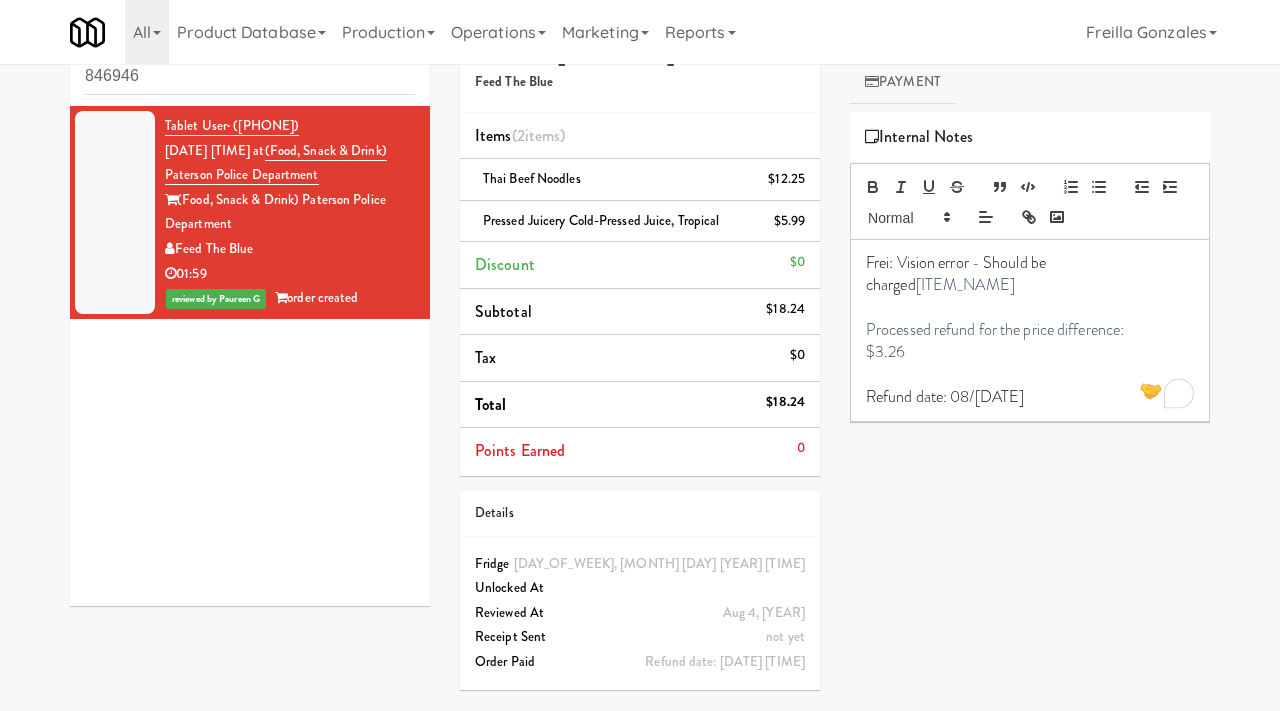 scroll, scrollTop: 64, scrollLeft: 0, axis: vertical 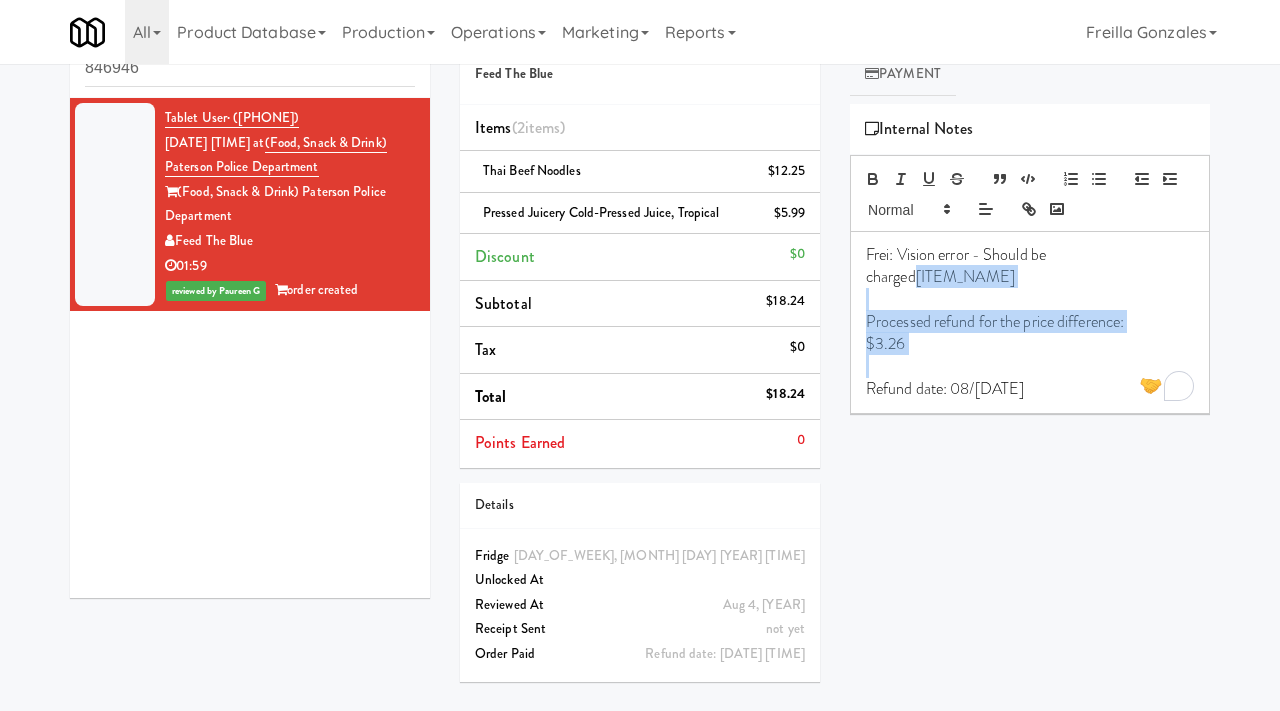 drag, startPoint x: 1110, startPoint y: 256, endPoint x: 1139, endPoint y: 356, distance: 104.120125 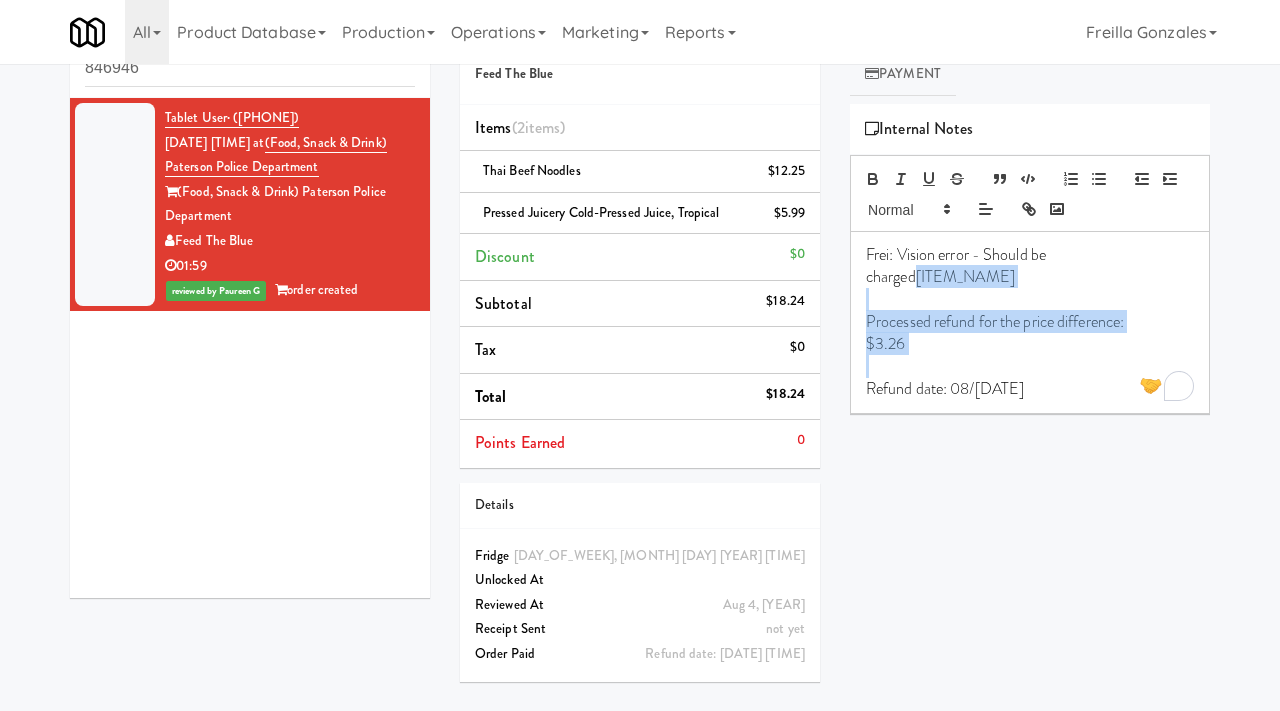 click on "Frei: Vision error - Should be charged  Spinach & Artichoke Chicken Salad Dip w/ Mini Naan Bites. Processed refund for the price difference: $3.26 Refund date: 08/04/25" at bounding box center (1030, 322) 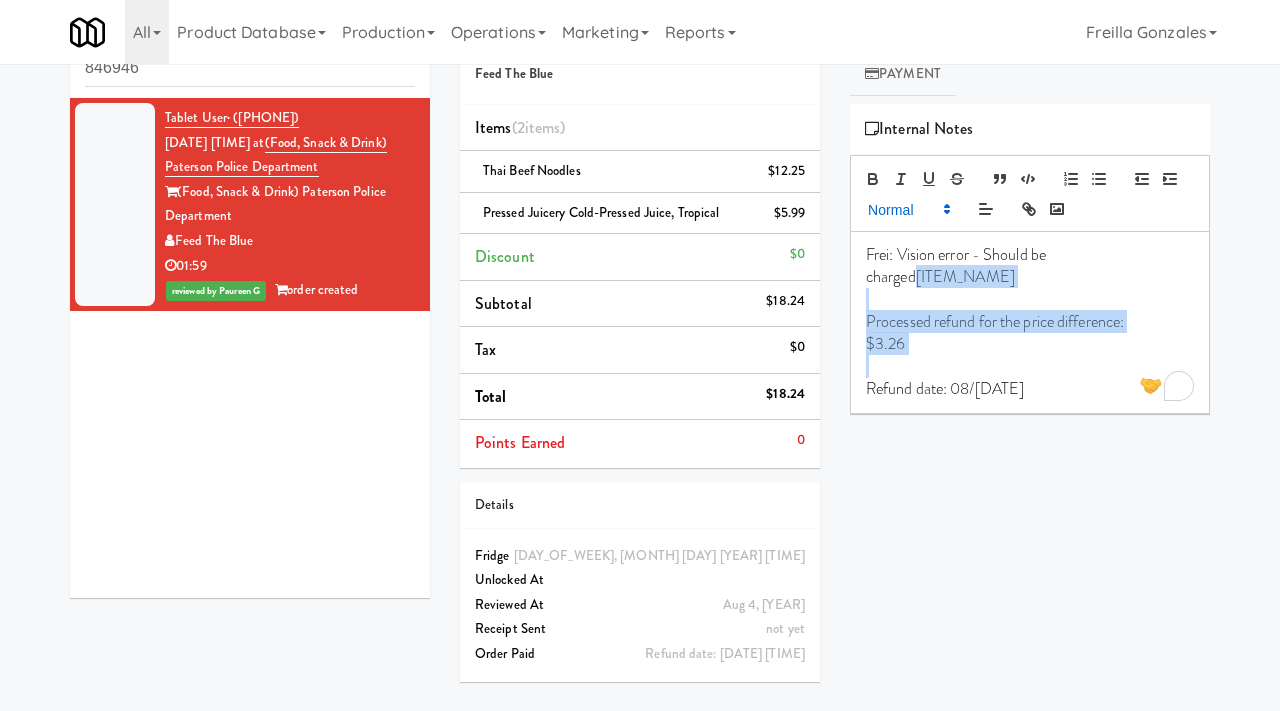 click at bounding box center (908, 209) 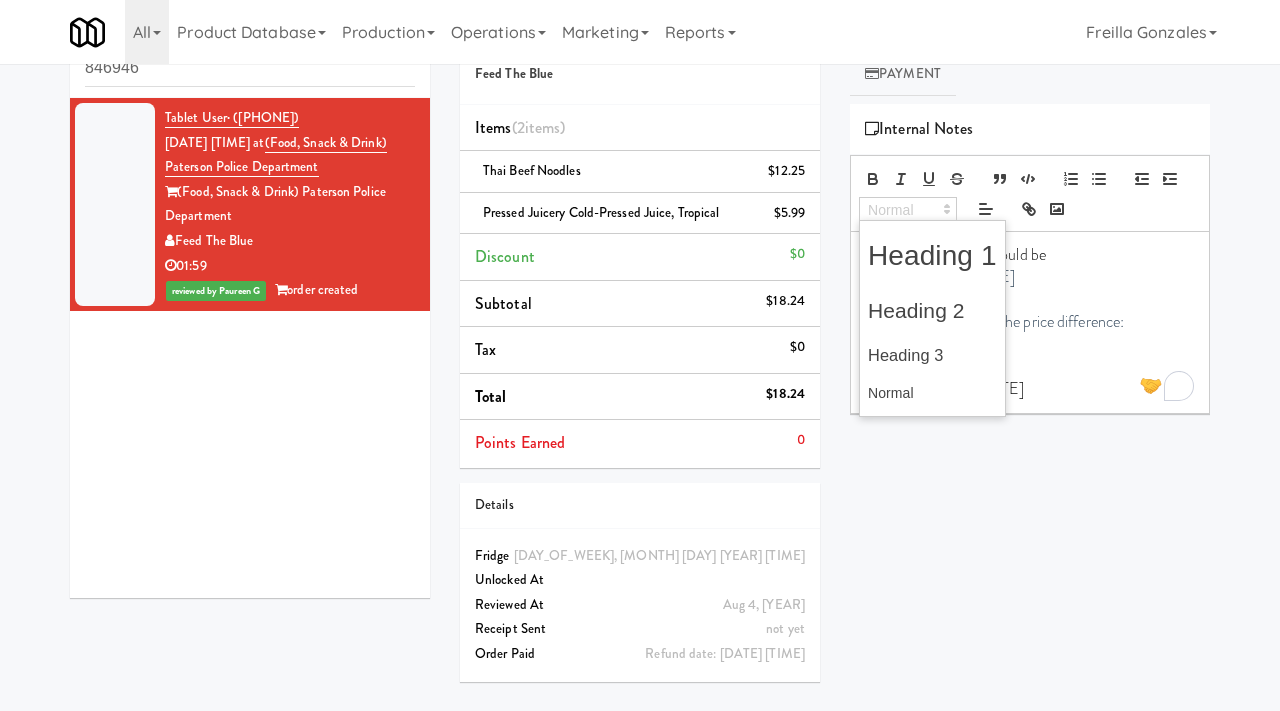 click at bounding box center [908, 209] 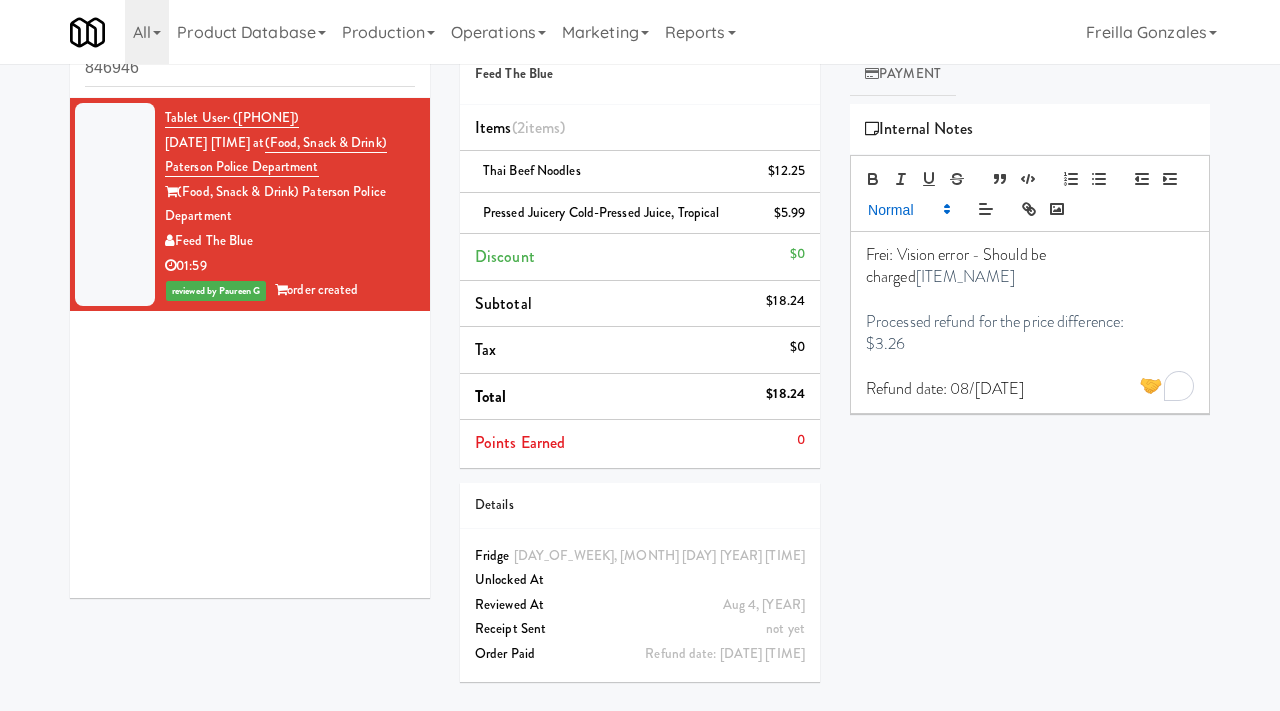 click at bounding box center [908, 209] 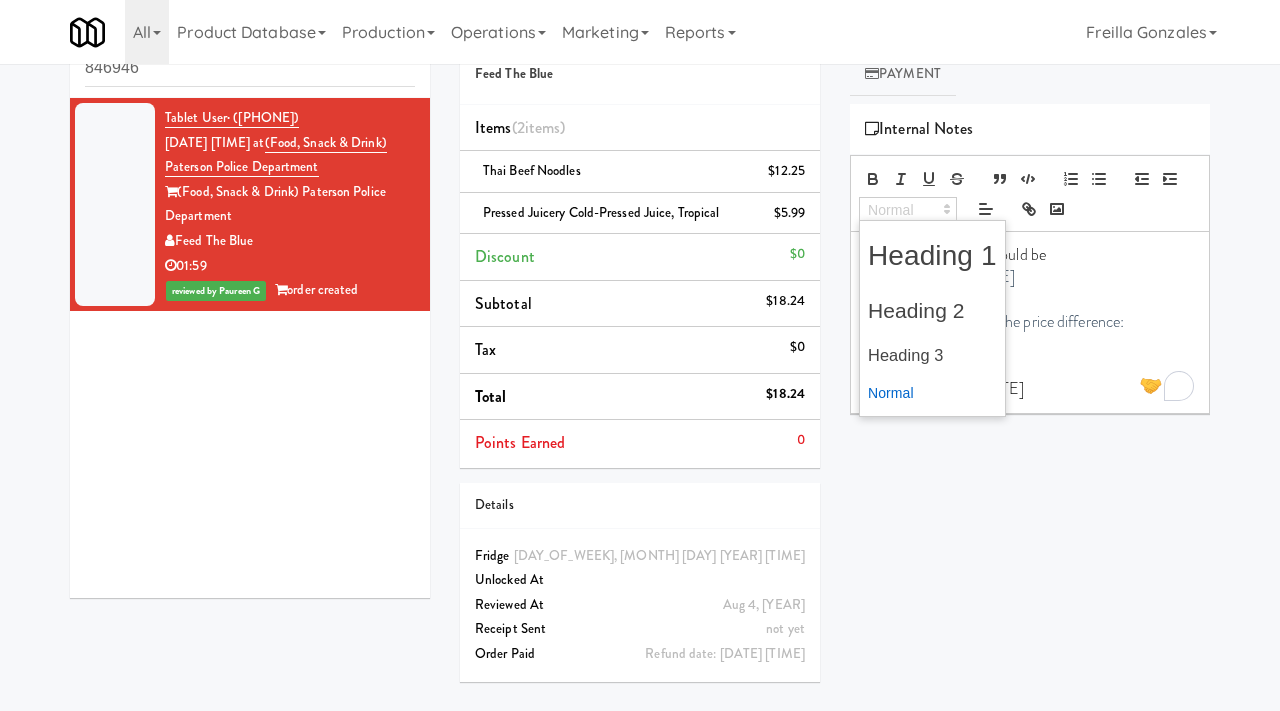 click at bounding box center [932, 394] 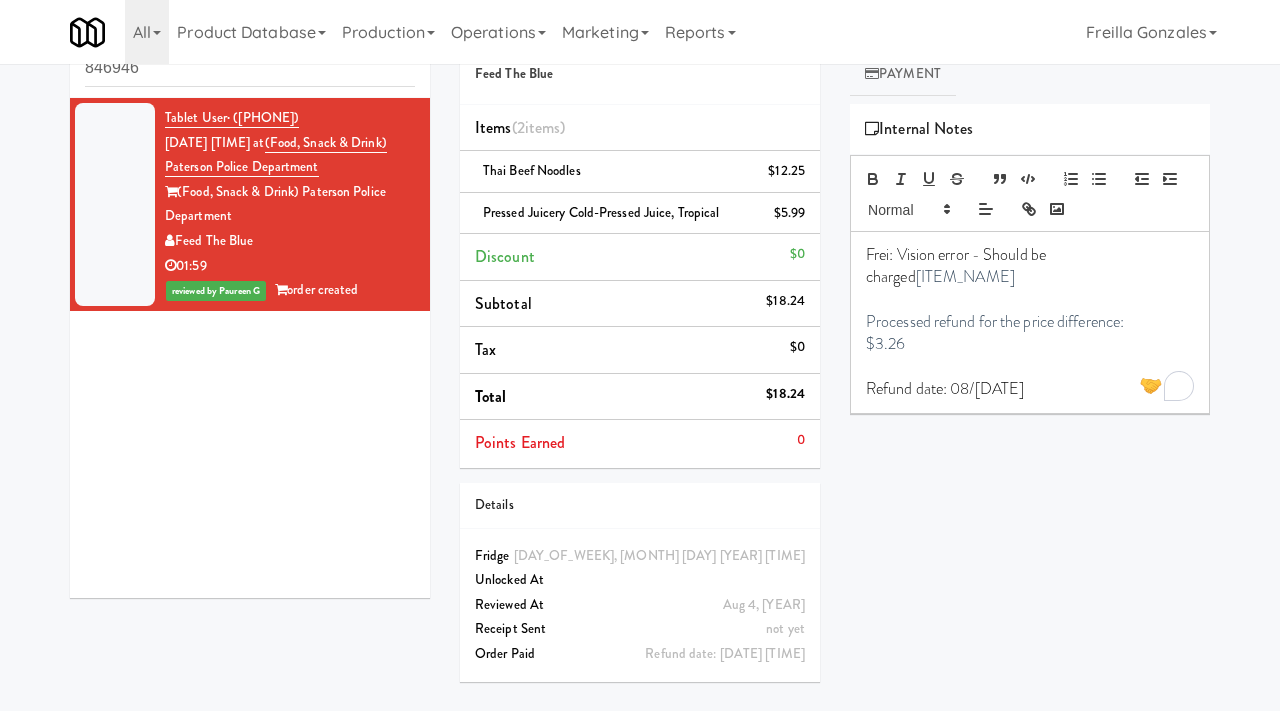click on "Play  New Window  Primary Flag  Clear     Flag if unable to determine what was taken or order not processable due to inventory issues Unclear Take - No Video Unclear Take - Short or Cut Off Unclear Take - Obstructed Inventory Issue - Product Not in Inventory Inventory Issue - Product prices as $0  Additional Concerns  Clear Flag as Suspicious Returned Product Place a foreign product in  Internal Notes                                                                                                                                                               Frei: Vision error - Should be charged  Spinach & Artichoke Chicken Salad Dip w/ Mini Naan Bites. Processed refund for the price difference: $3.26 Refund date: 08/04/25  Card   Charged View Transaction Details  Card  7330 Transaction Ref 664427621 Preauth 5.00 Brand VISA Number 434769******7330 Entry Mode ctls  Card Issuer Checks  Payout" at bounding box center (1030, 479) 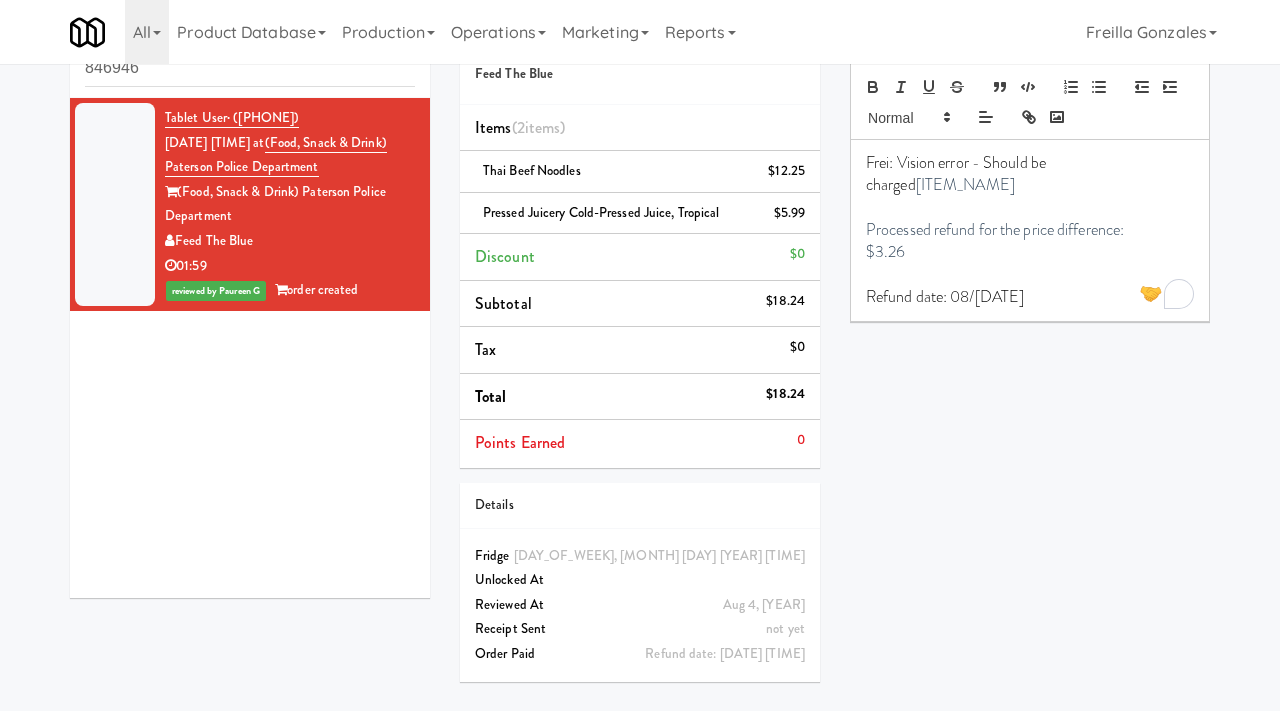 scroll, scrollTop: 98, scrollLeft: 0, axis: vertical 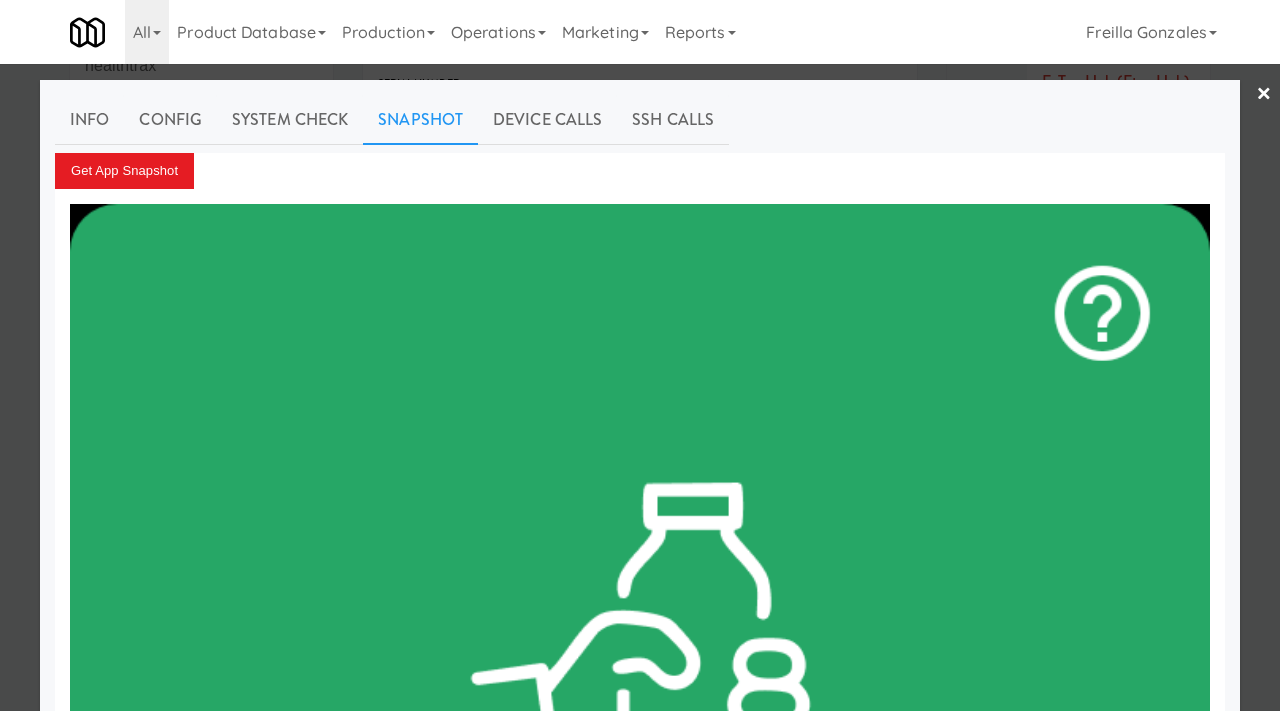 click at bounding box center (640, 355) 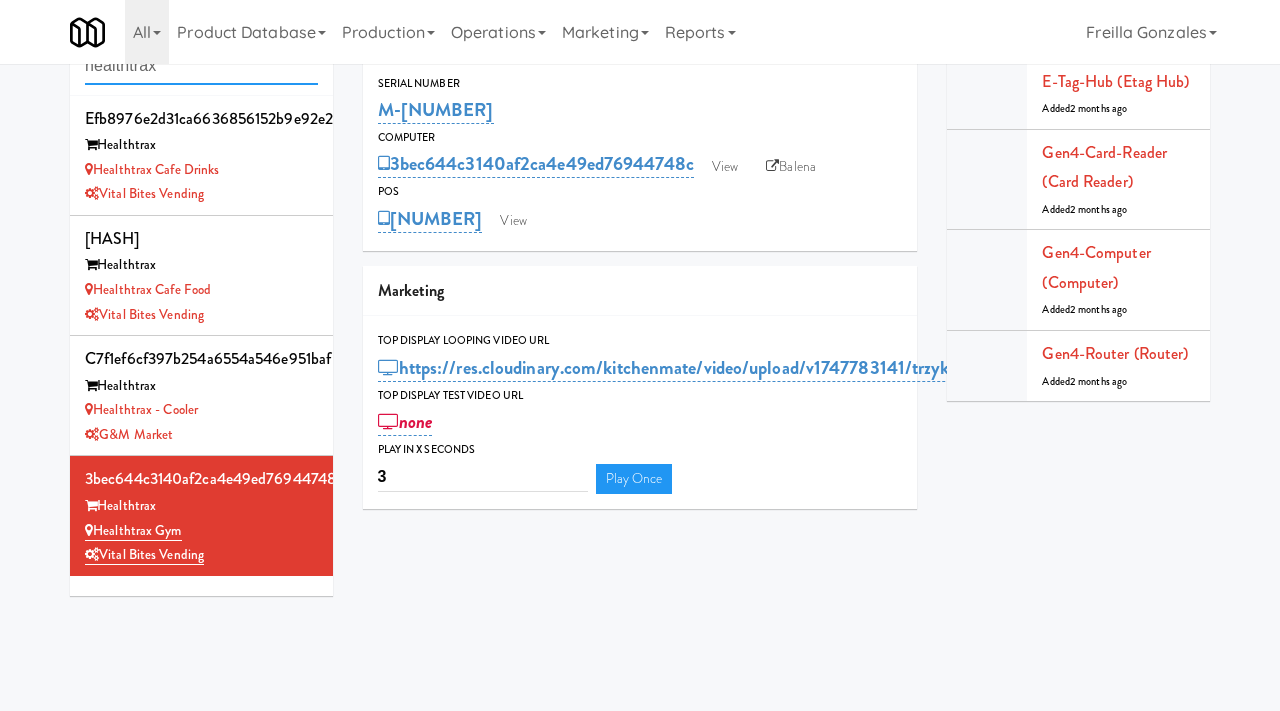 drag, startPoint x: 178, startPoint y: 72, endPoint x: 33, endPoint y: 67, distance: 145.08618 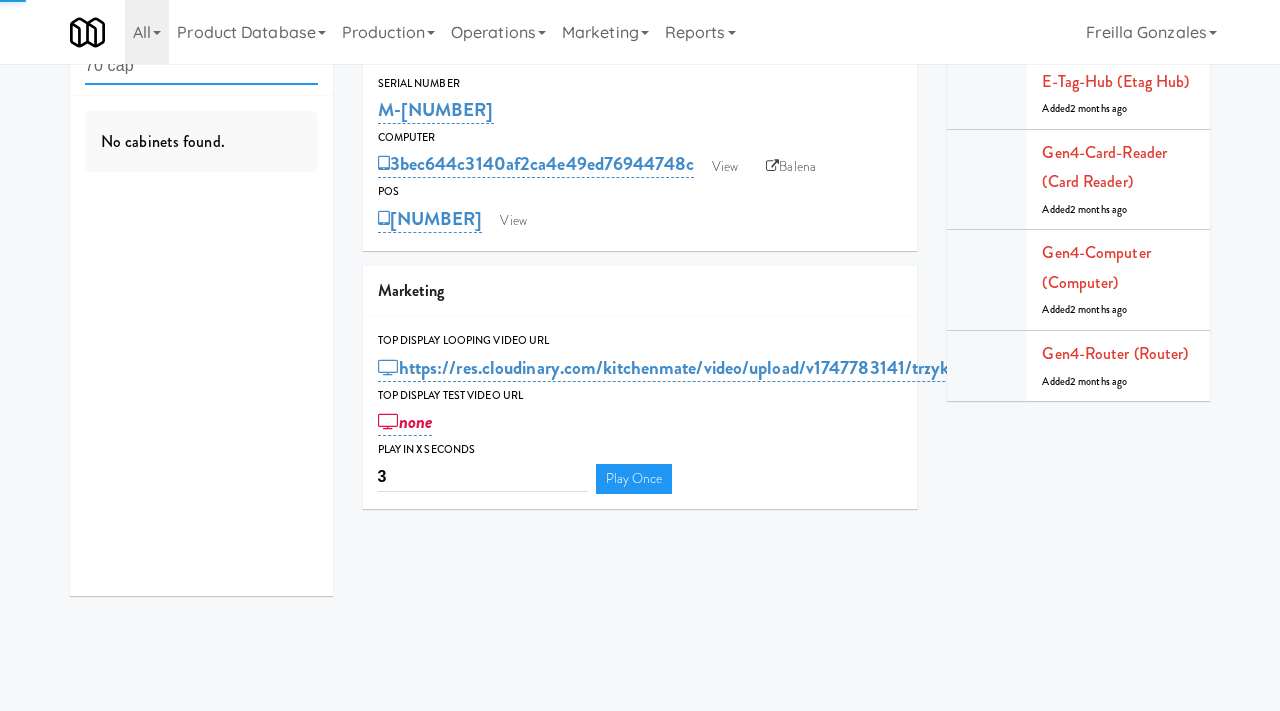 type on "70 cap" 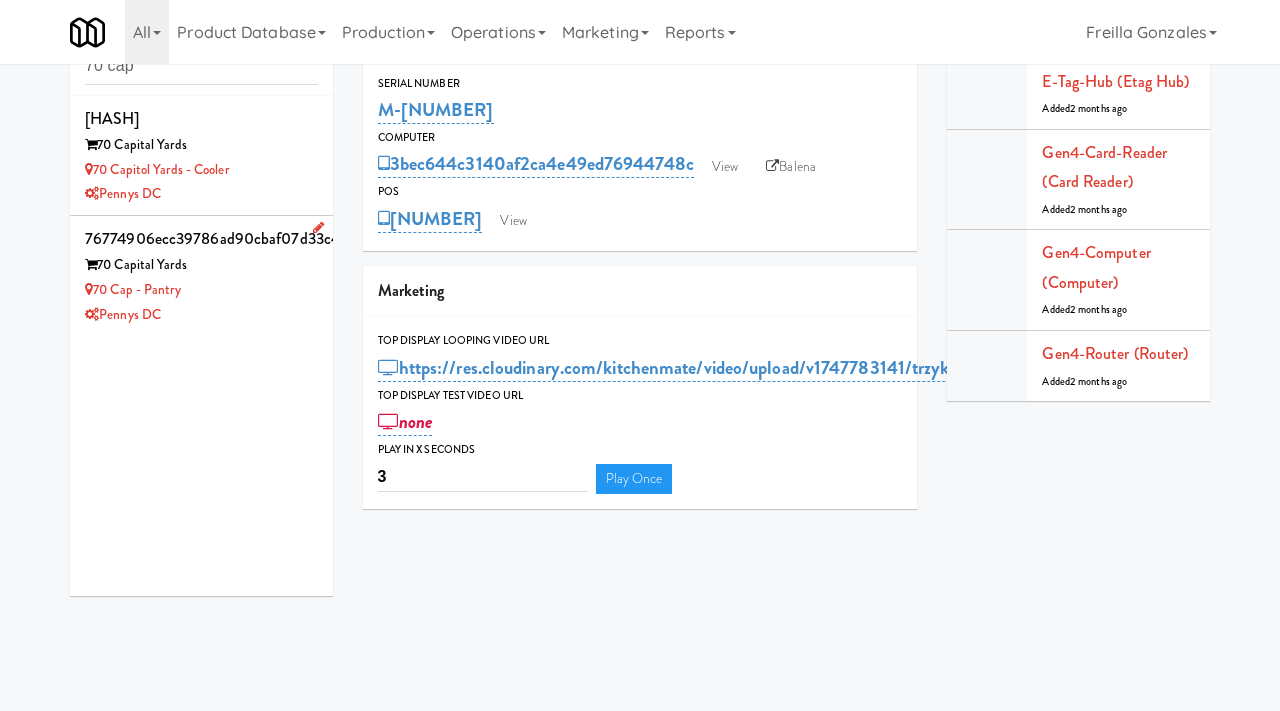 click on "70 Capital Yards" at bounding box center [201, 265] 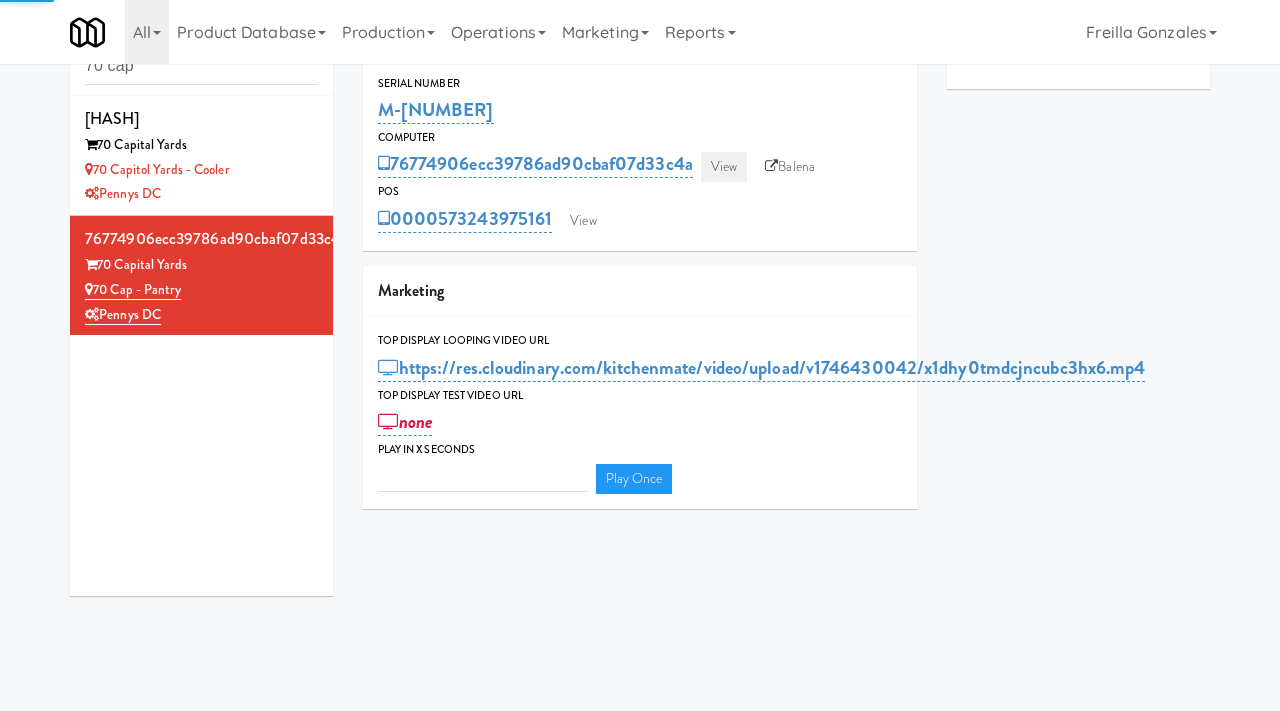 type on "3" 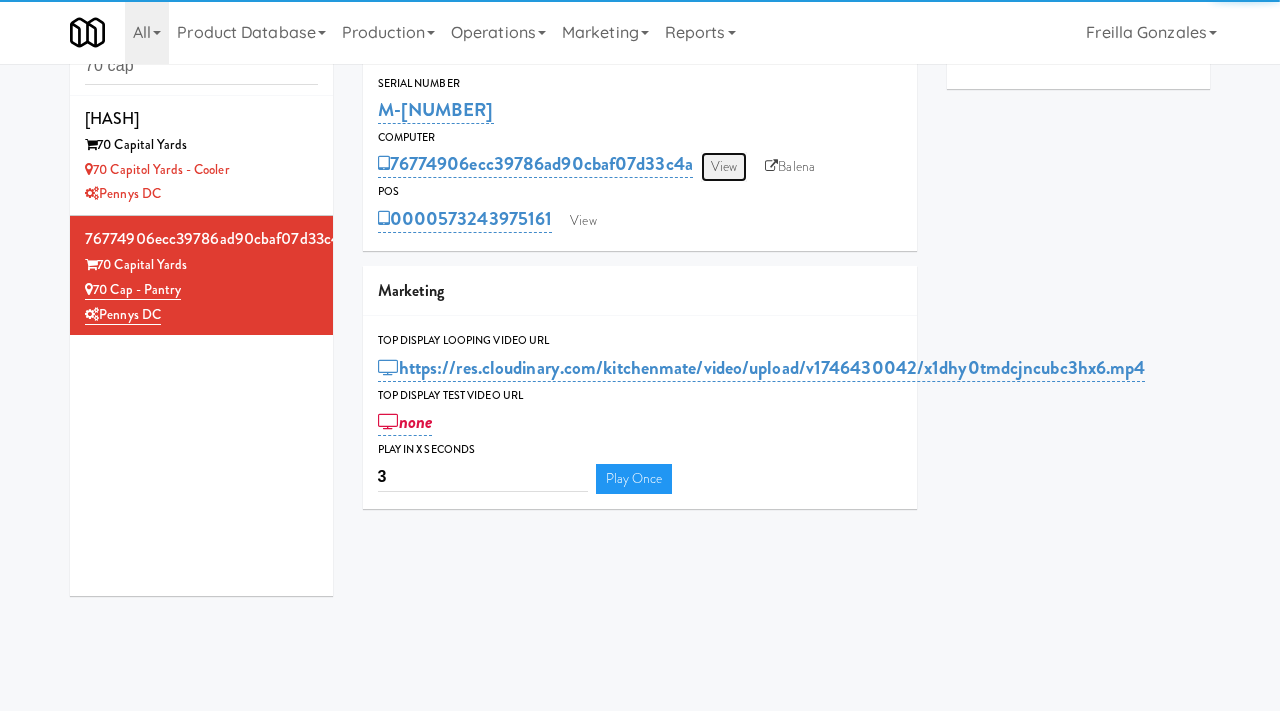 click on "View" at bounding box center (724, 167) 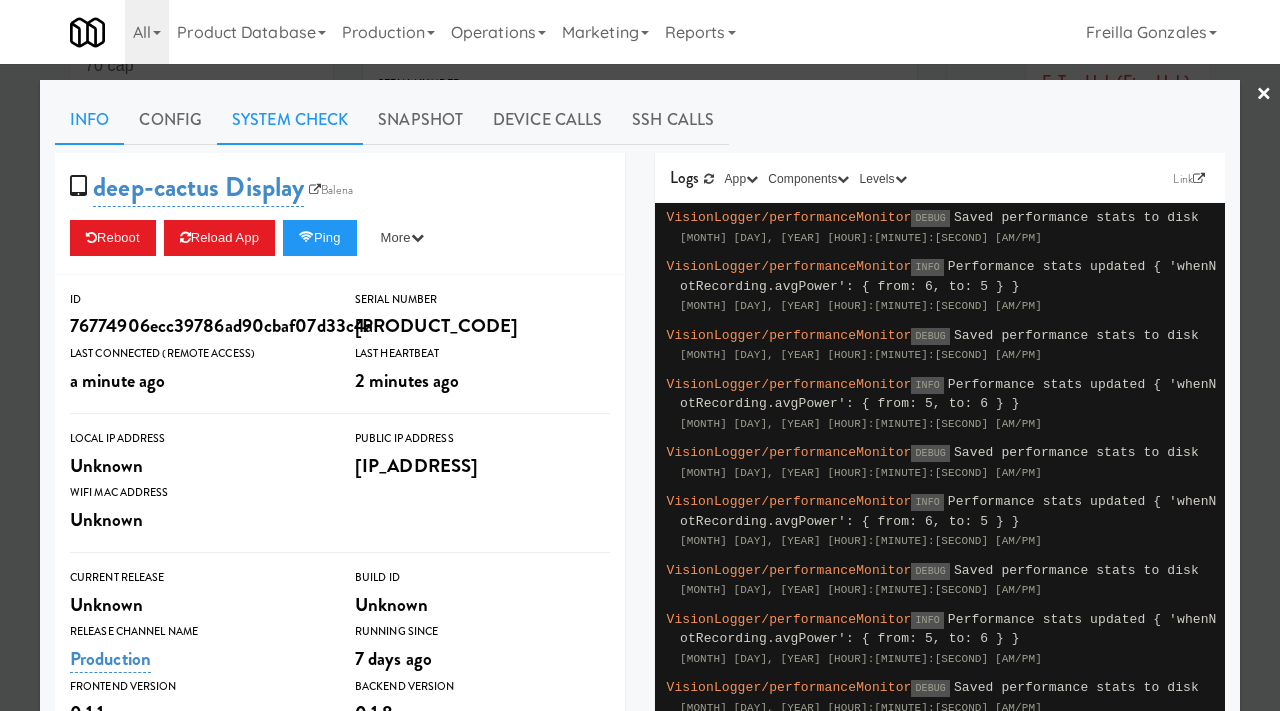 click on "System Check" at bounding box center [290, 120] 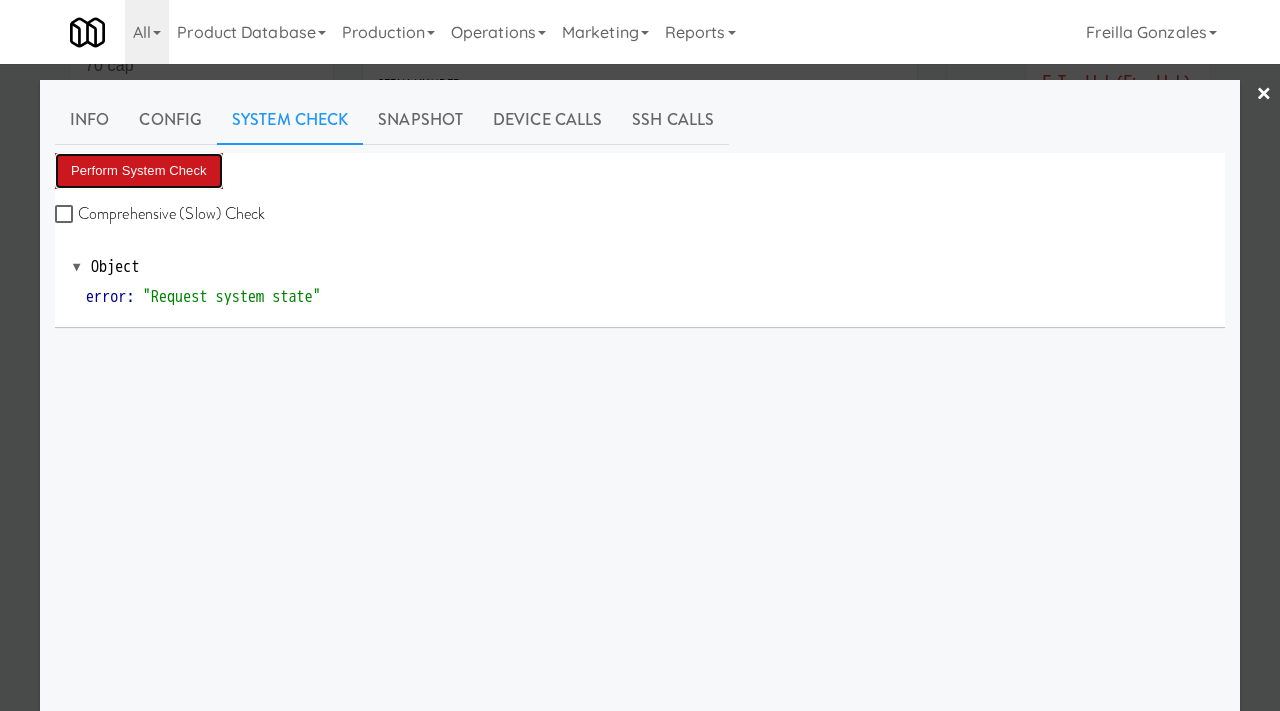 click on "Perform System Check" at bounding box center [139, 171] 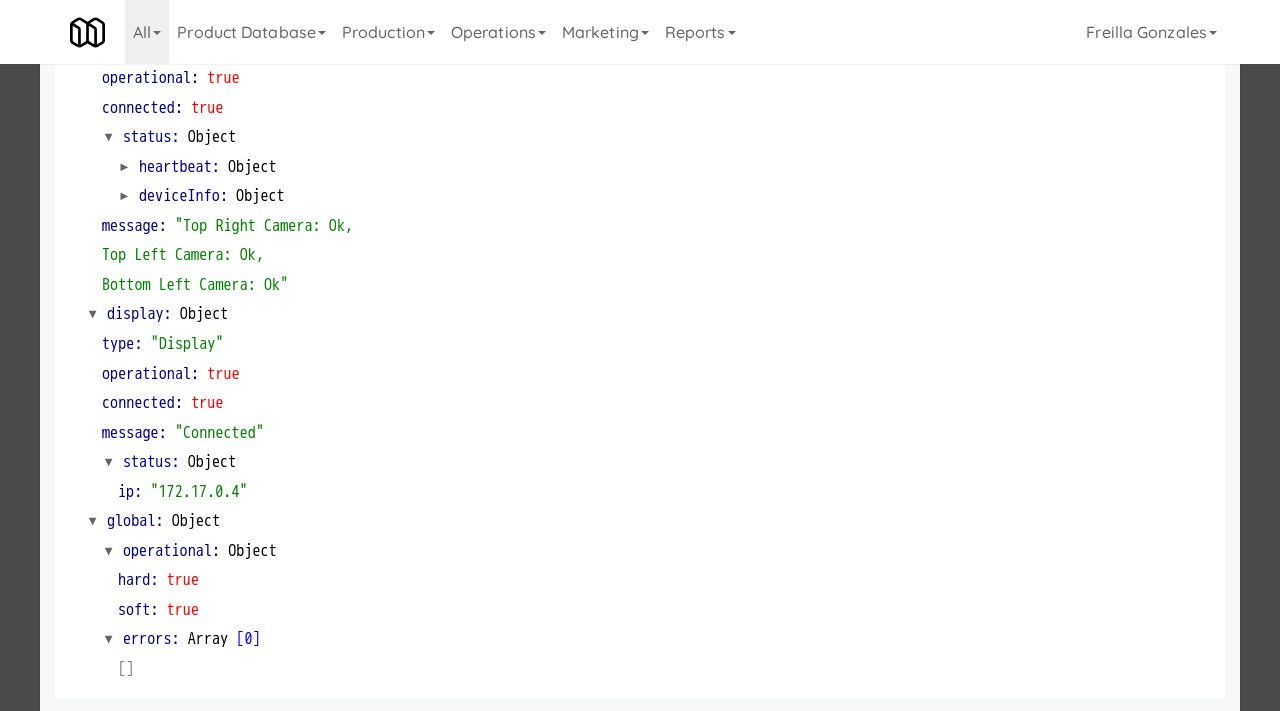 scroll, scrollTop: 812, scrollLeft: 0, axis: vertical 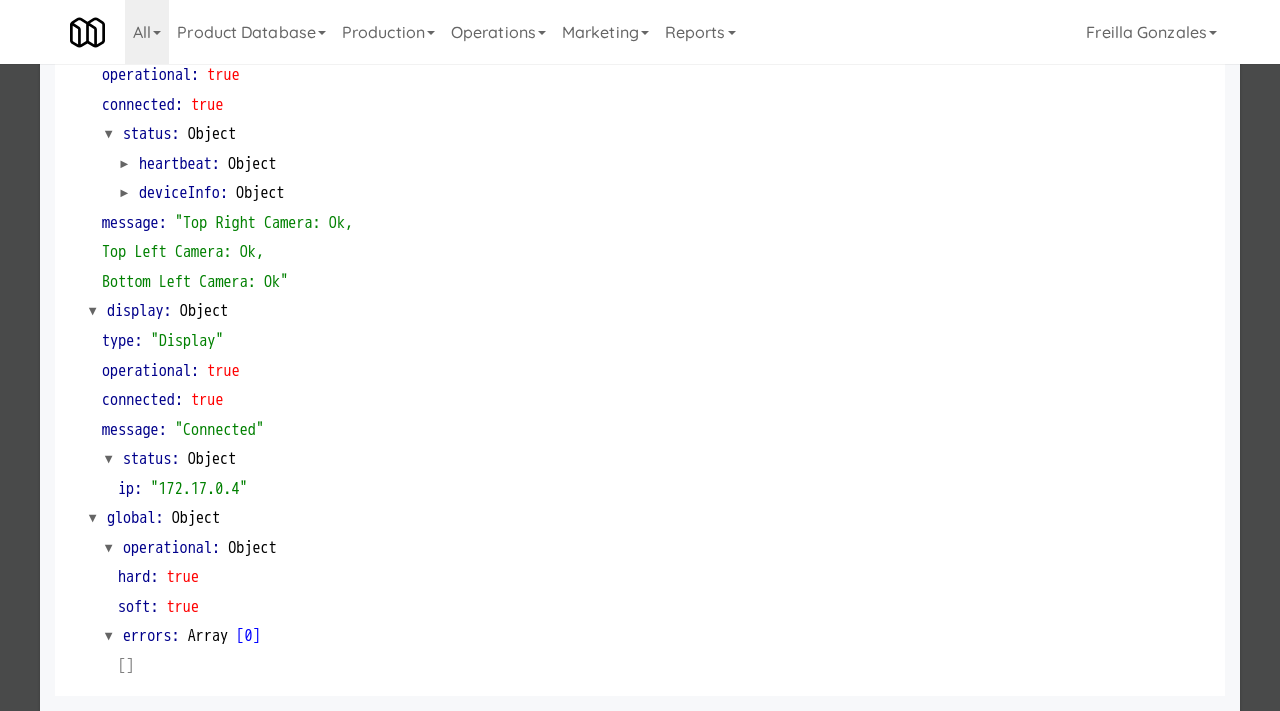 click at bounding box center [640, 355] 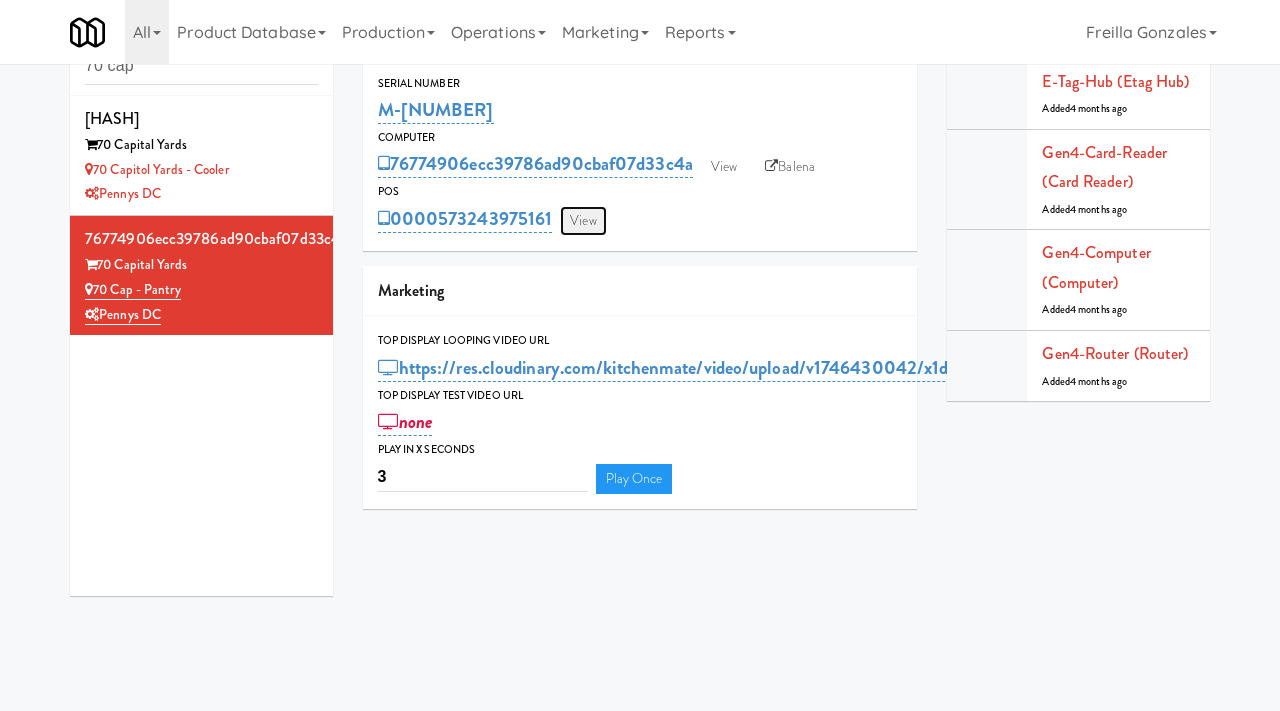 click on "View" at bounding box center [583, 221] 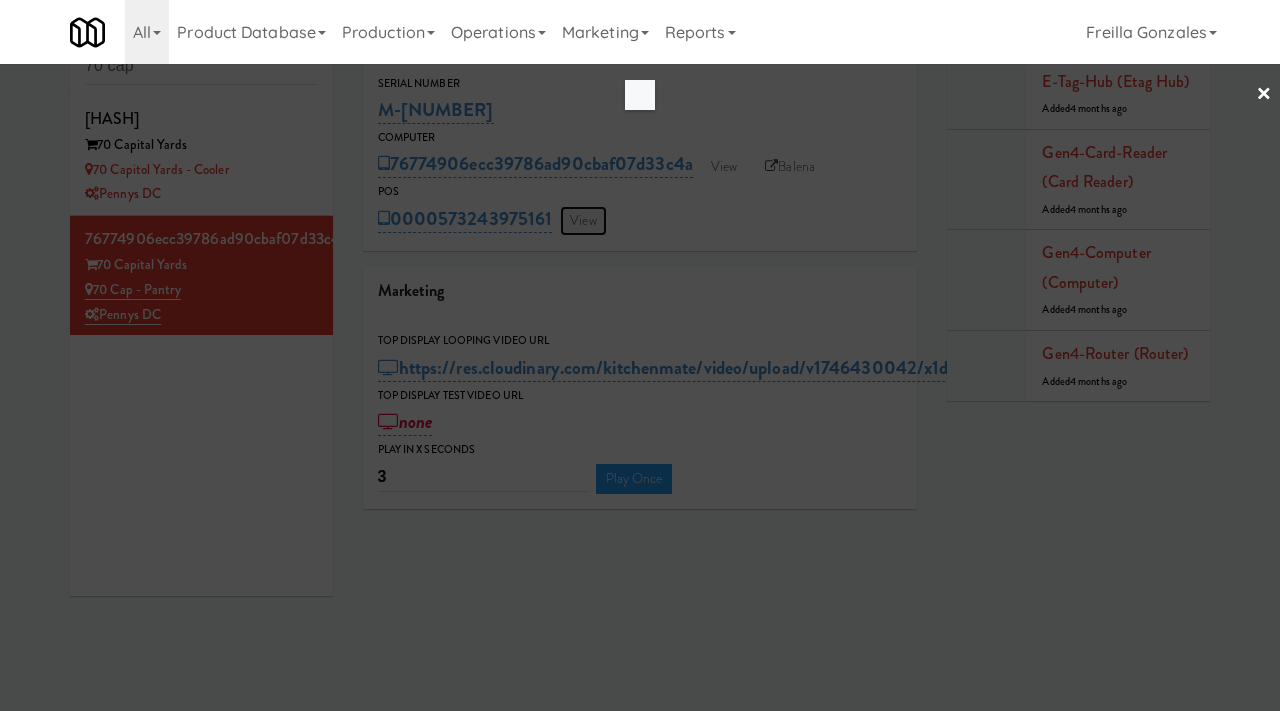 scroll, scrollTop: 0, scrollLeft: 0, axis: both 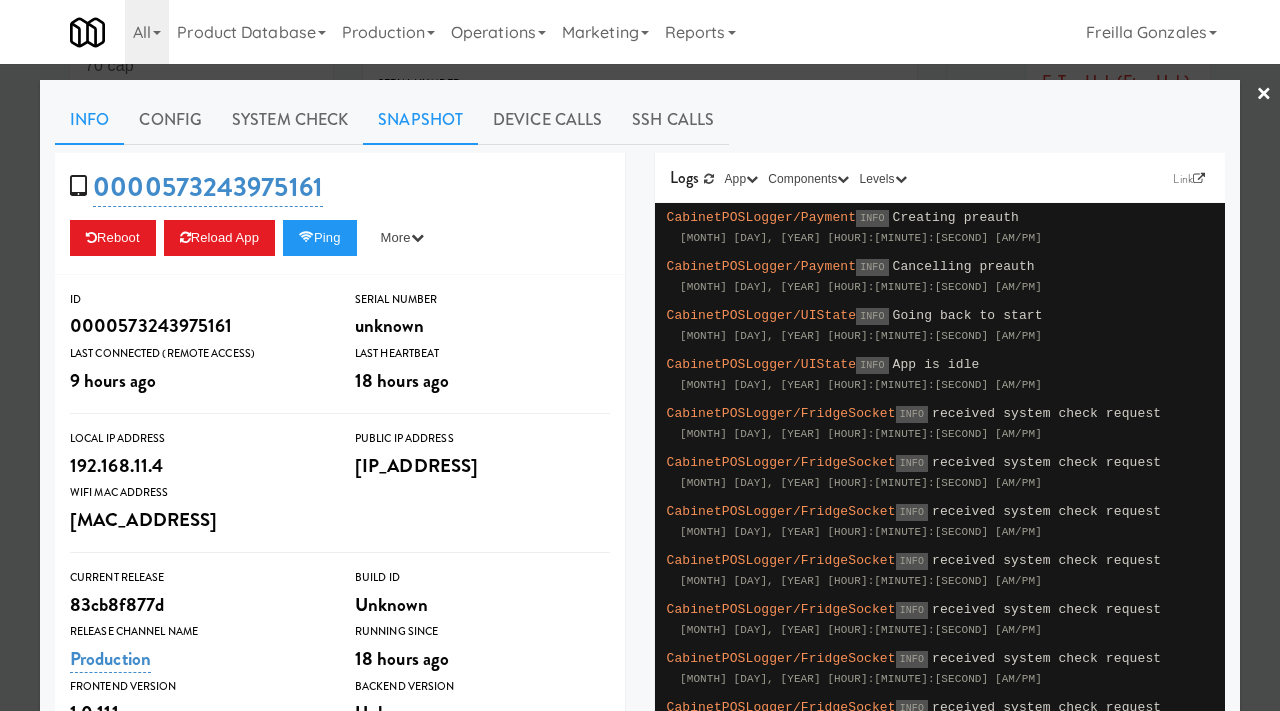 click on "Snapshot" at bounding box center (420, 120) 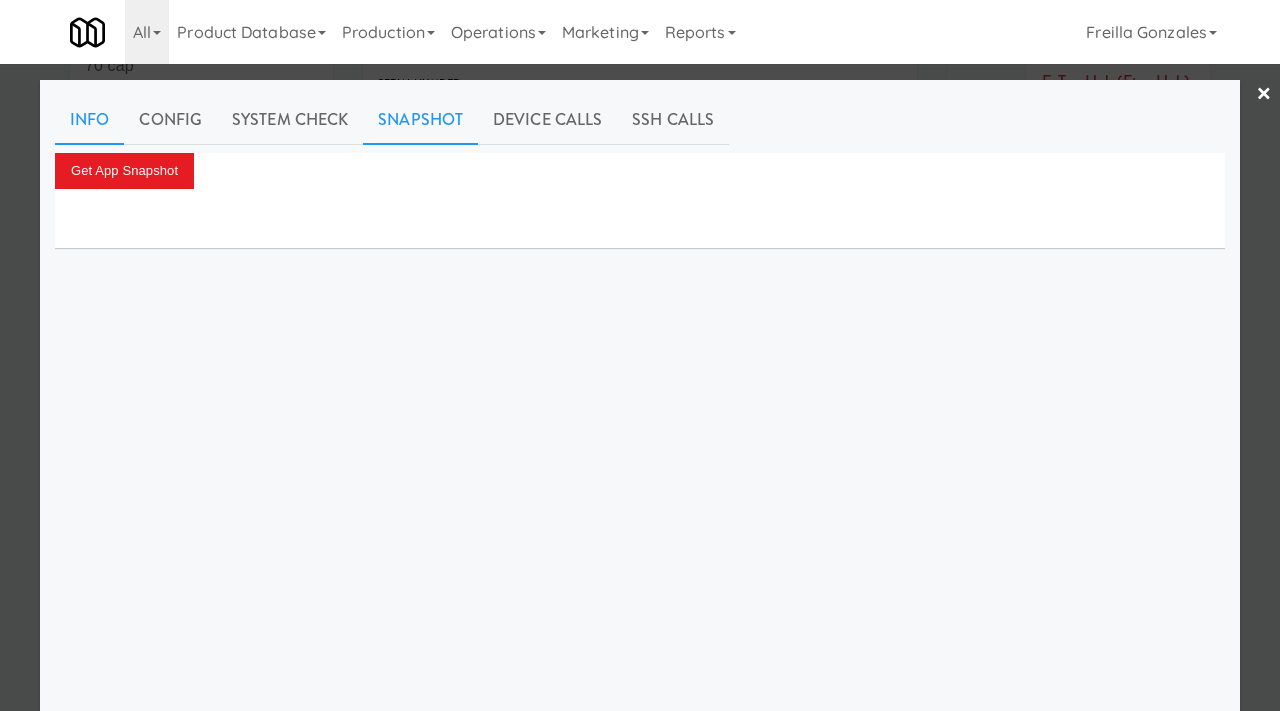 click on "Info" at bounding box center (89, 120) 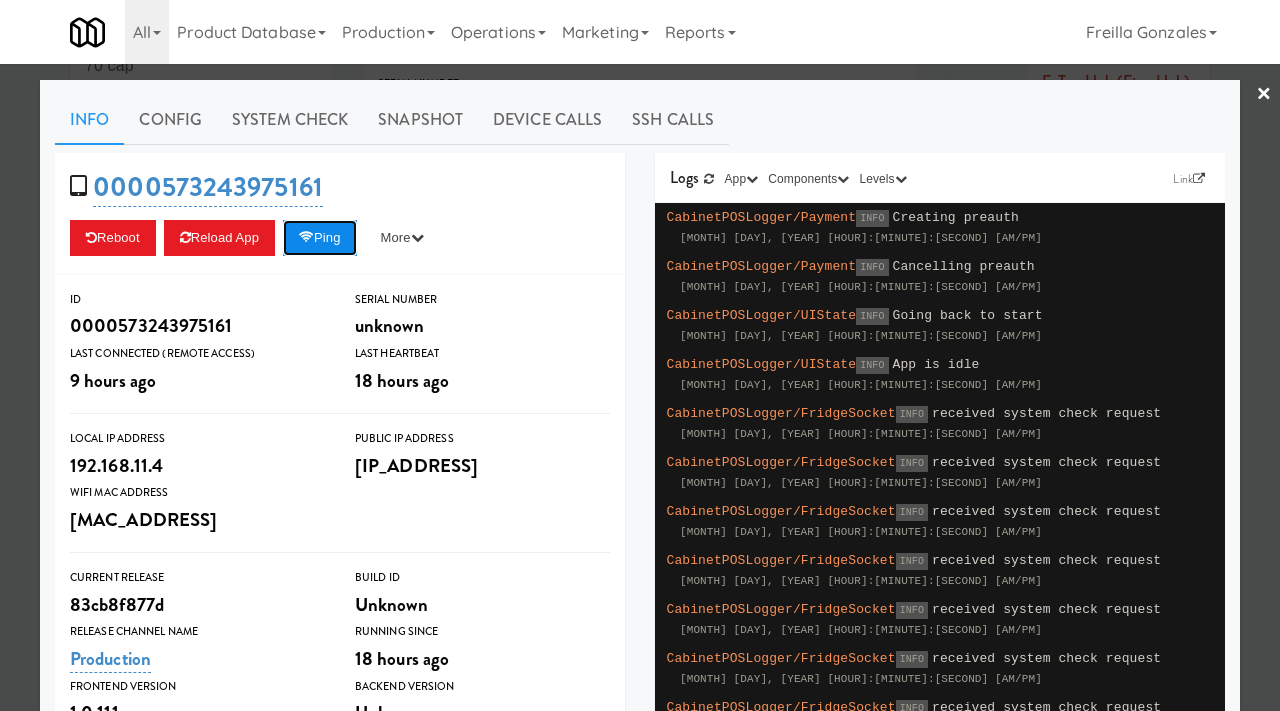 click on "Ping" at bounding box center (320, 238) 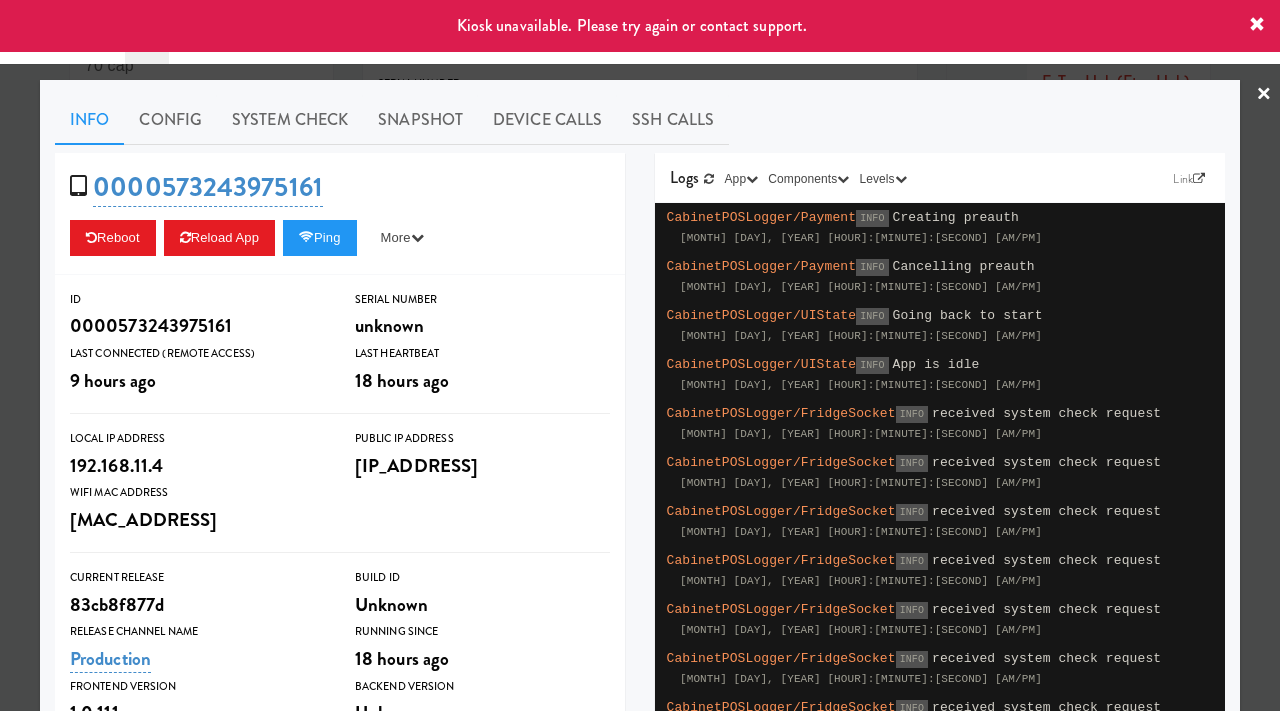 click at bounding box center [640, 355] 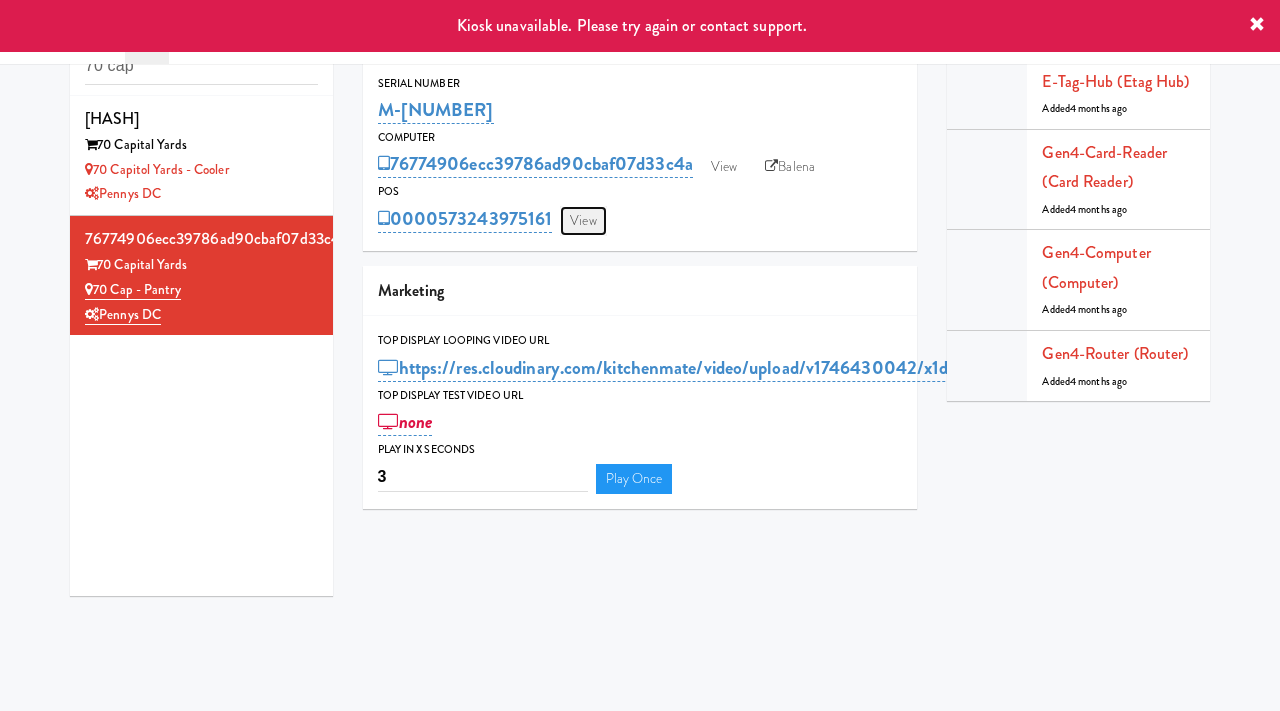 click on "View" at bounding box center [583, 221] 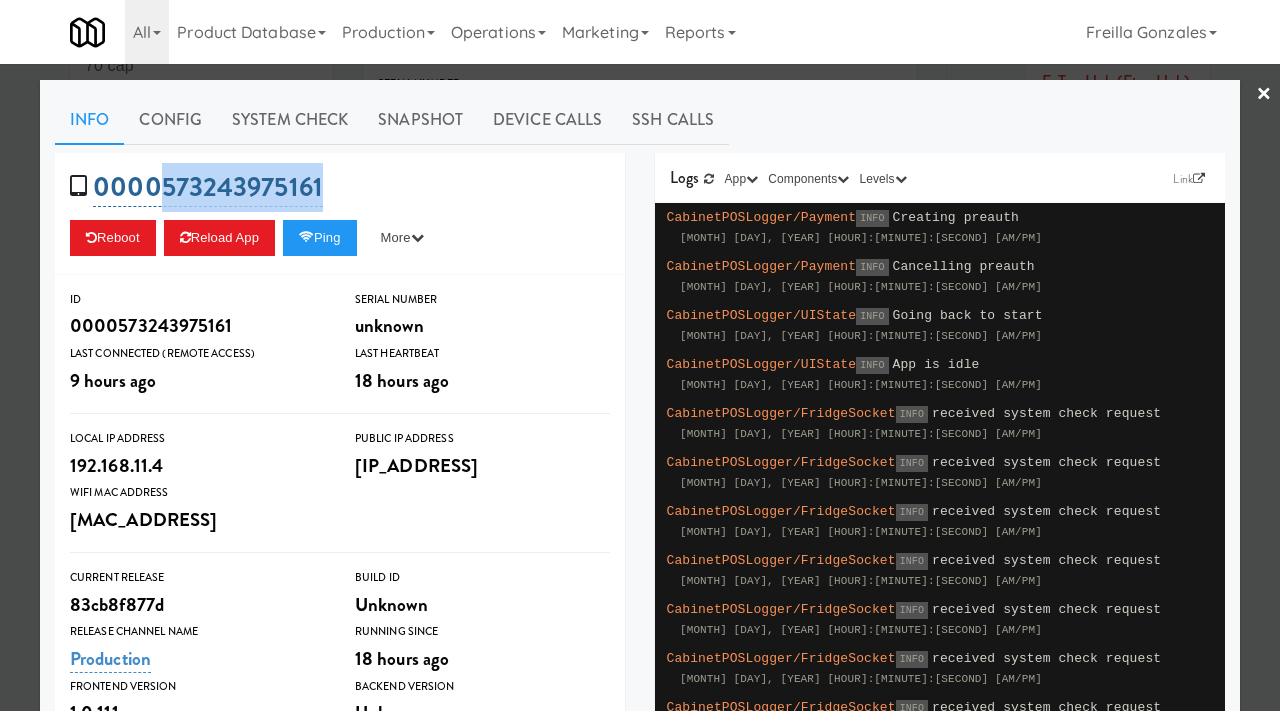 drag, startPoint x: 338, startPoint y: 184, endPoint x: 157, endPoint y: 188, distance: 181.04419 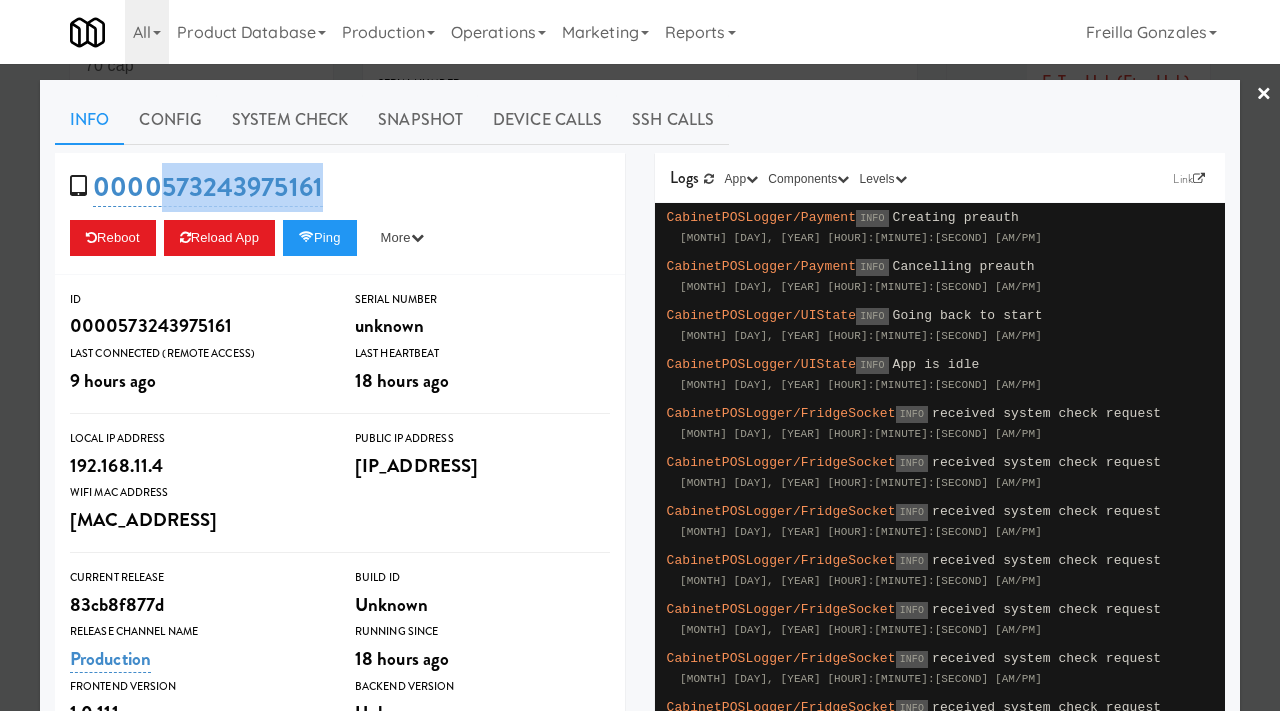 click at bounding box center [640, 355] 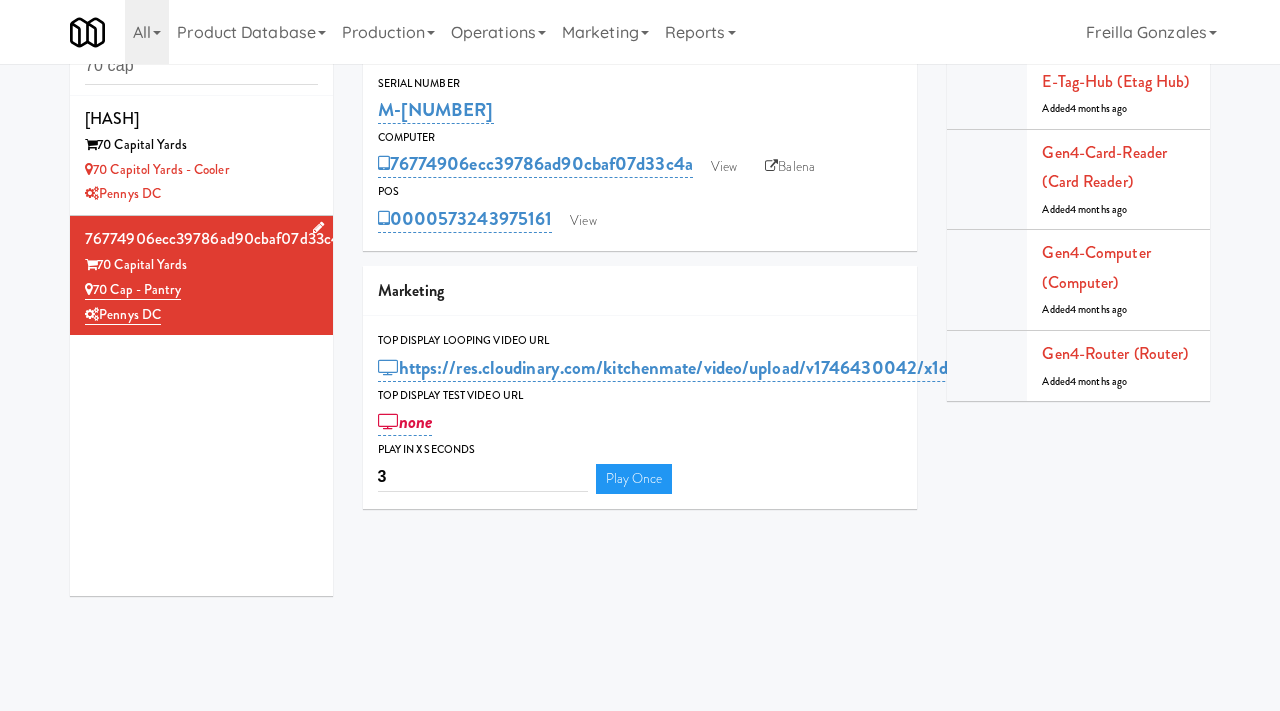 drag, startPoint x: 193, startPoint y: 293, endPoint x: 98, endPoint y: 289, distance: 95.084175 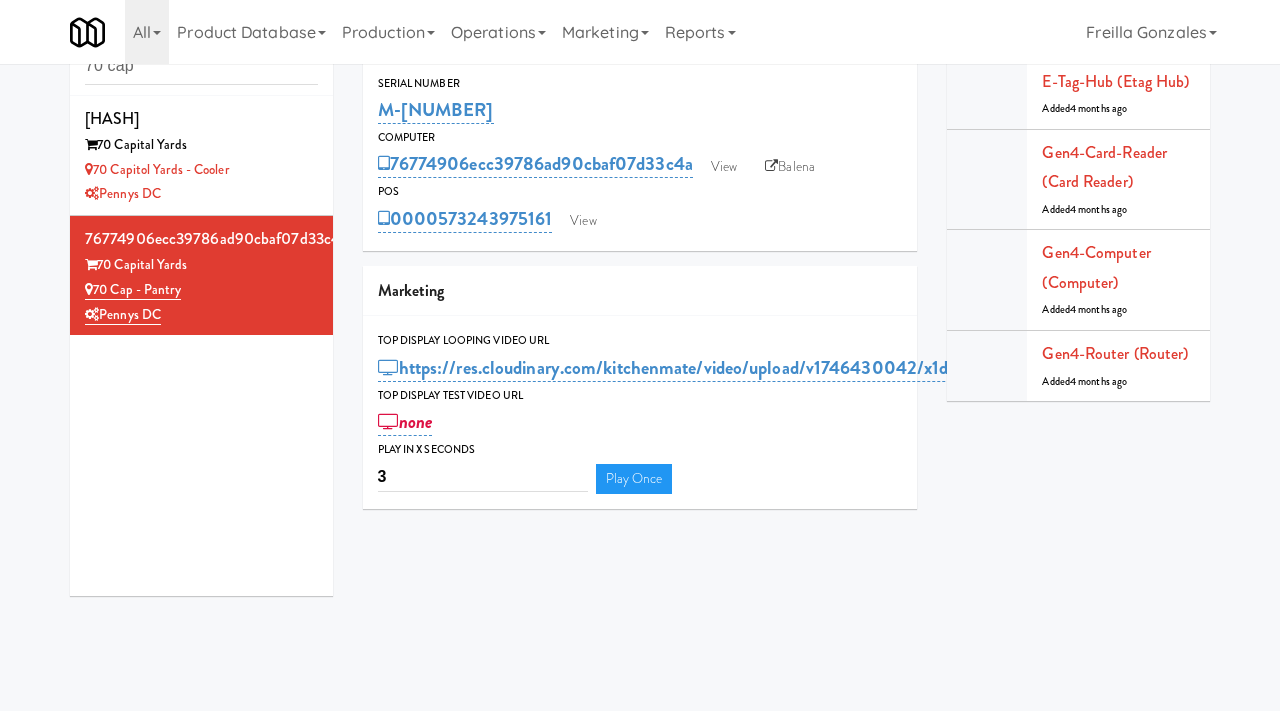 type 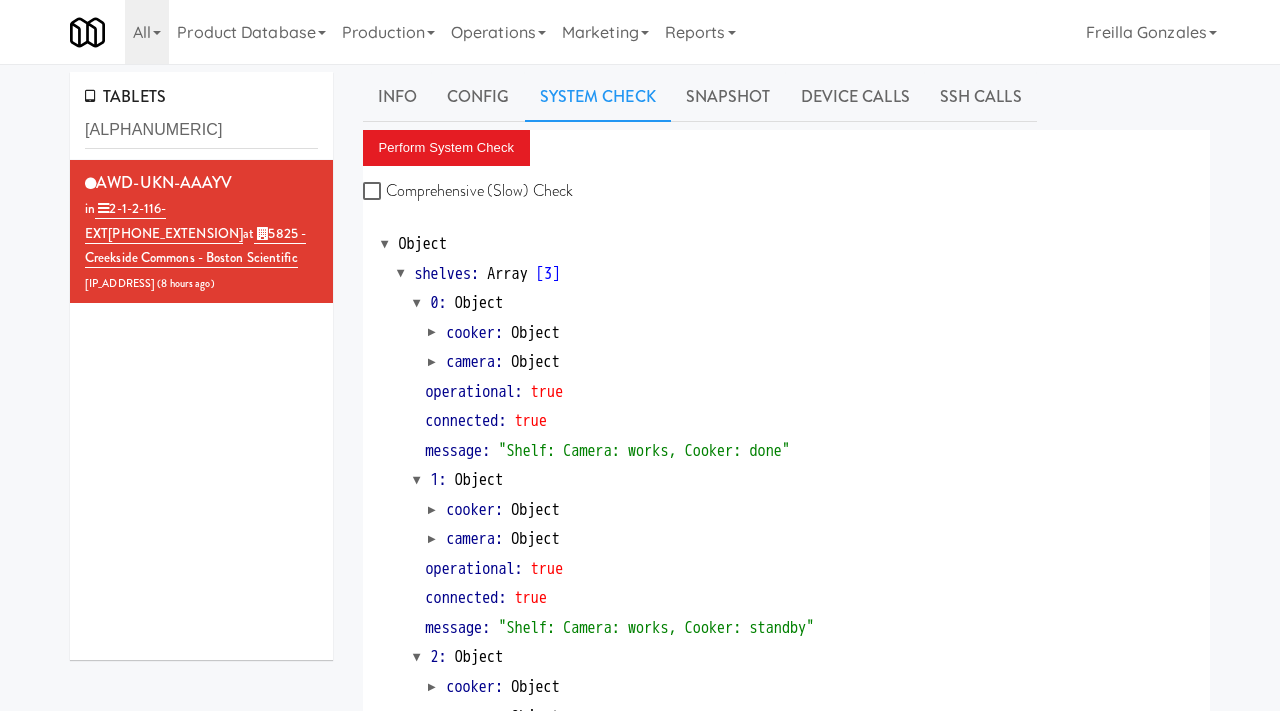 scroll, scrollTop: 0, scrollLeft: 0, axis: both 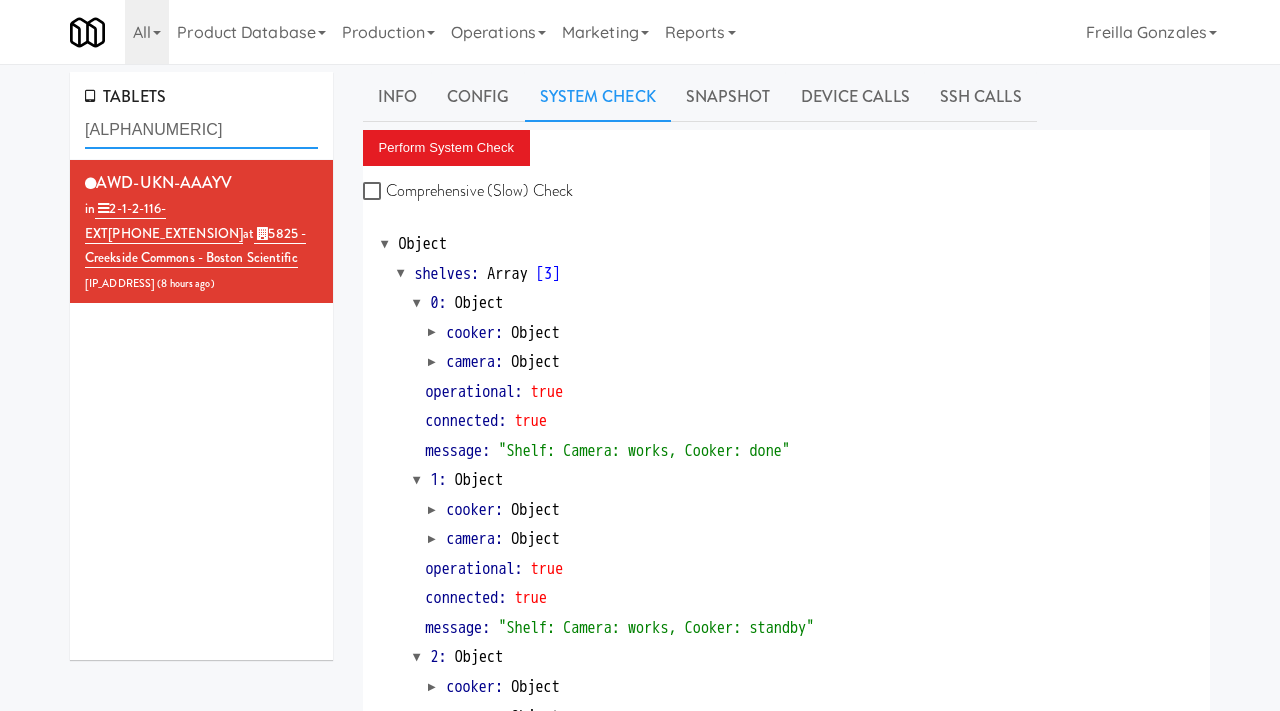 click on "[ALPHANUMERIC]" at bounding box center [201, 130] 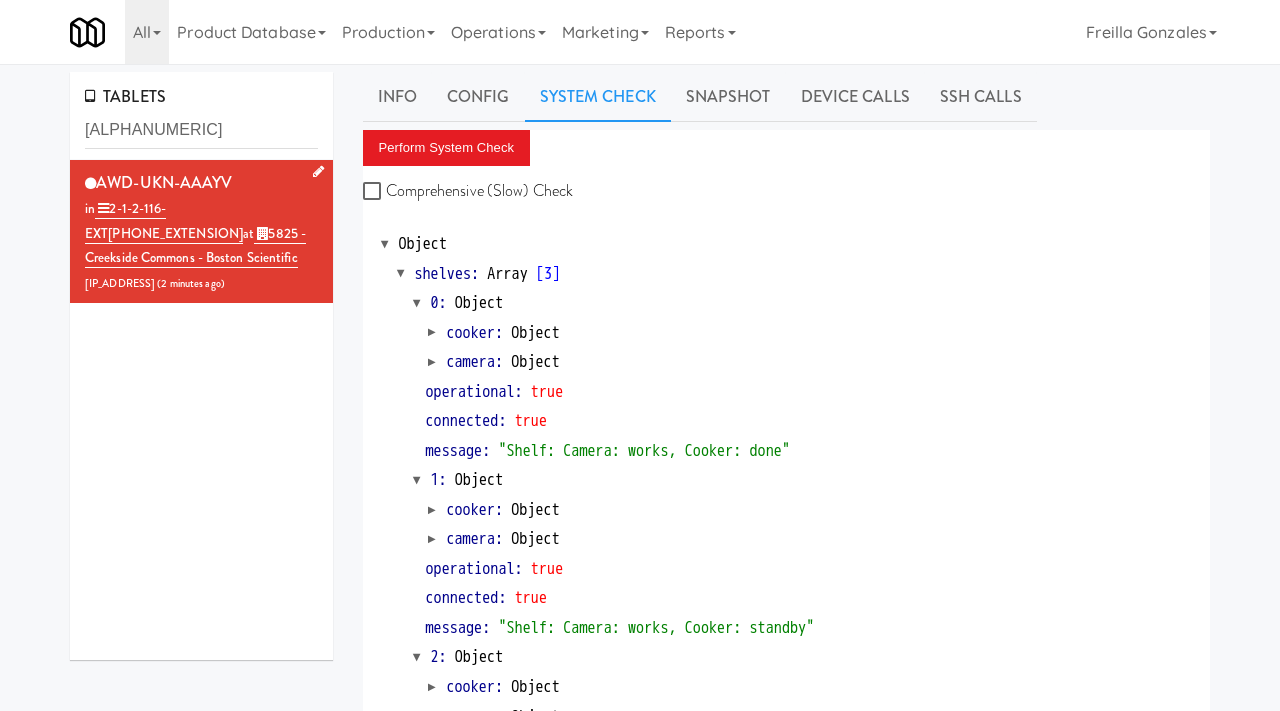 click on "[ALPHANUMERIC_ID] in [LOCATION] [COMPANY_NAME] [IP_ADDRESS] ( [TIME_REFERENCE] )" at bounding box center (201, 232) 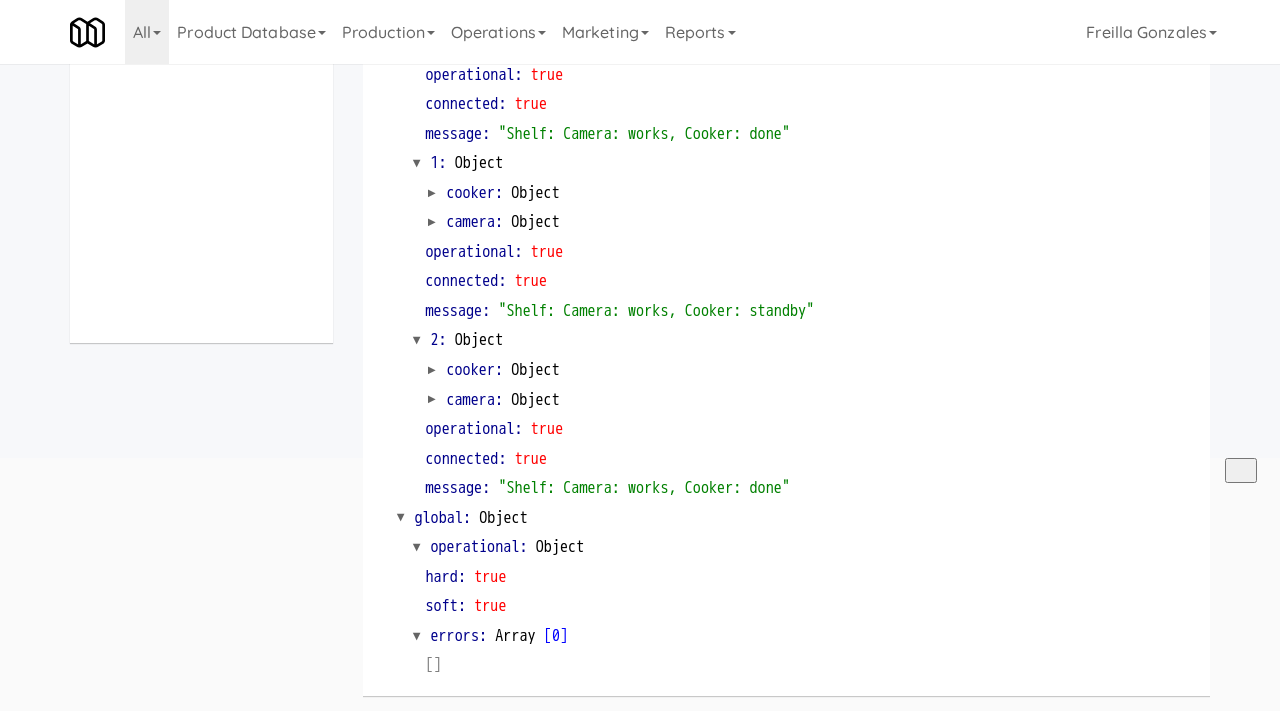 scroll, scrollTop: 0, scrollLeft: 0, axis: both 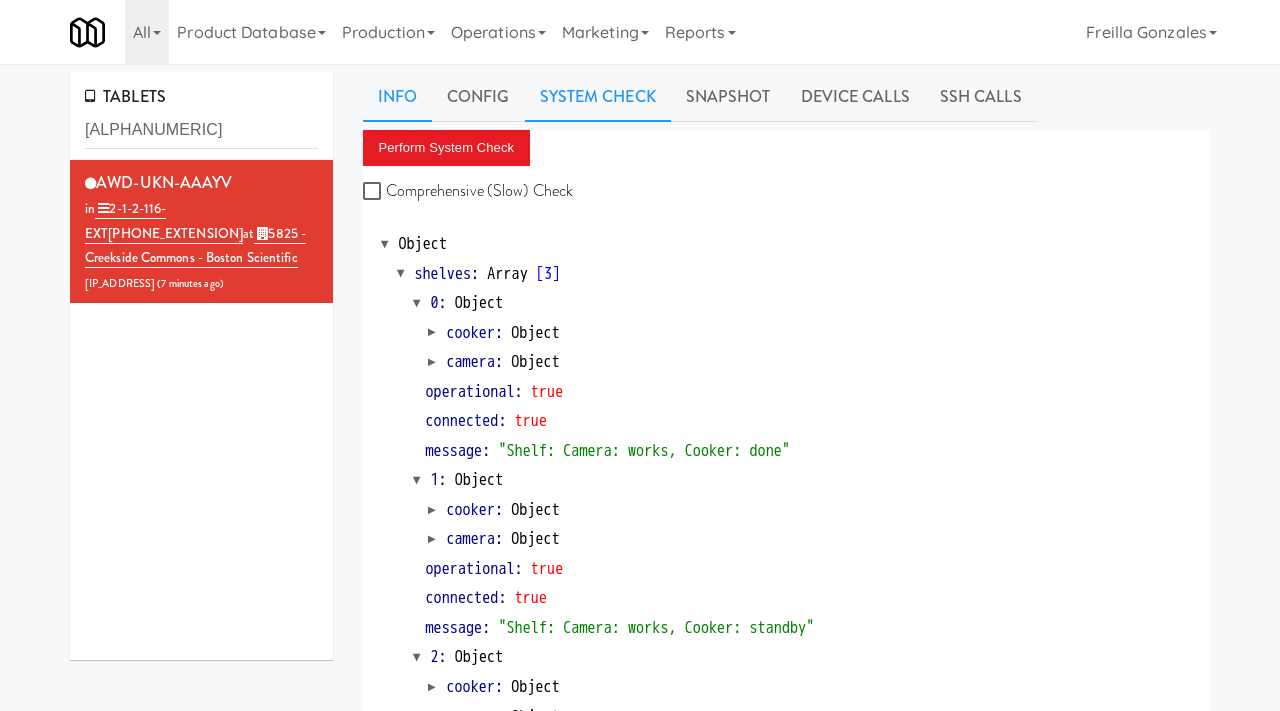 click on "Info" at bounding box center (397, 97) 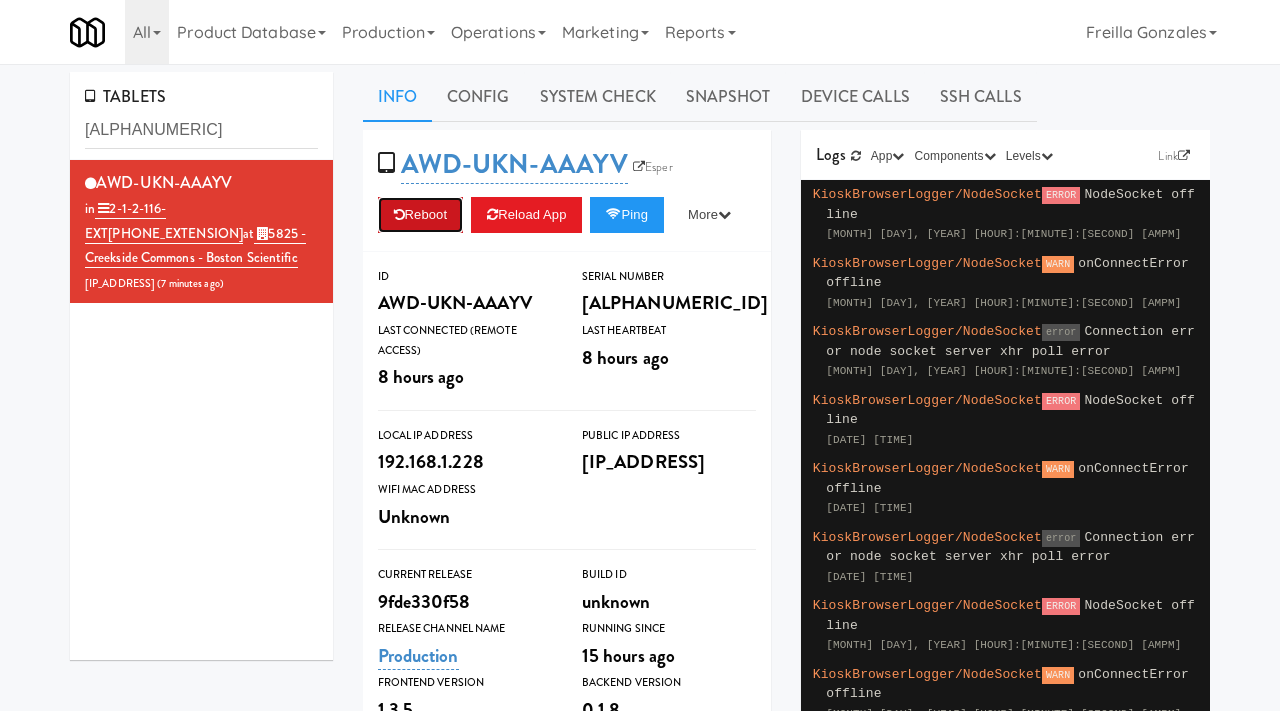 click on "Reboot" at bounding box center (421, 215) 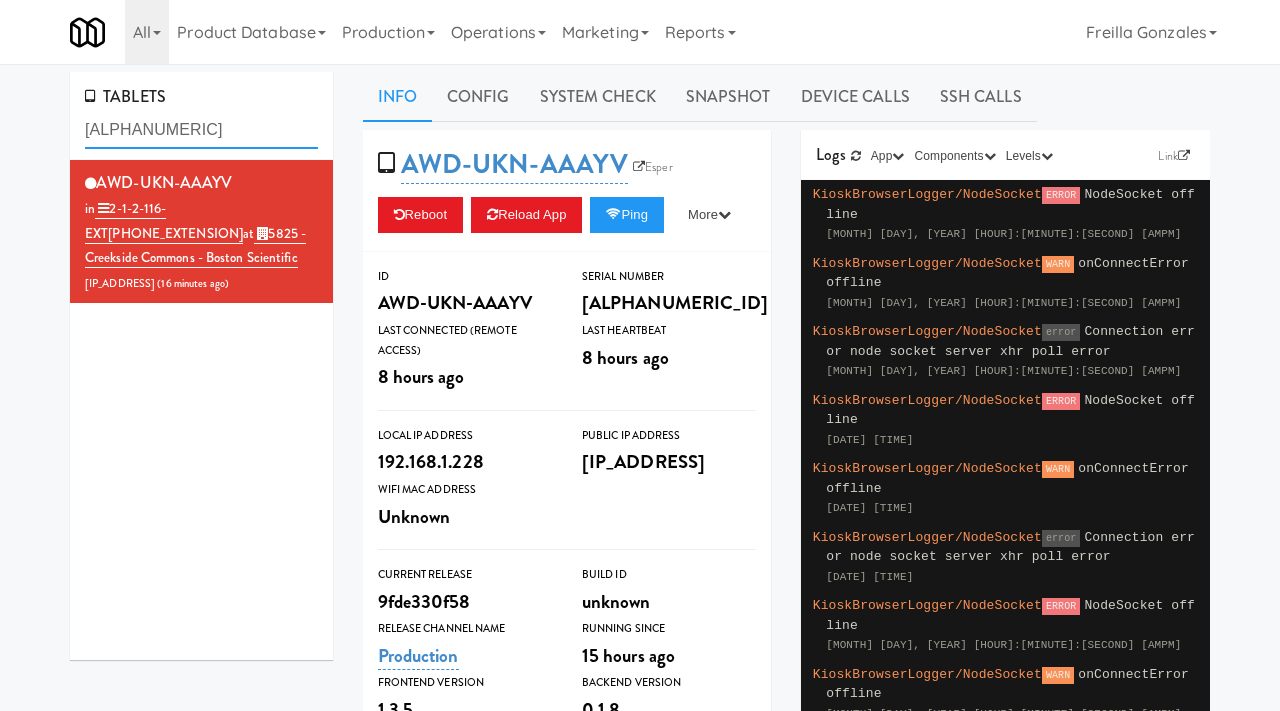 drag, startPoint x: 140, startPoint y: 129, endPoint x: 3, endPoint y: 128, distance: 137.00365 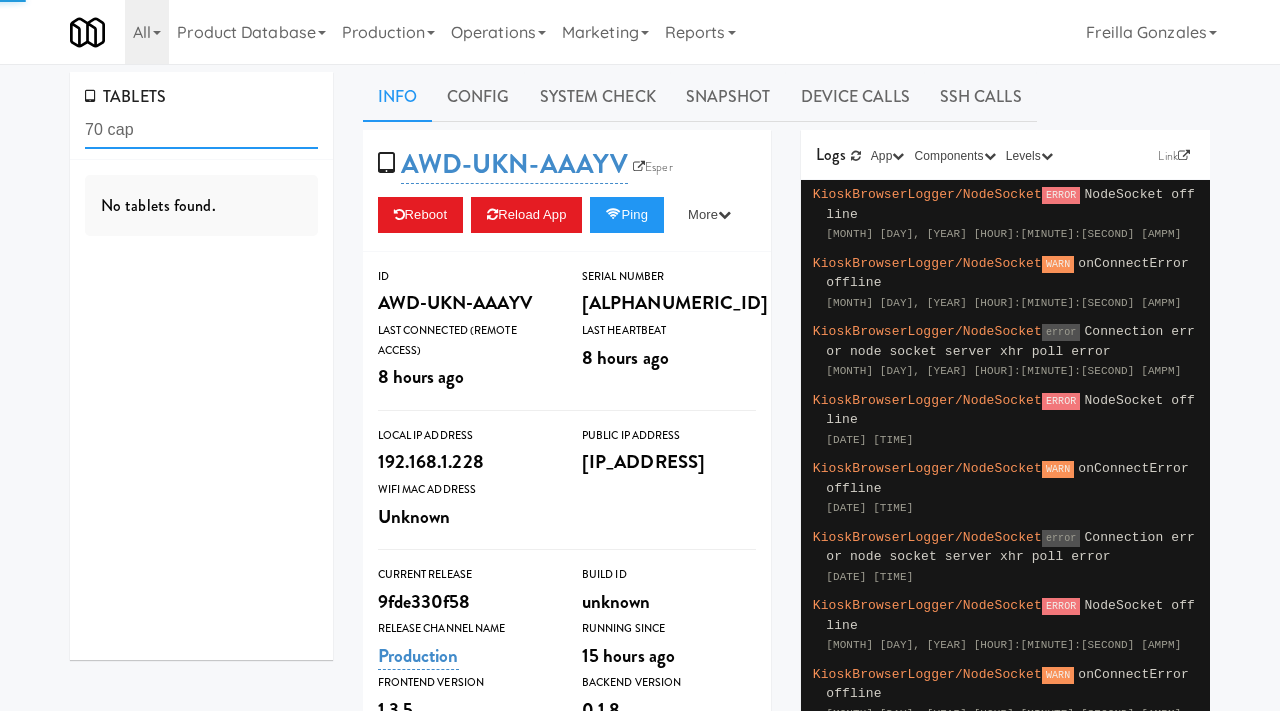 type on "70 cap" 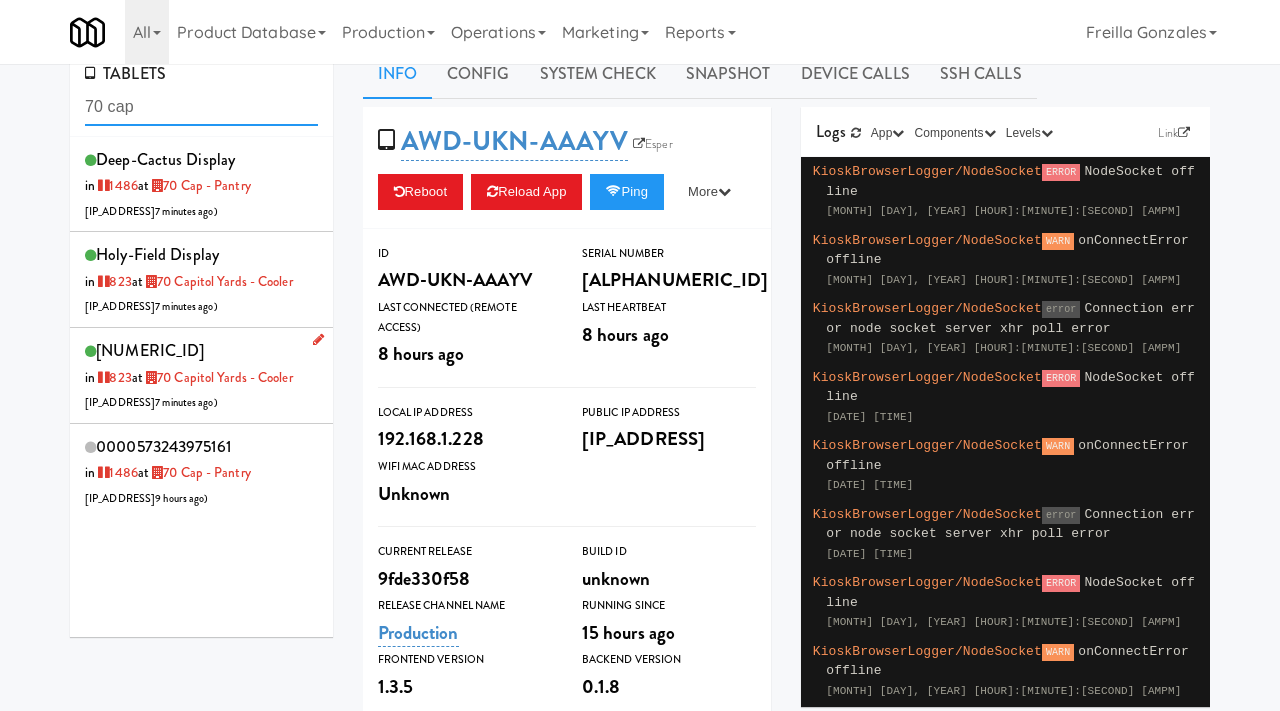 scroll, scrollTop: 25, scrollLeft: 0, axis: vertical 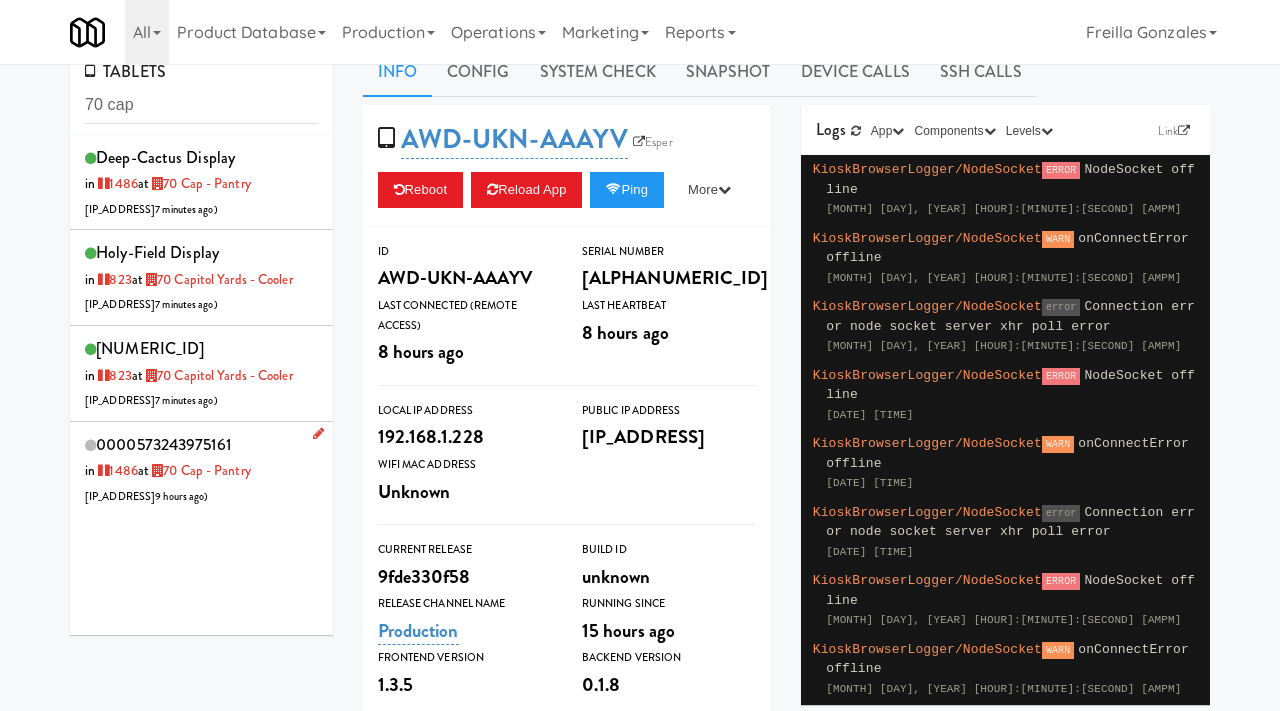 click on "[NUMBER] in [NUMBER] at [NUMBER] [IP_ADDRESS] ( [TIME_AGO] )" at bounding box center (201, 469) 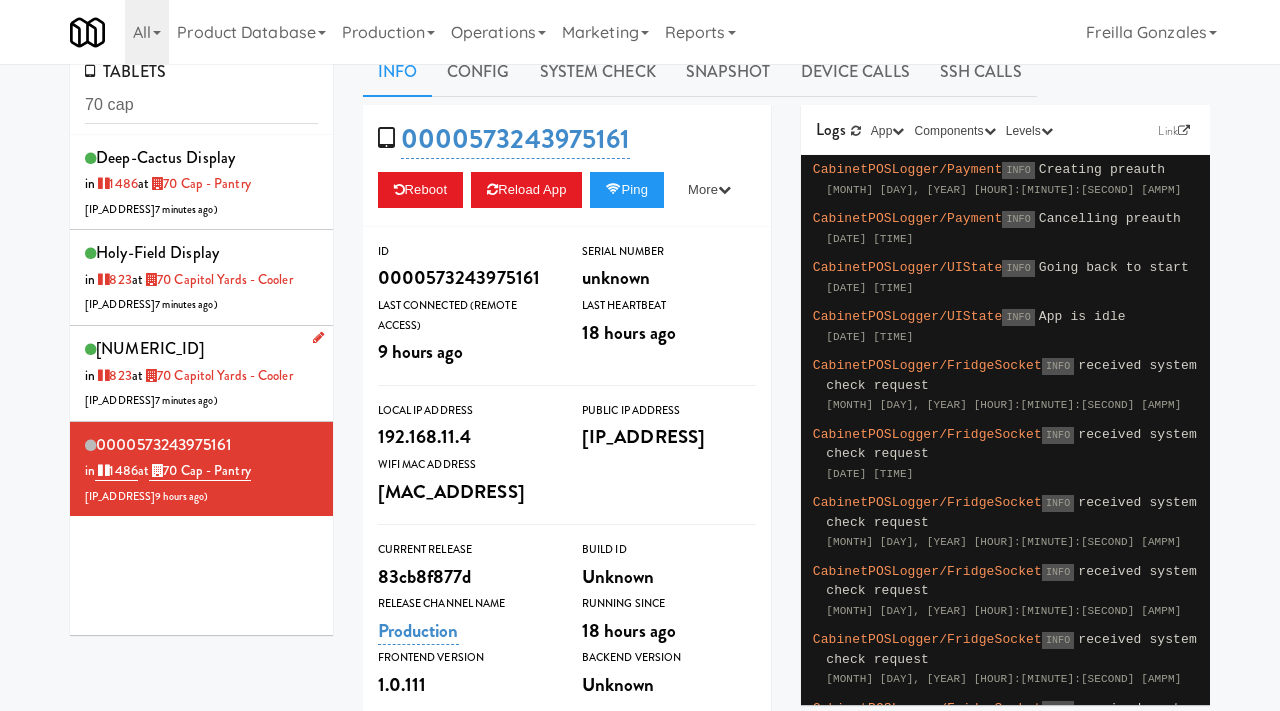 scroll, scrollTop: 0, scrollLeft: 0, axis: both 